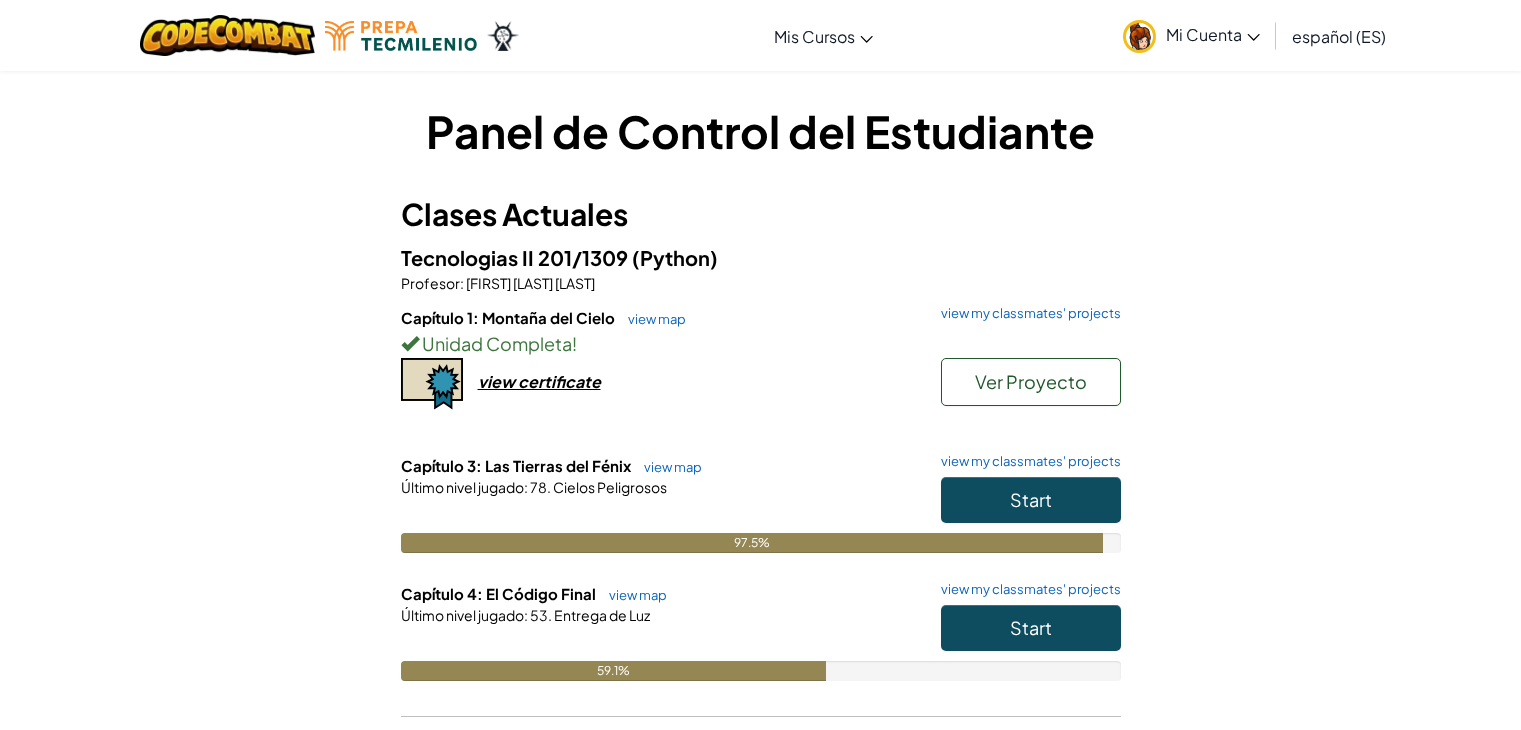 scroll, scrollTop: 0, scrollLeft: 0, axis: both 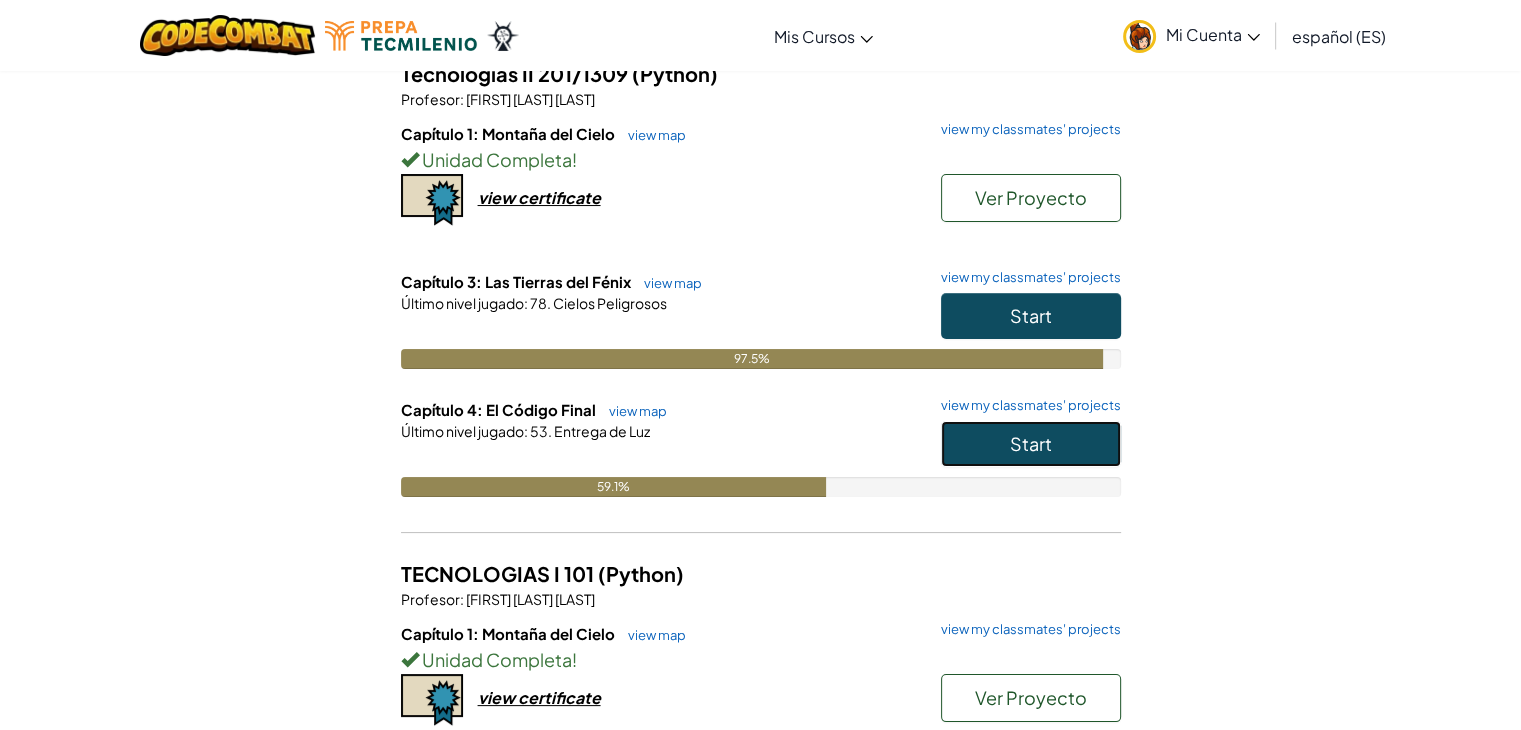 click on "Start" at bounding box center (1031, 444) 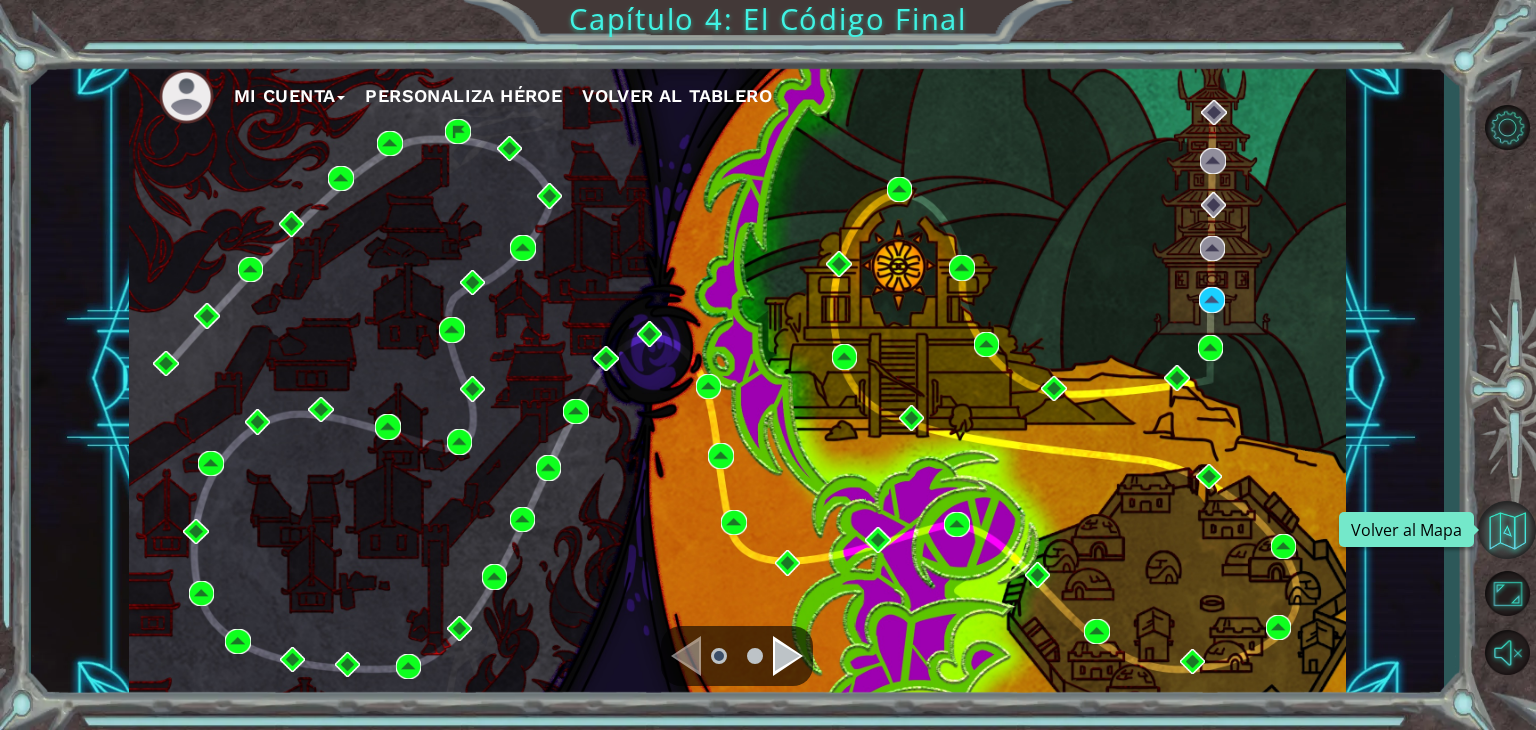 click at bounding box center (1507, 530) 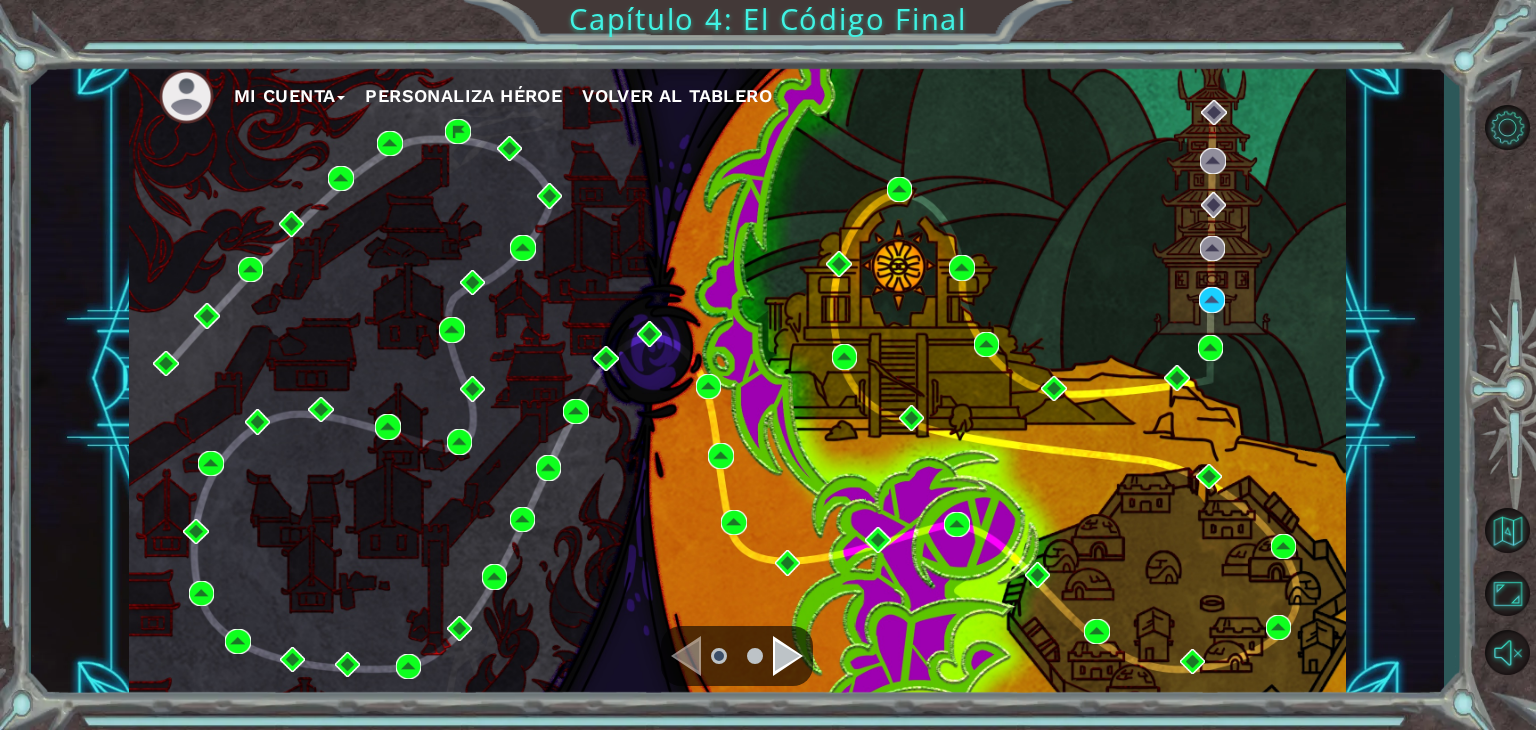 click on "Mi Cuenta" at bounding box center (290, 96) 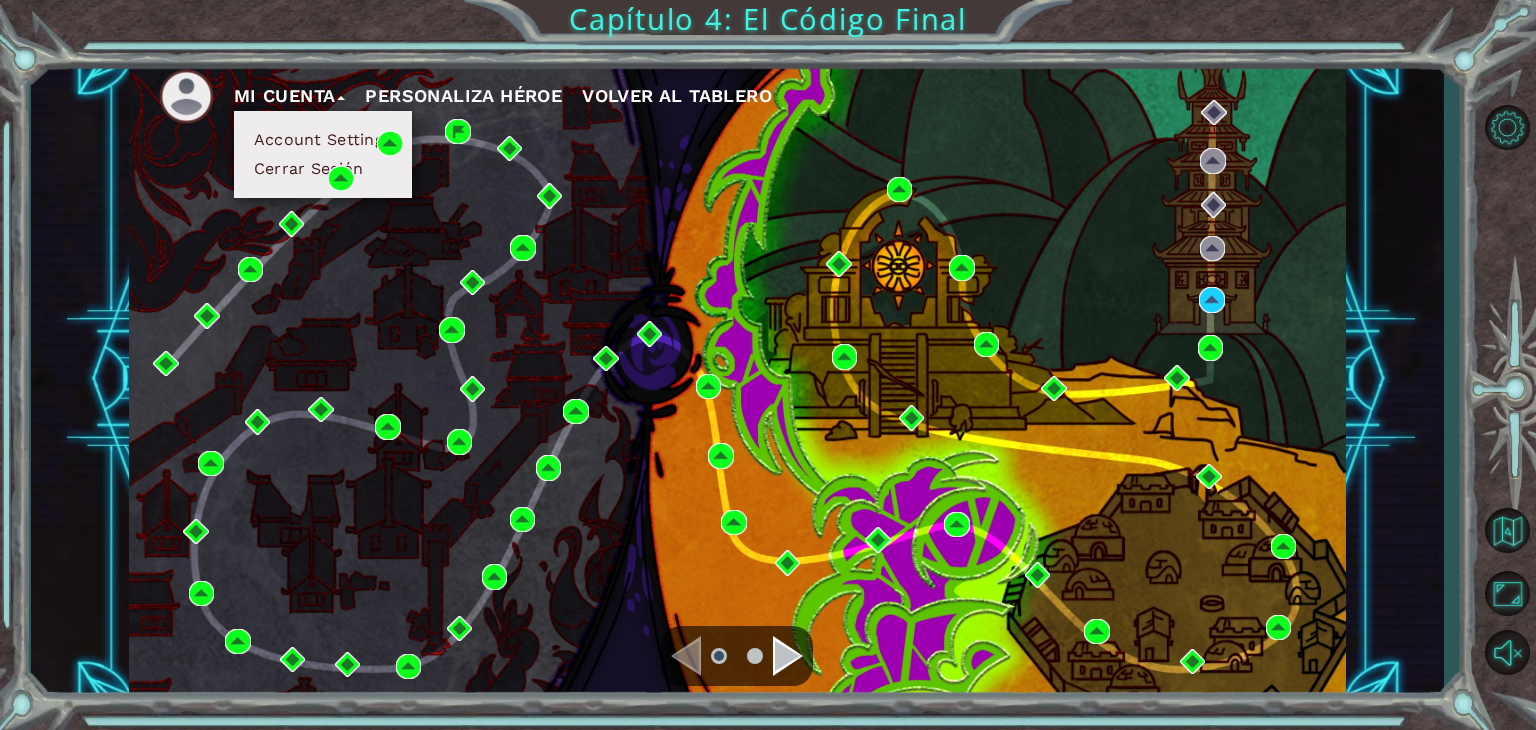 click on "Volver al Tablero" at bounding box center [677, 95] 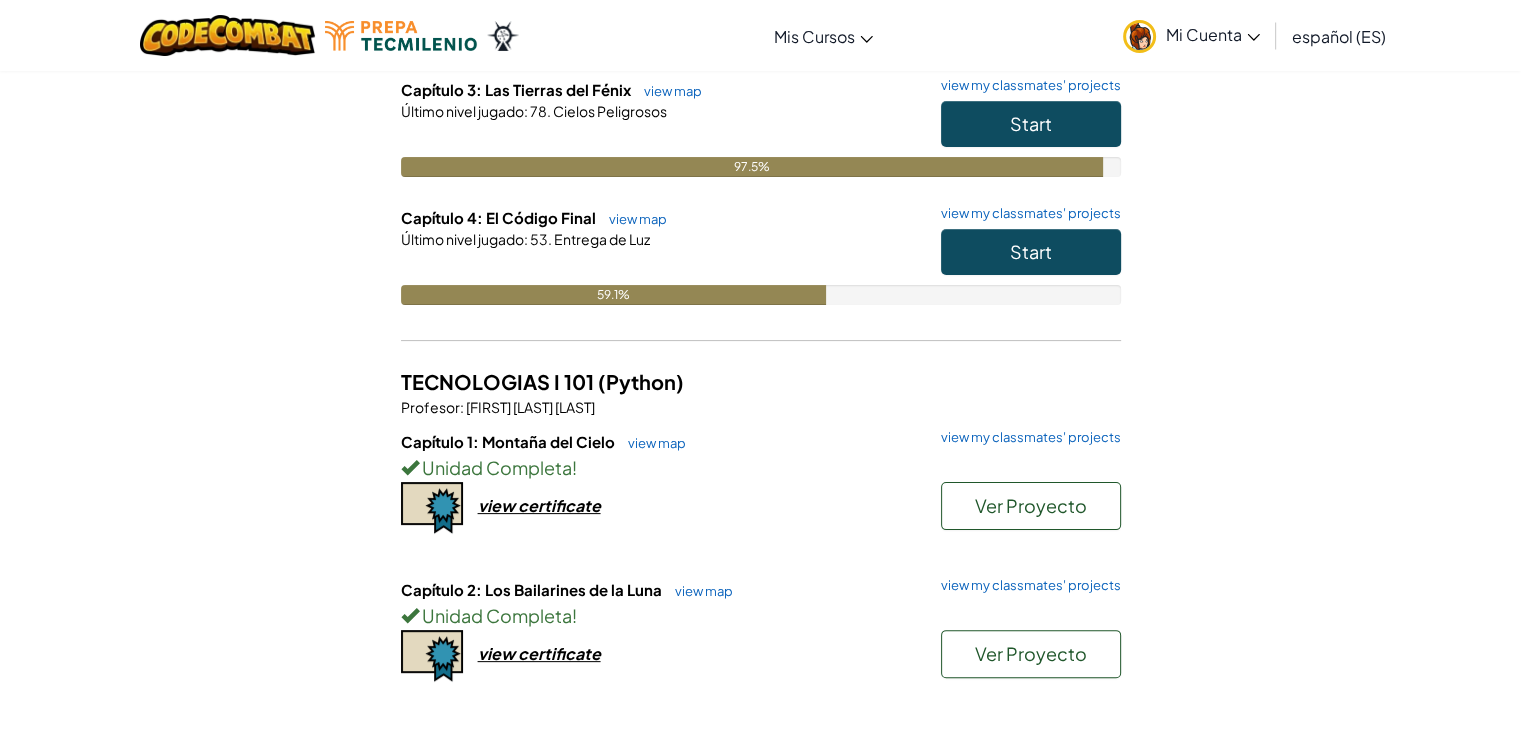 scroll, scrollTop: 339, scrollLeft: 0, axis: vertical 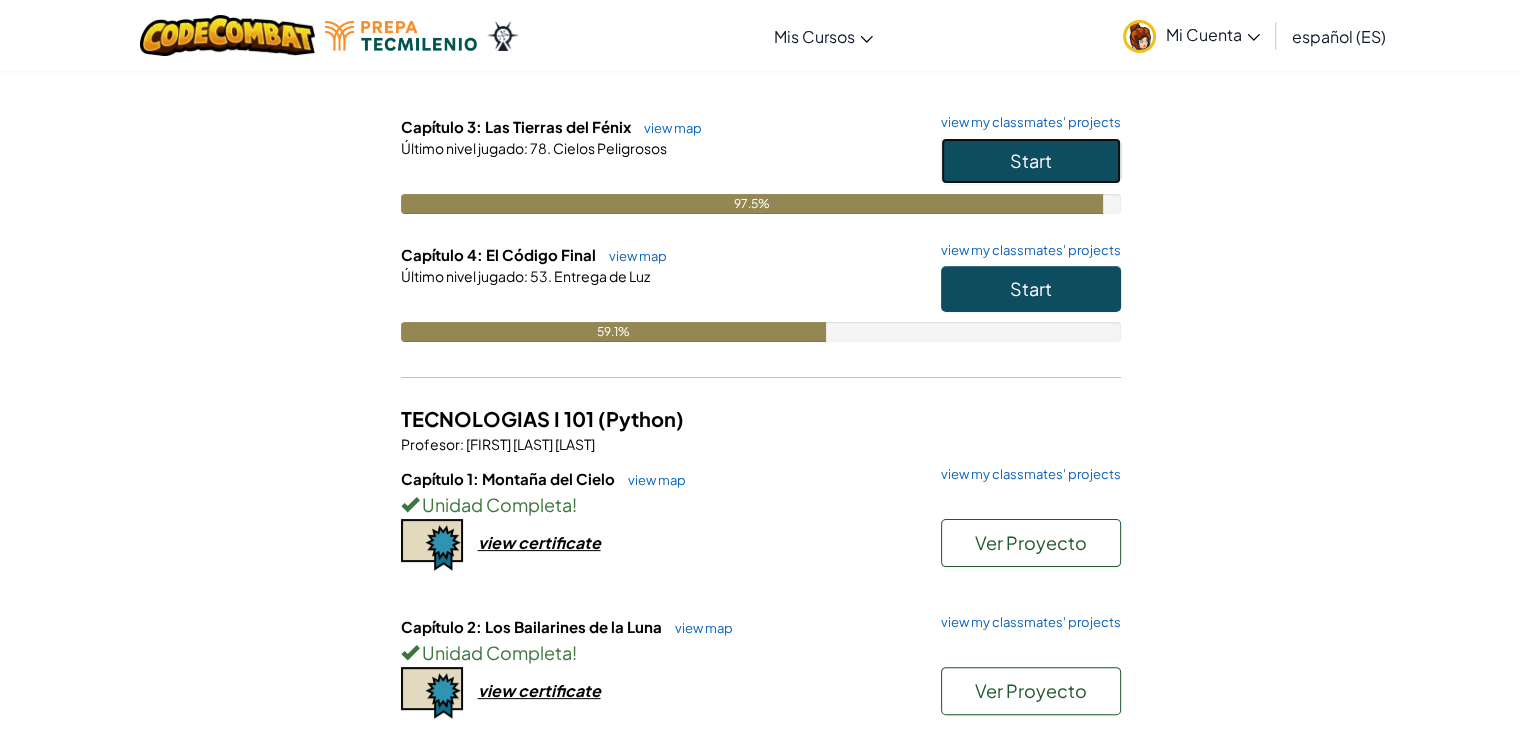 click on "Start" at bounding box center [1031, 161] 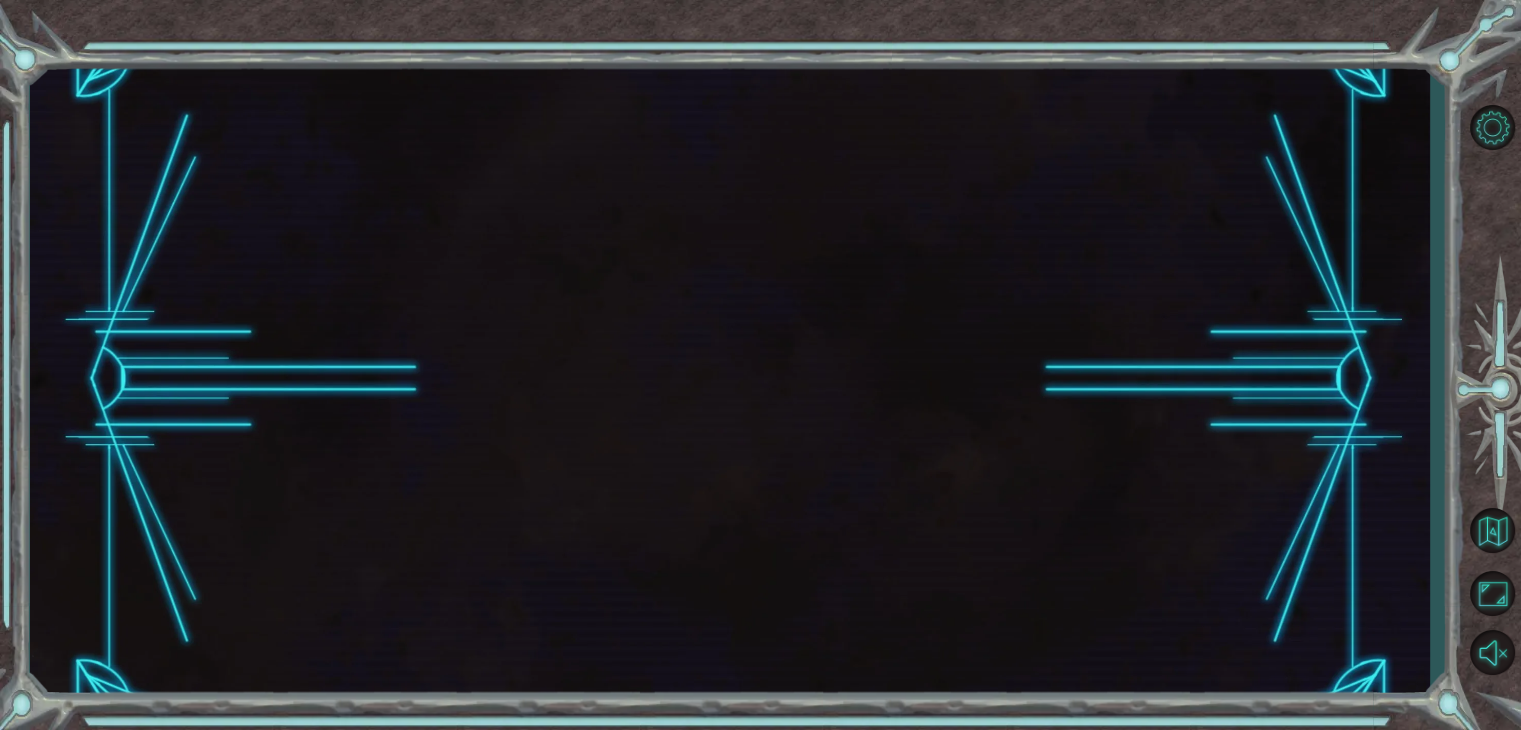 scroll, scrollTop: 0, scrollLeft: 0, axis: both 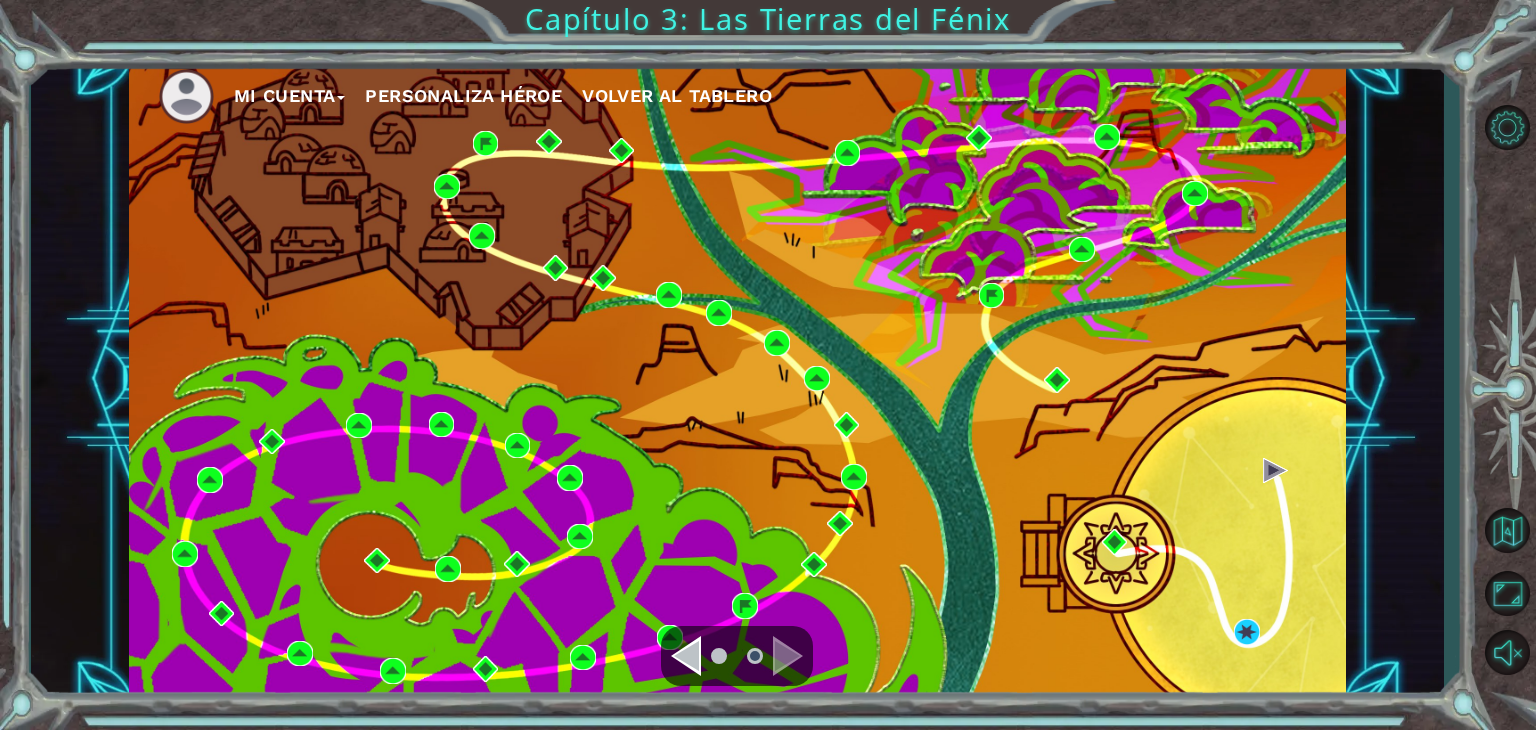 click at bounding box center (788, 656) 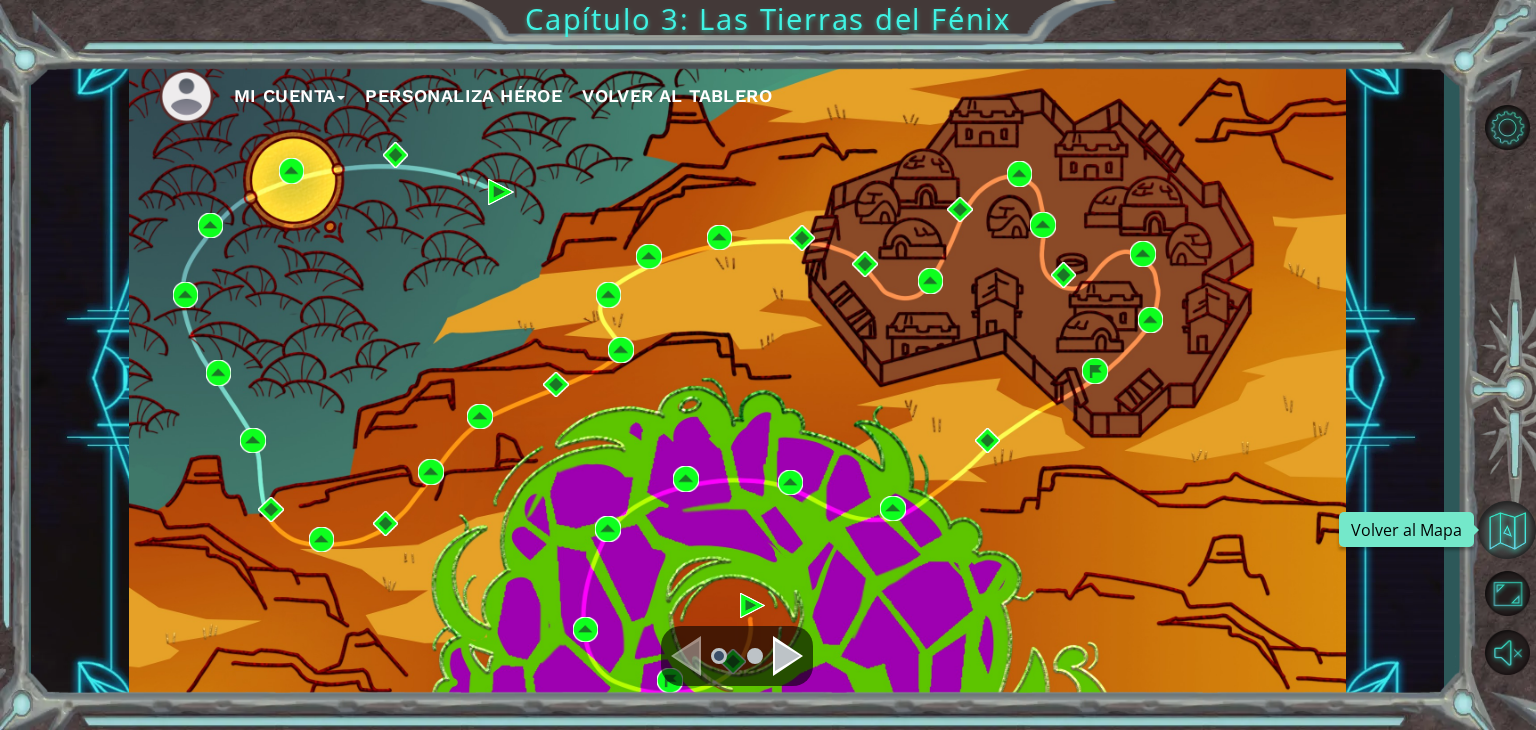 click at bounding box center [1507, 530] 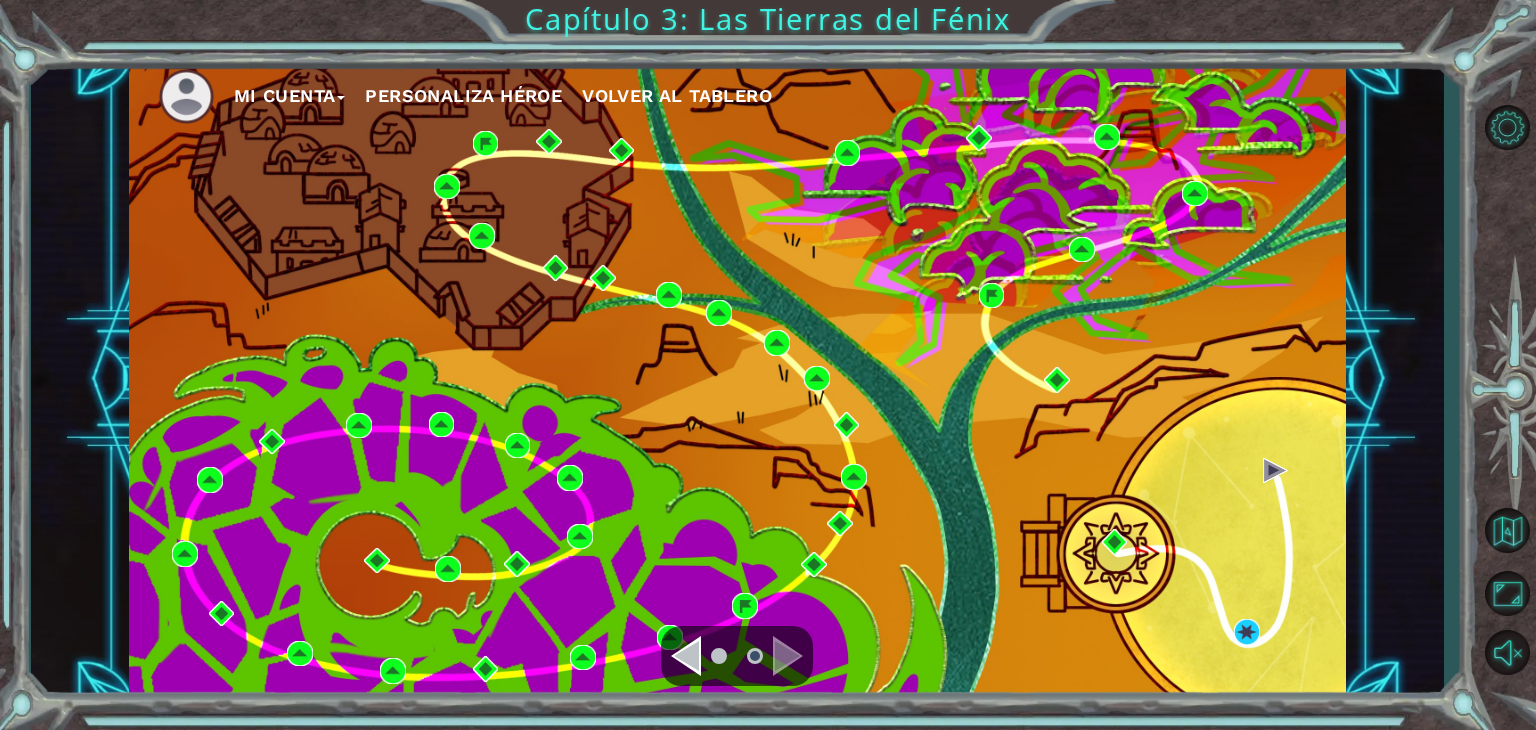 click on "Volver al Tablero" at bounding box center [677, 96] 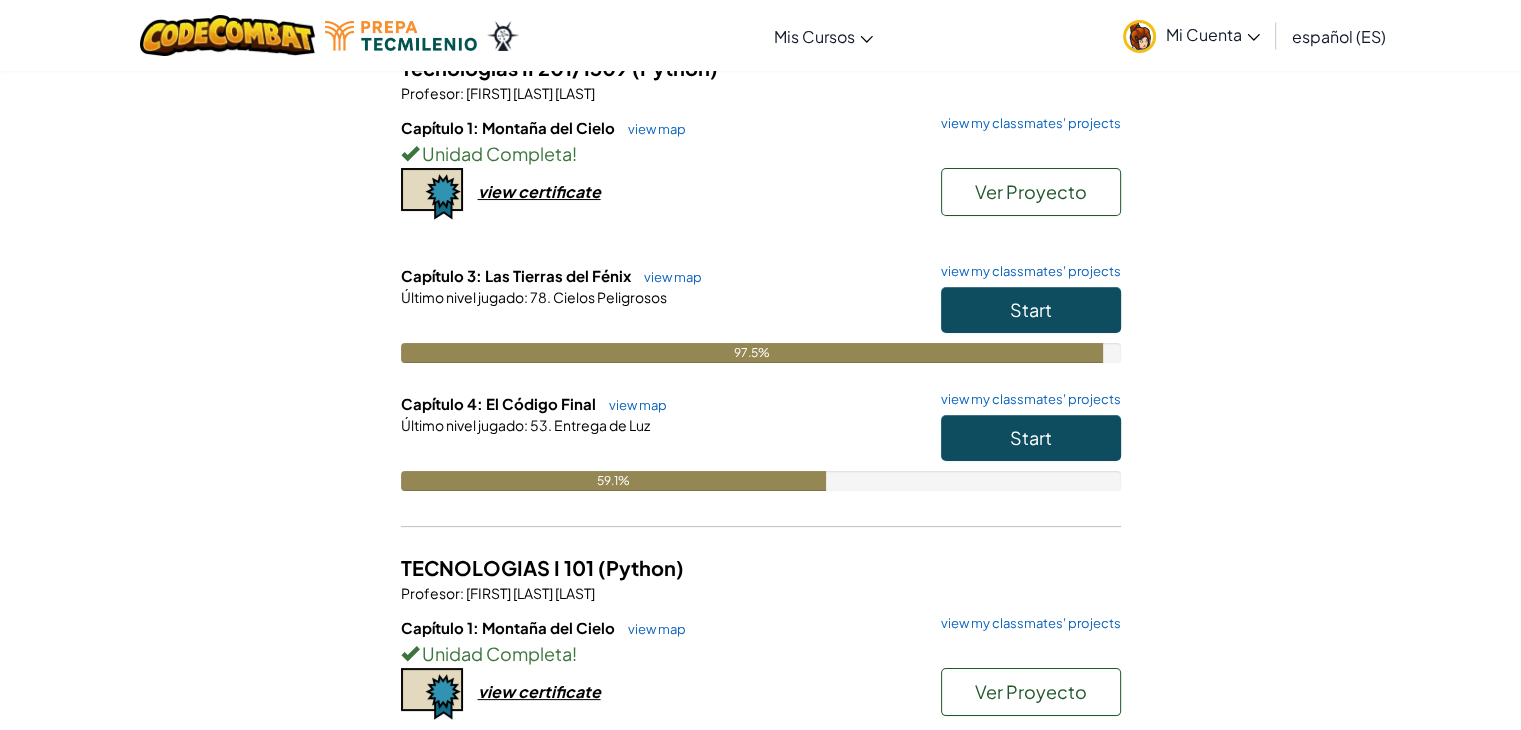 scroll, scrollTop: 191, scrollLeft: 0, axis: vertical 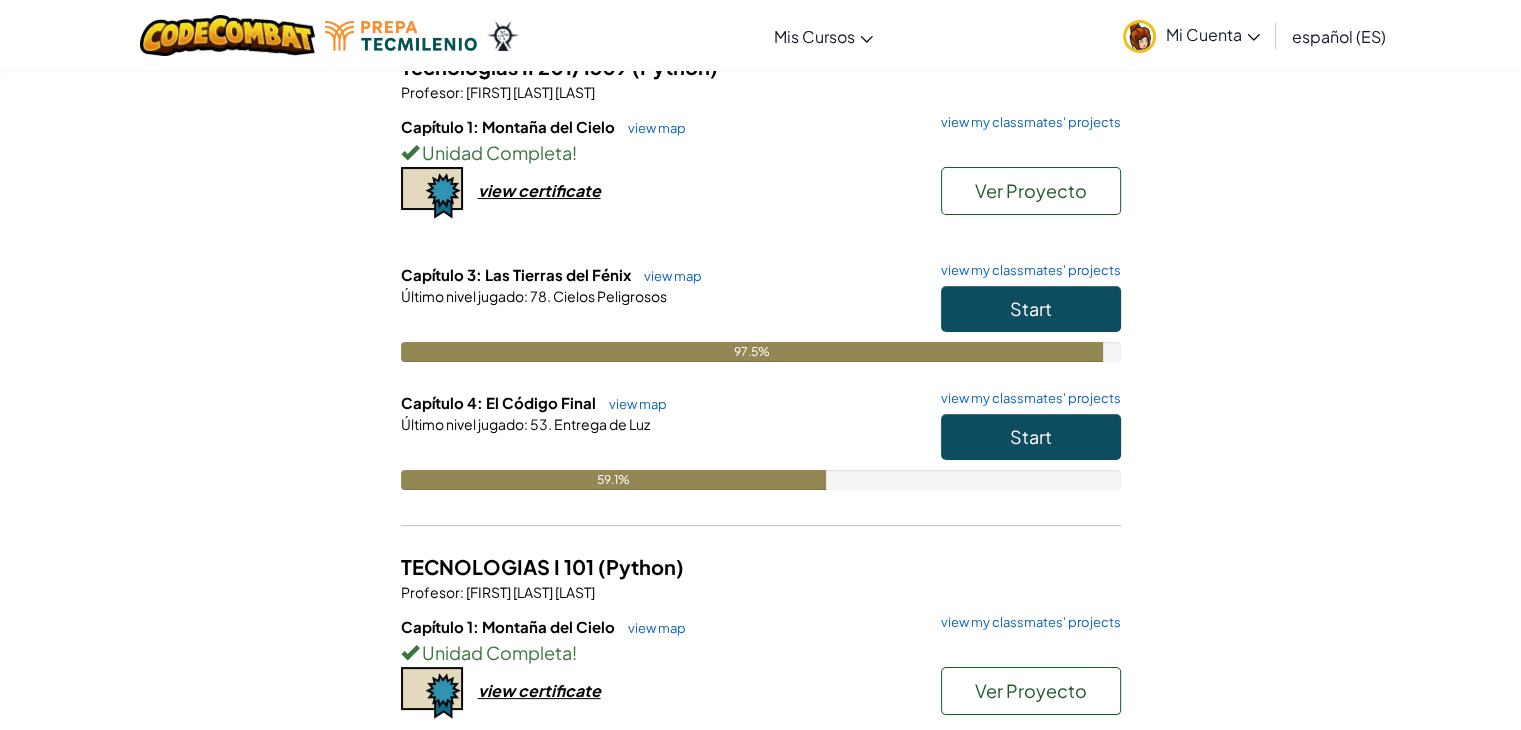 click on "59.1%" at bounding box center [761, 480] 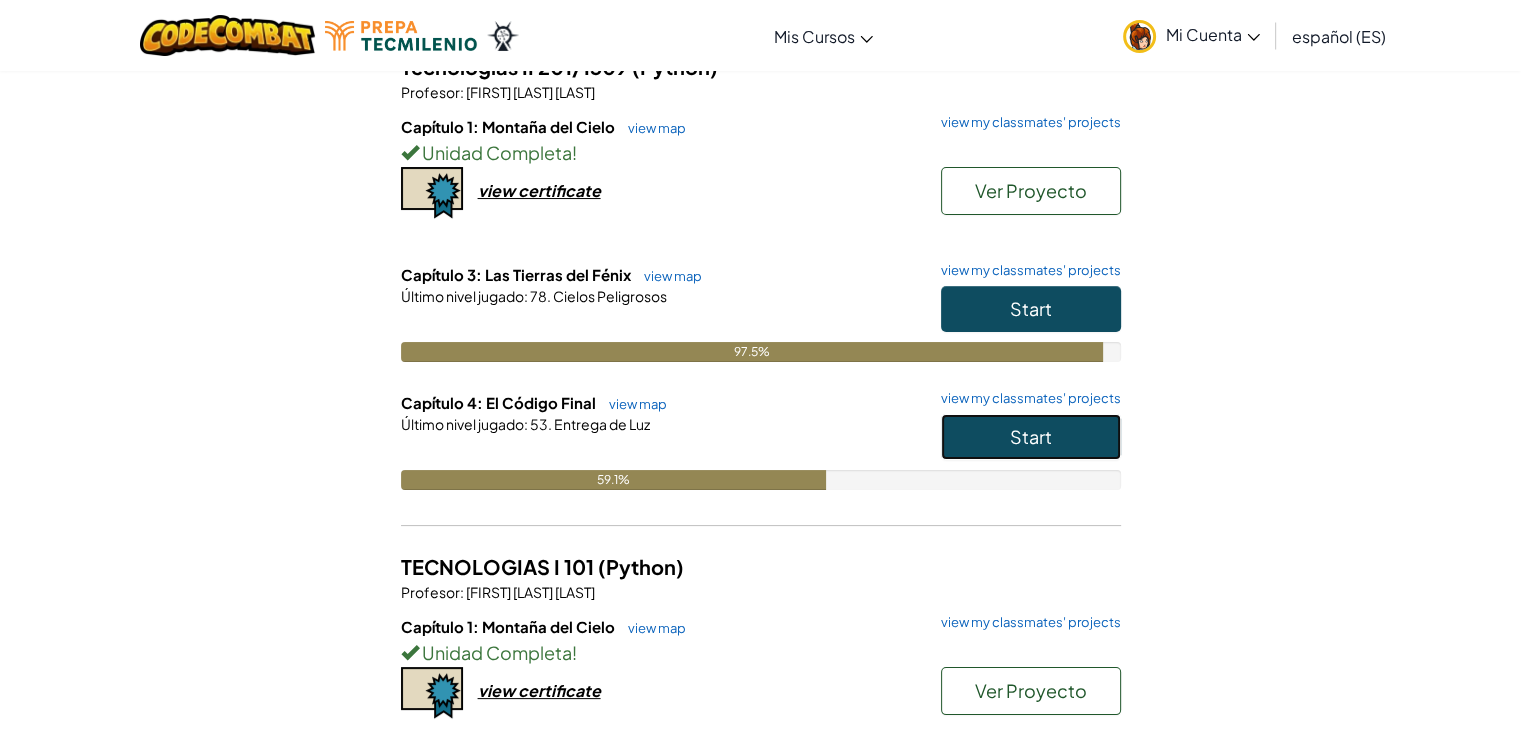 click on "Start" at bounding box center [1031, 437] 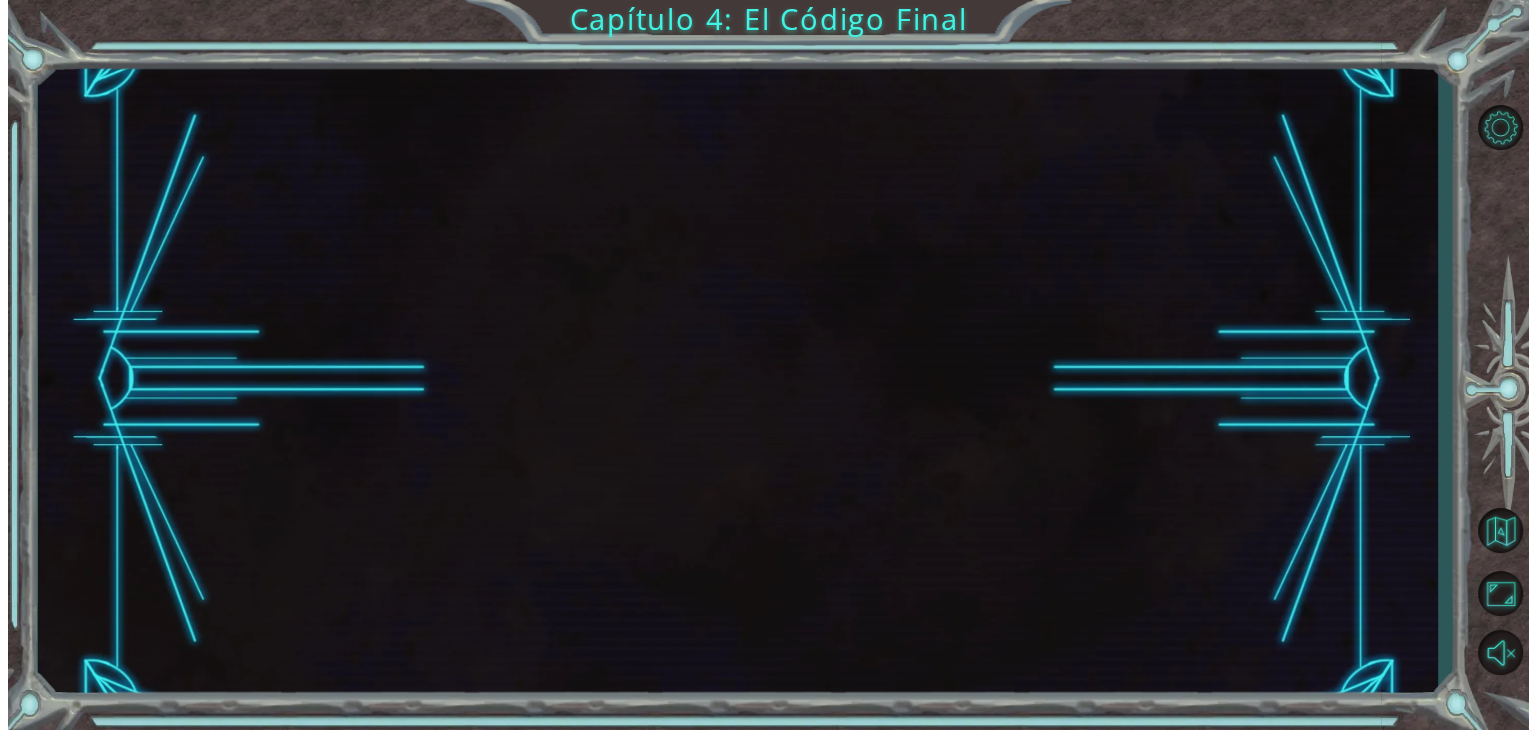 scroll, scrollTop: 0, scrollLeft: 0, axis: both 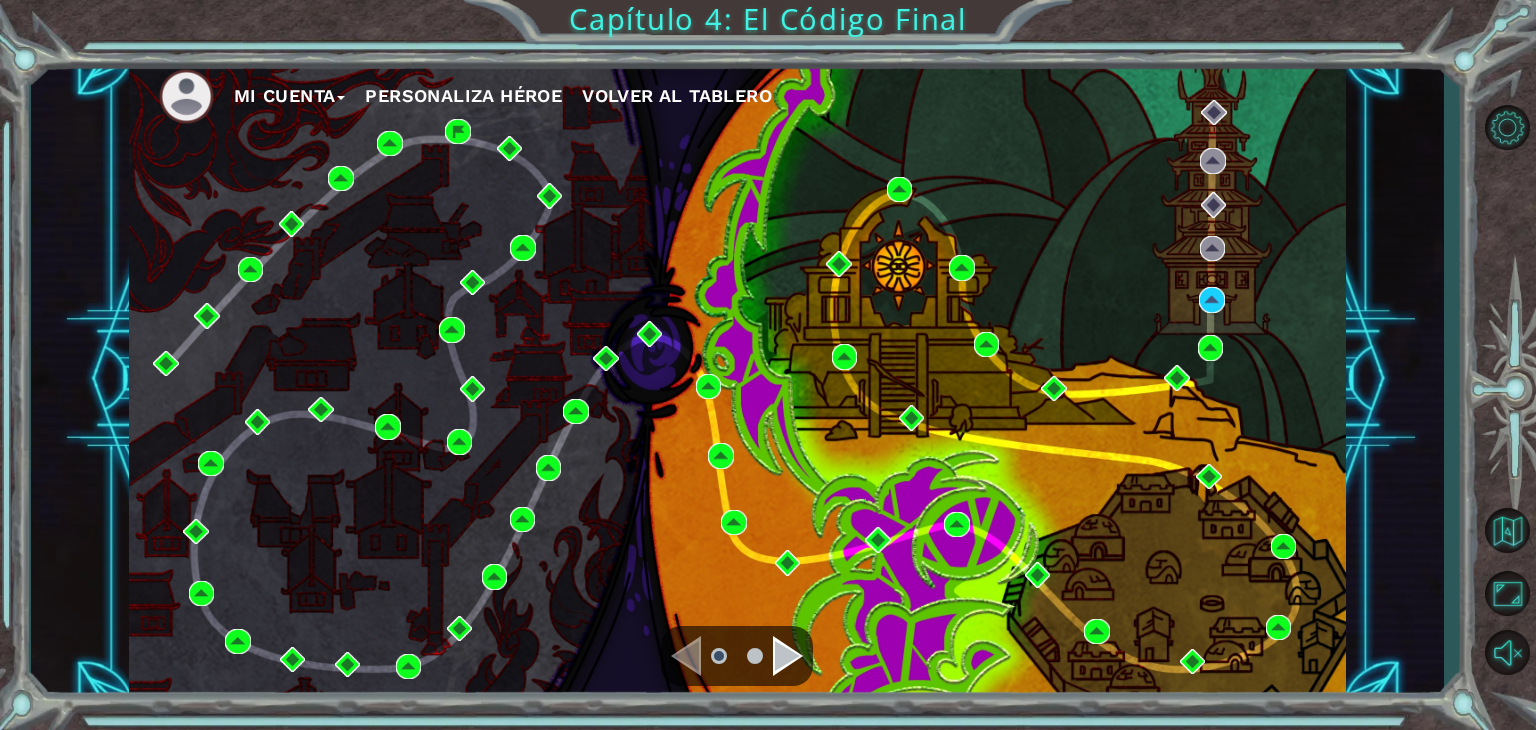 click at bounding box center (788, 656) 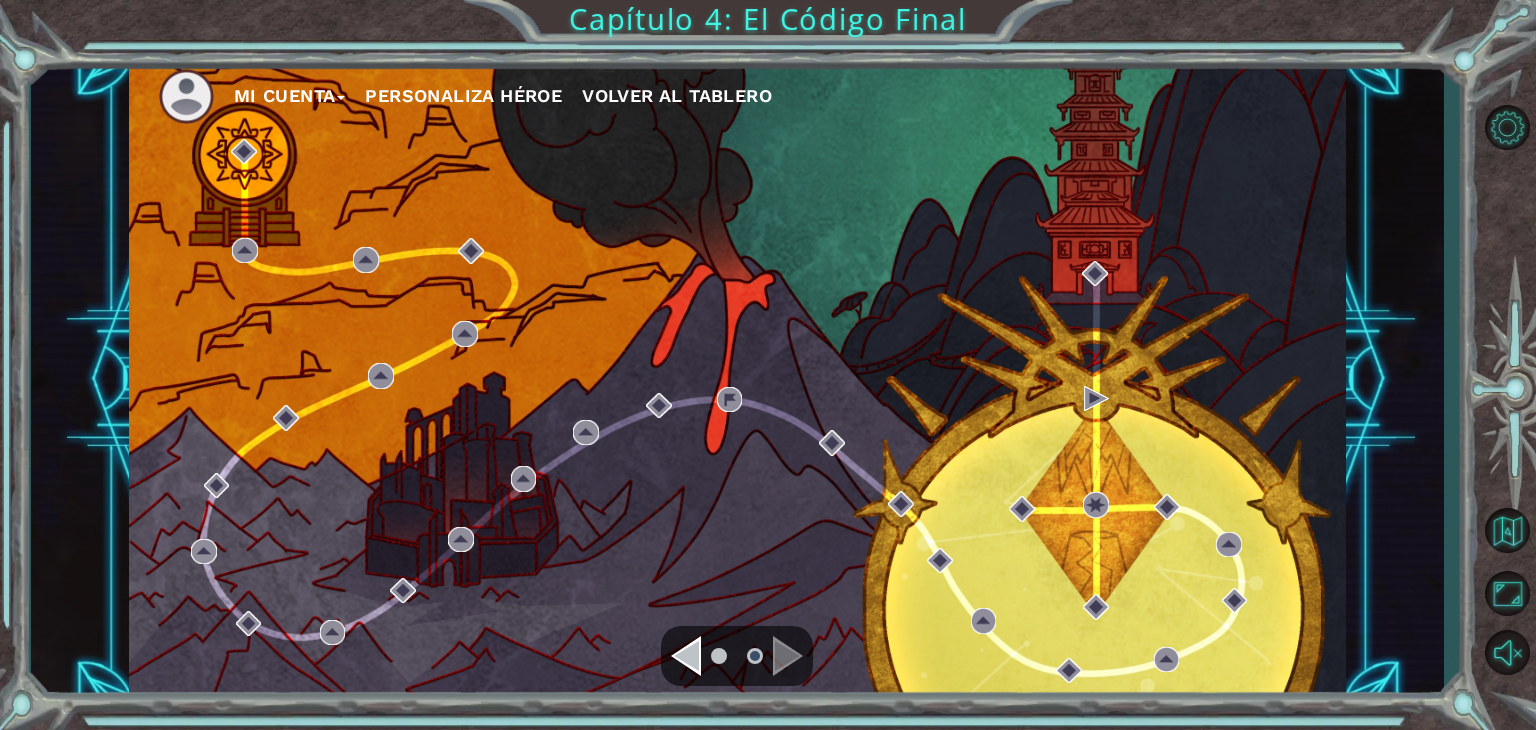 click at bounding box center (686, 656) 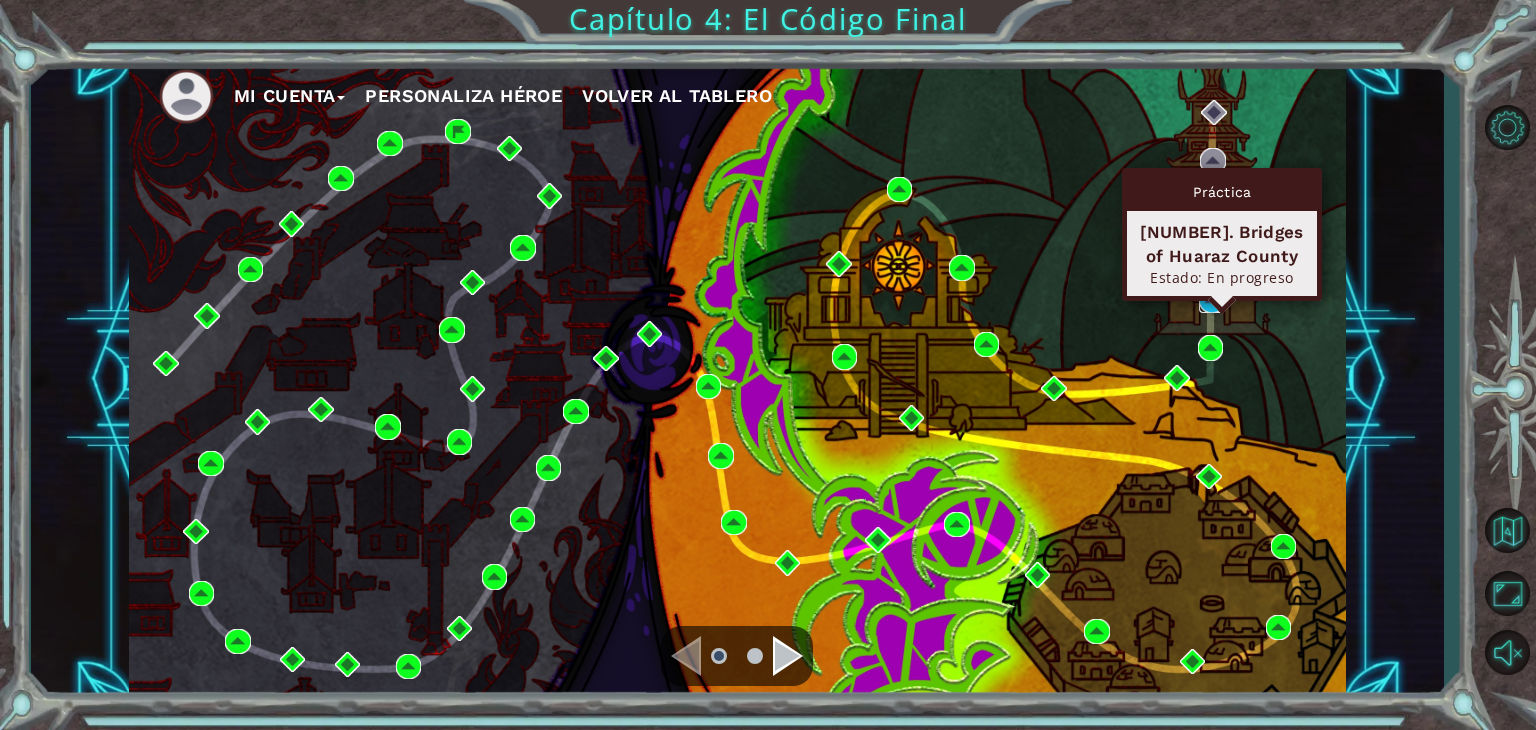 click at bounding box center [1212, 300] 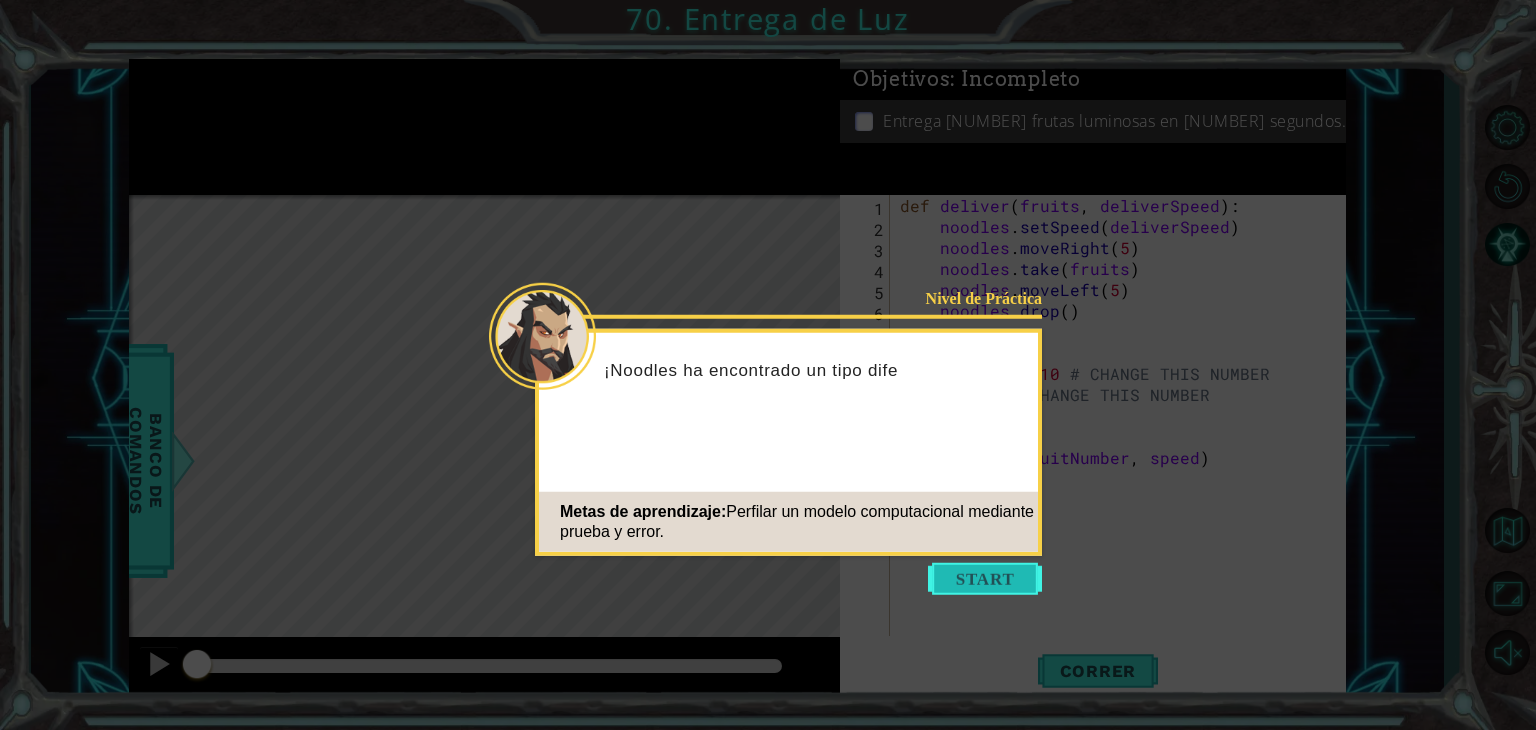 click at bounding box center (985, 579) 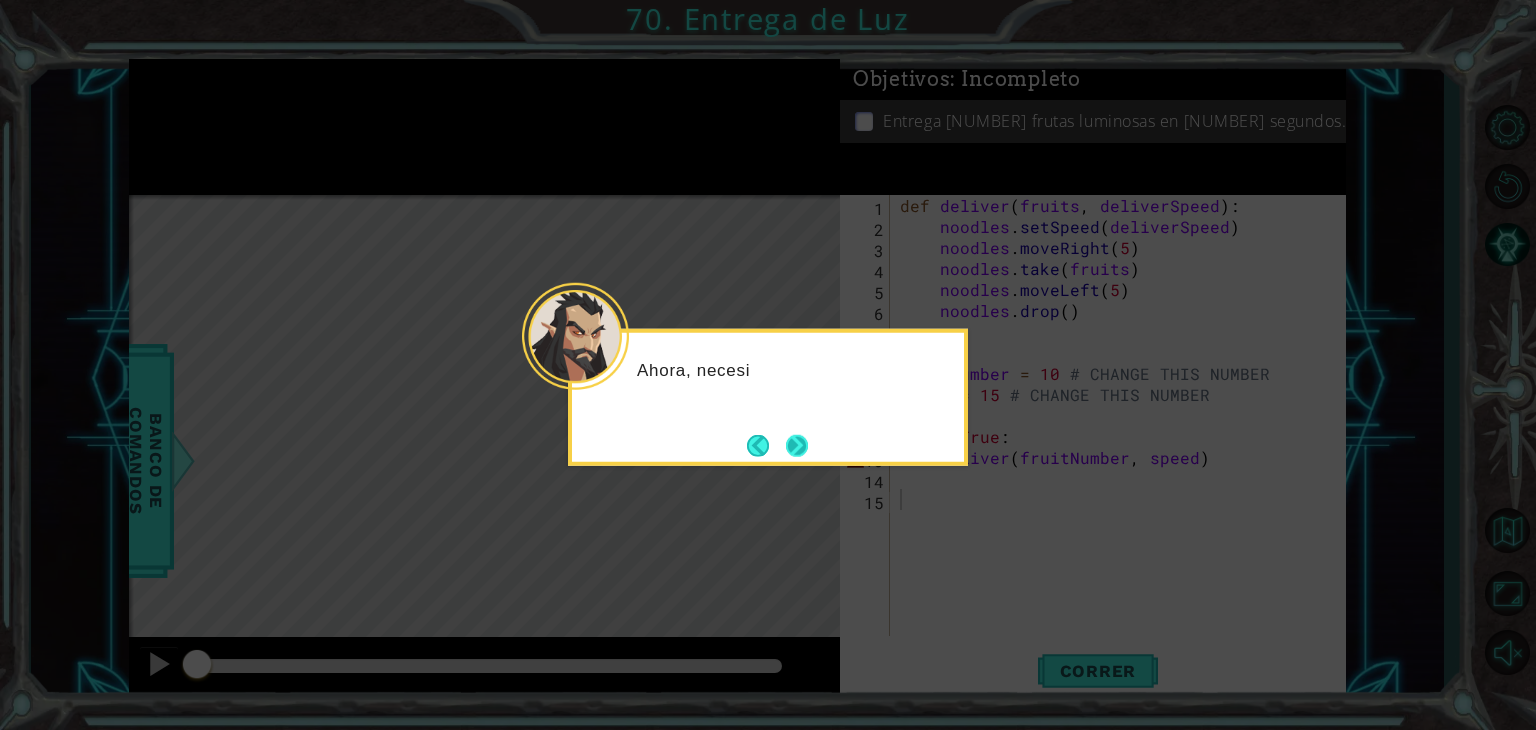 click at bounding box center (797, 445) 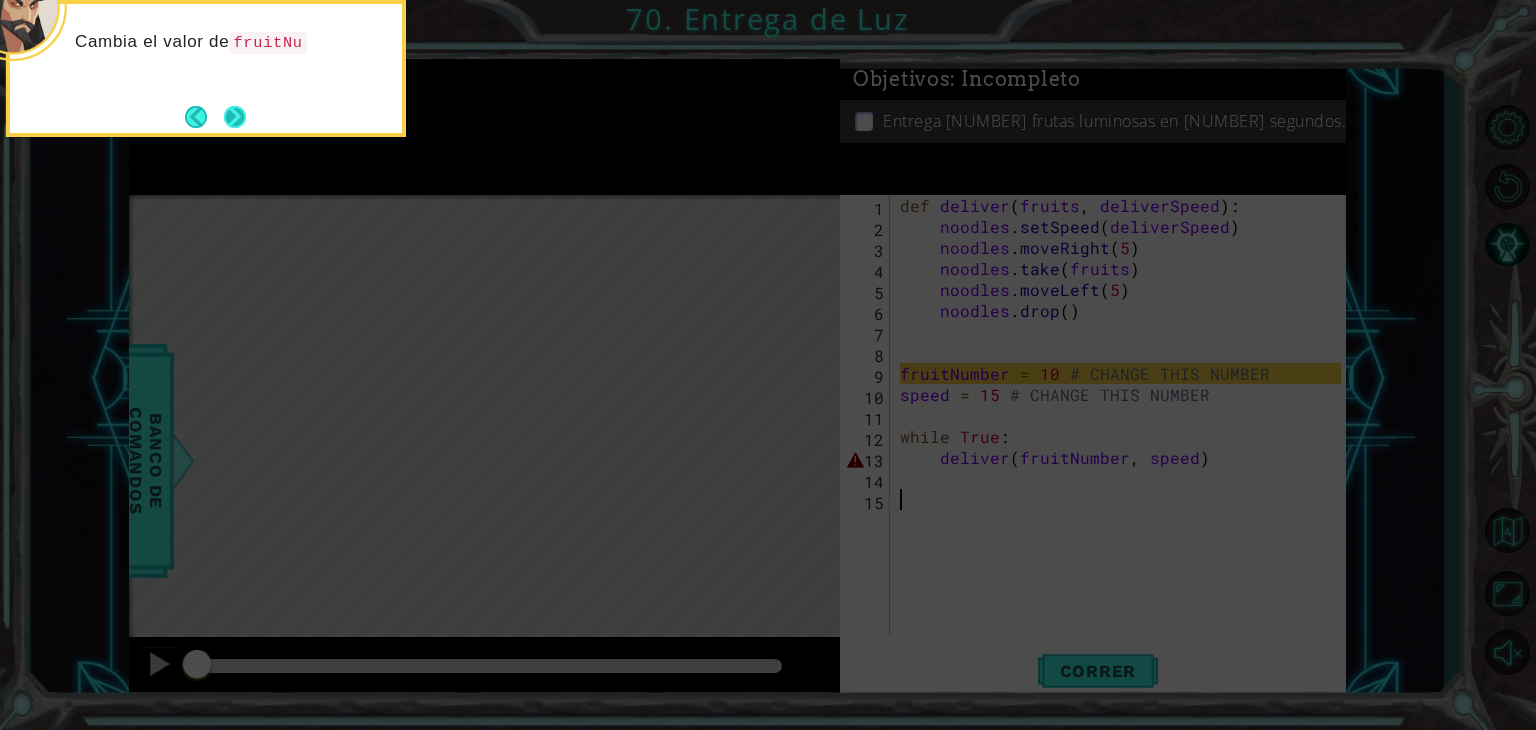 click at bounding box center [235, 116] 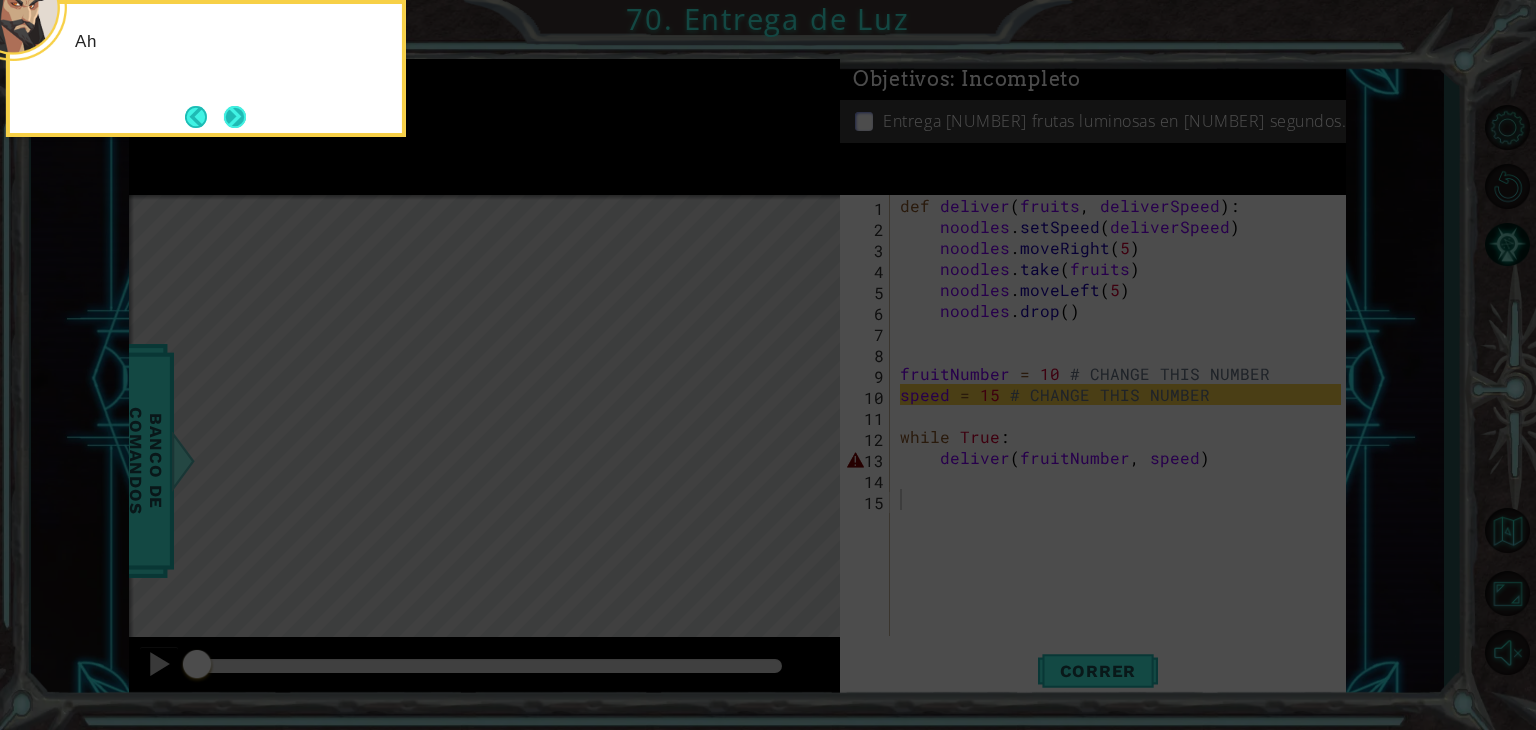 click at bounding box center (234, 116) 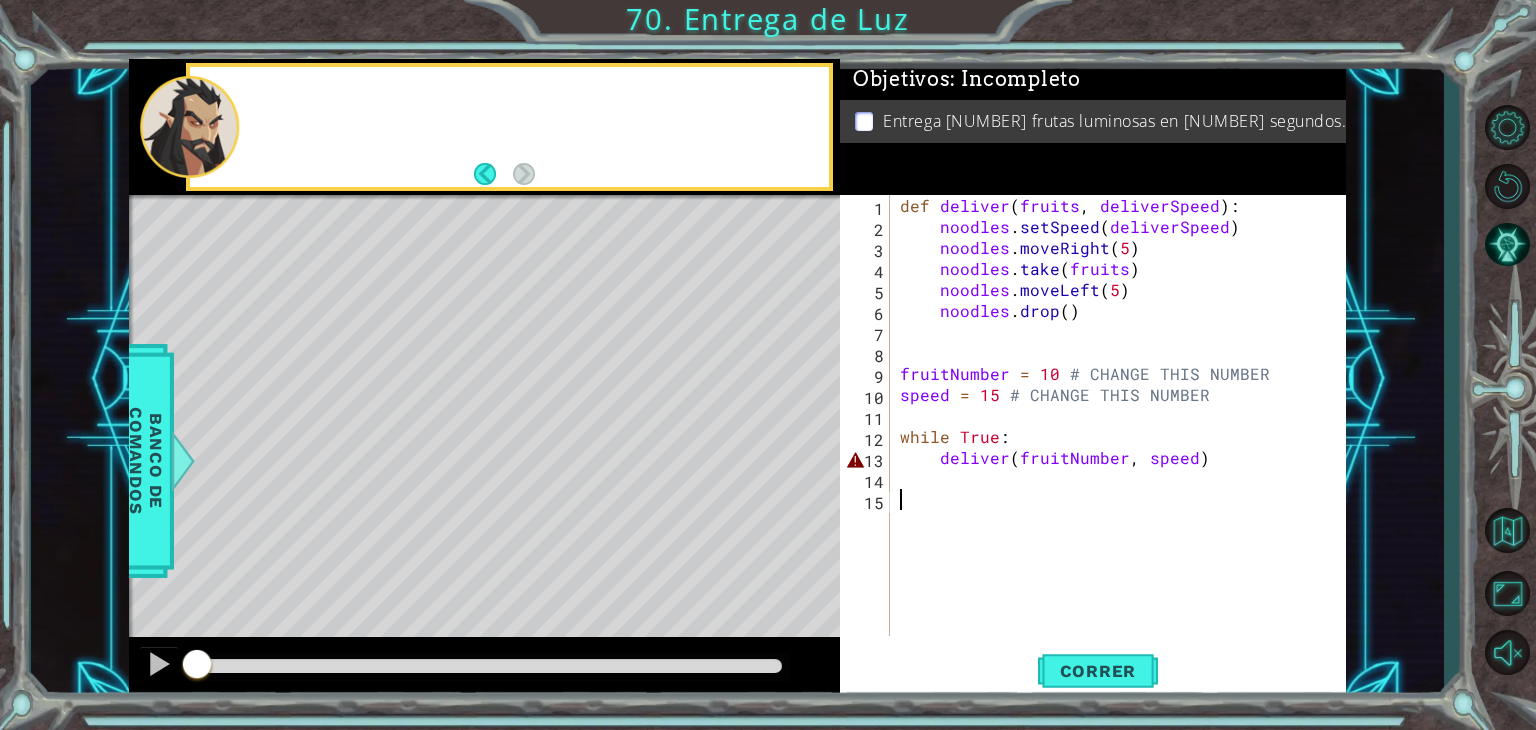 click at bounding box center (189, 126) 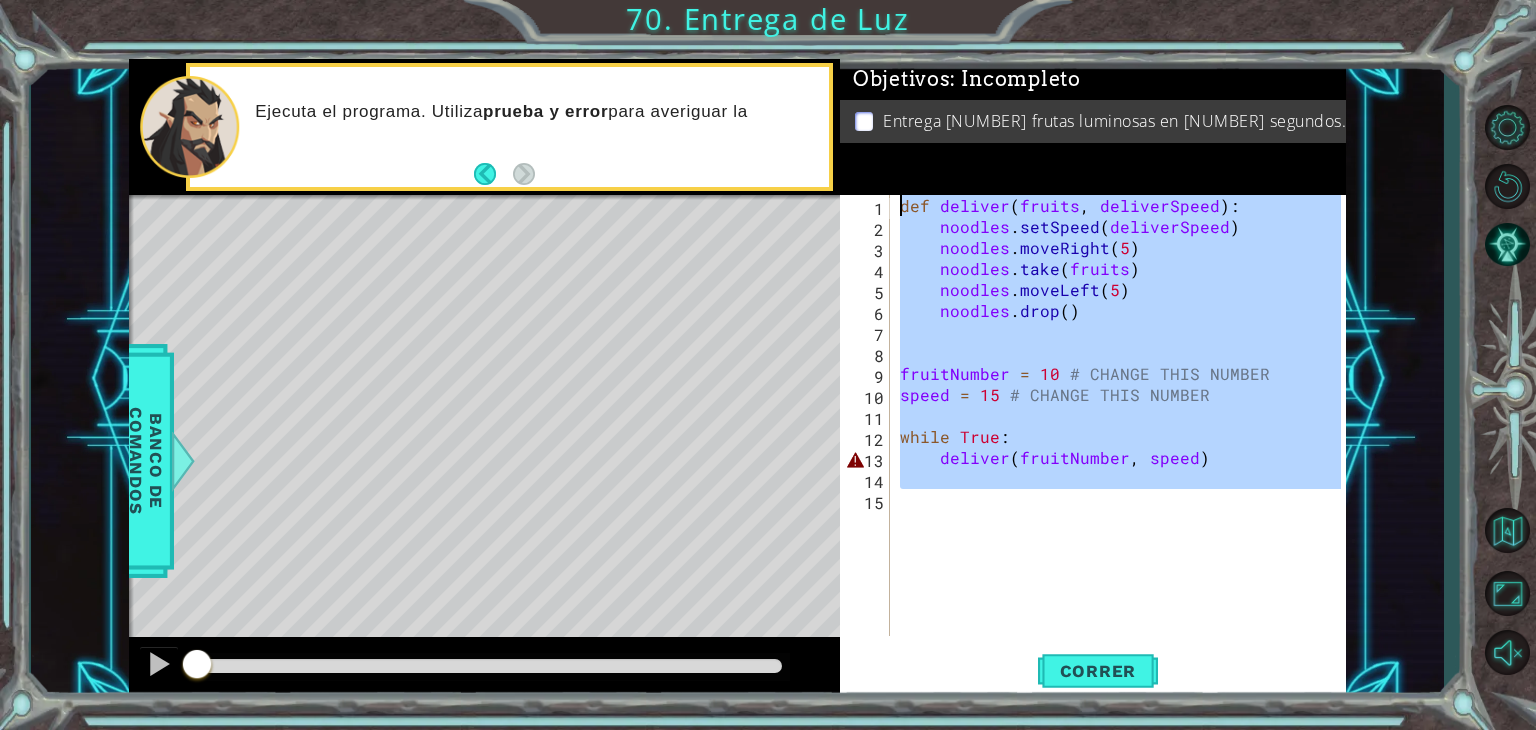 drag, startPoint x: 1035, startPoint y: 520, endPoint x: 857, endPoint y: 147, distance: 413.2953 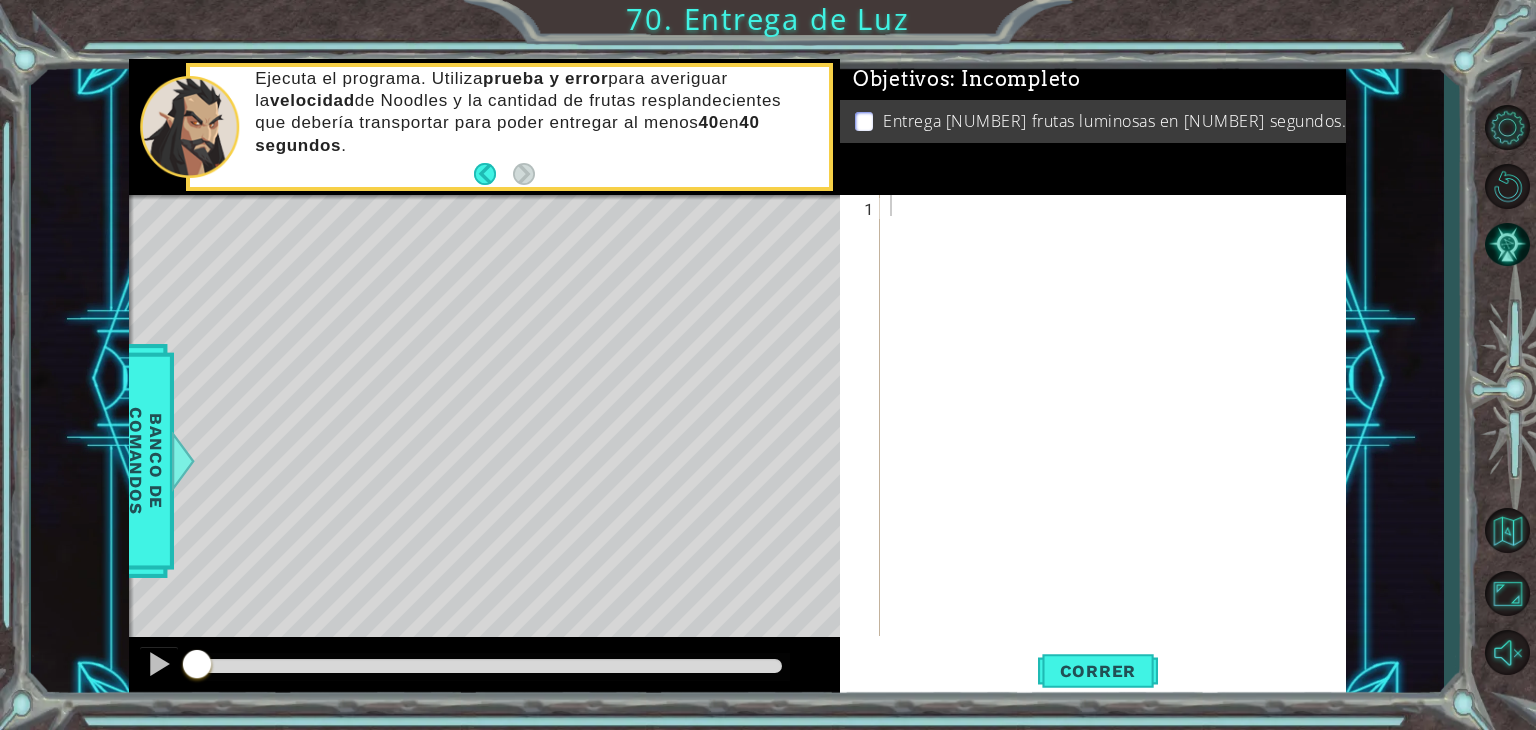 click at bounding box center [1118, 436] 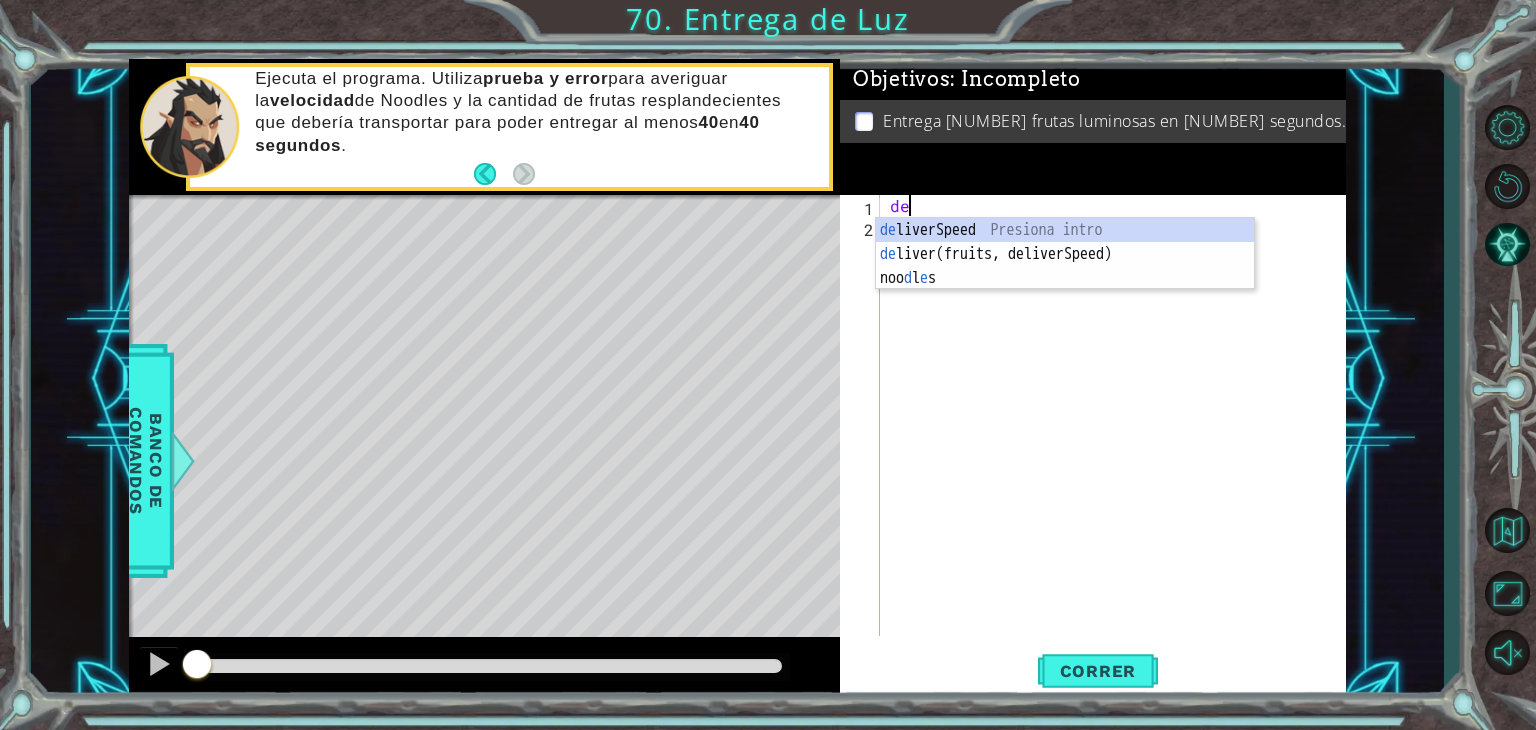 scroll, scrollTop: 0, scrollLeft: 0, axis: both 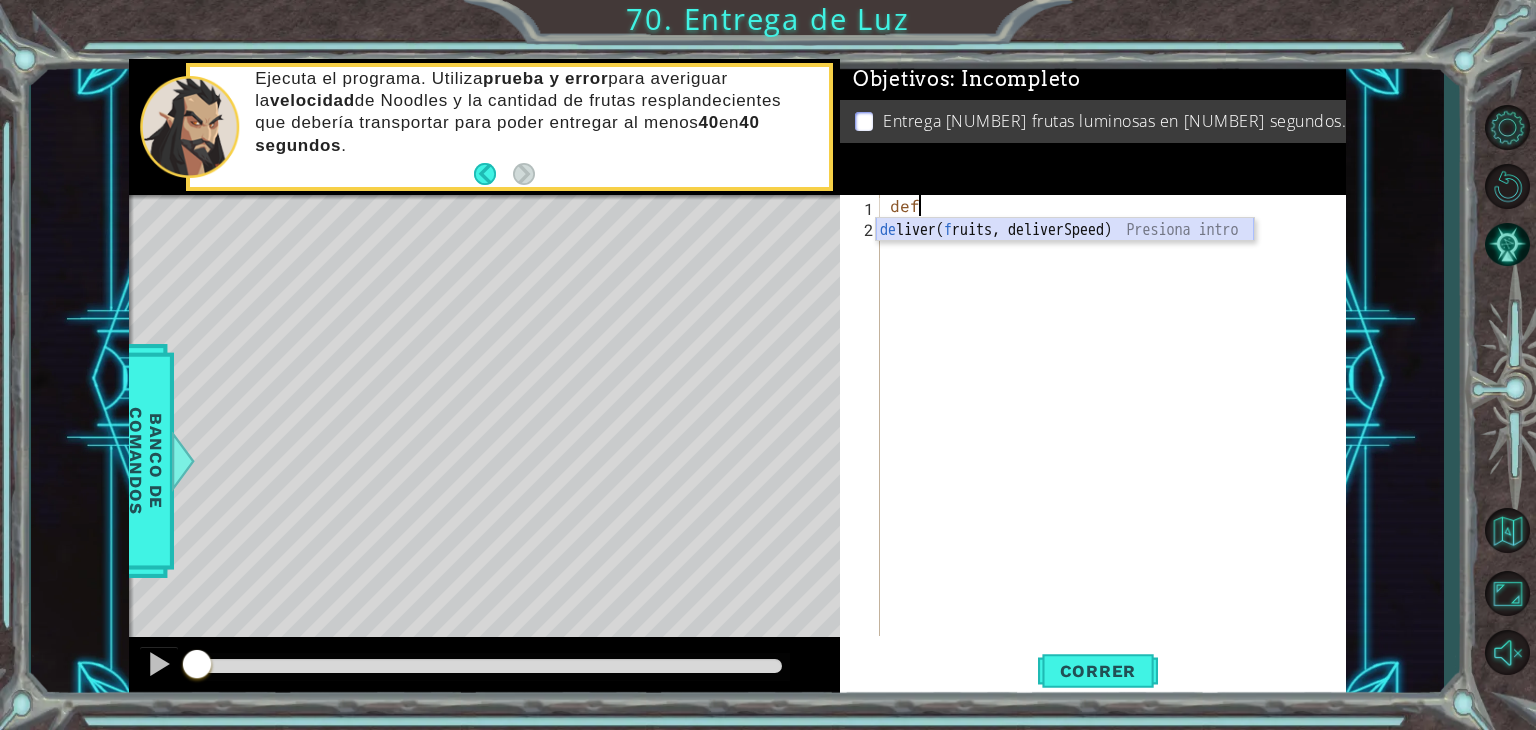 click on "de liver( f ruits, deliverSpeed) Presiona intro" at bounding box center [1065, 254] 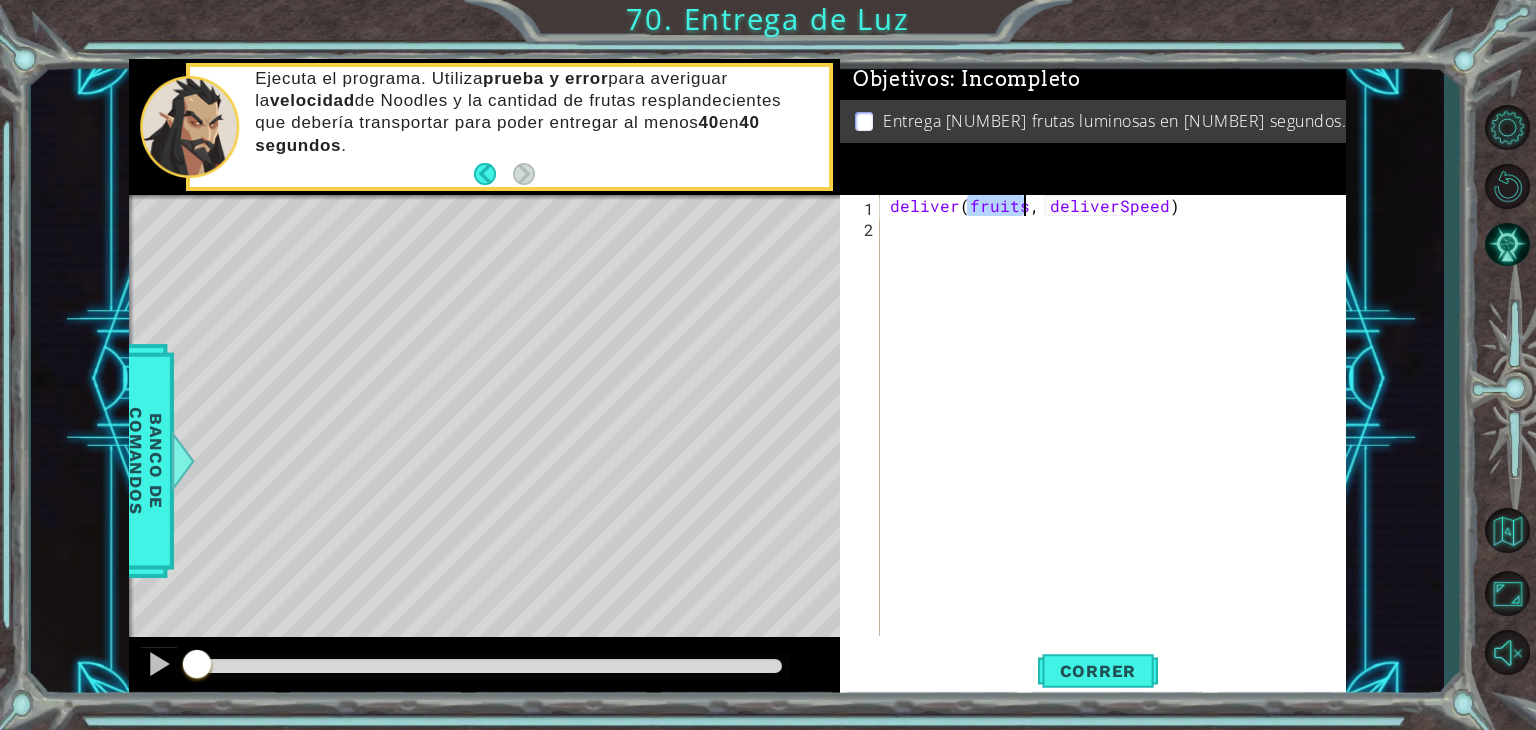 type on "deliver(fruits, deliverSpeed)" 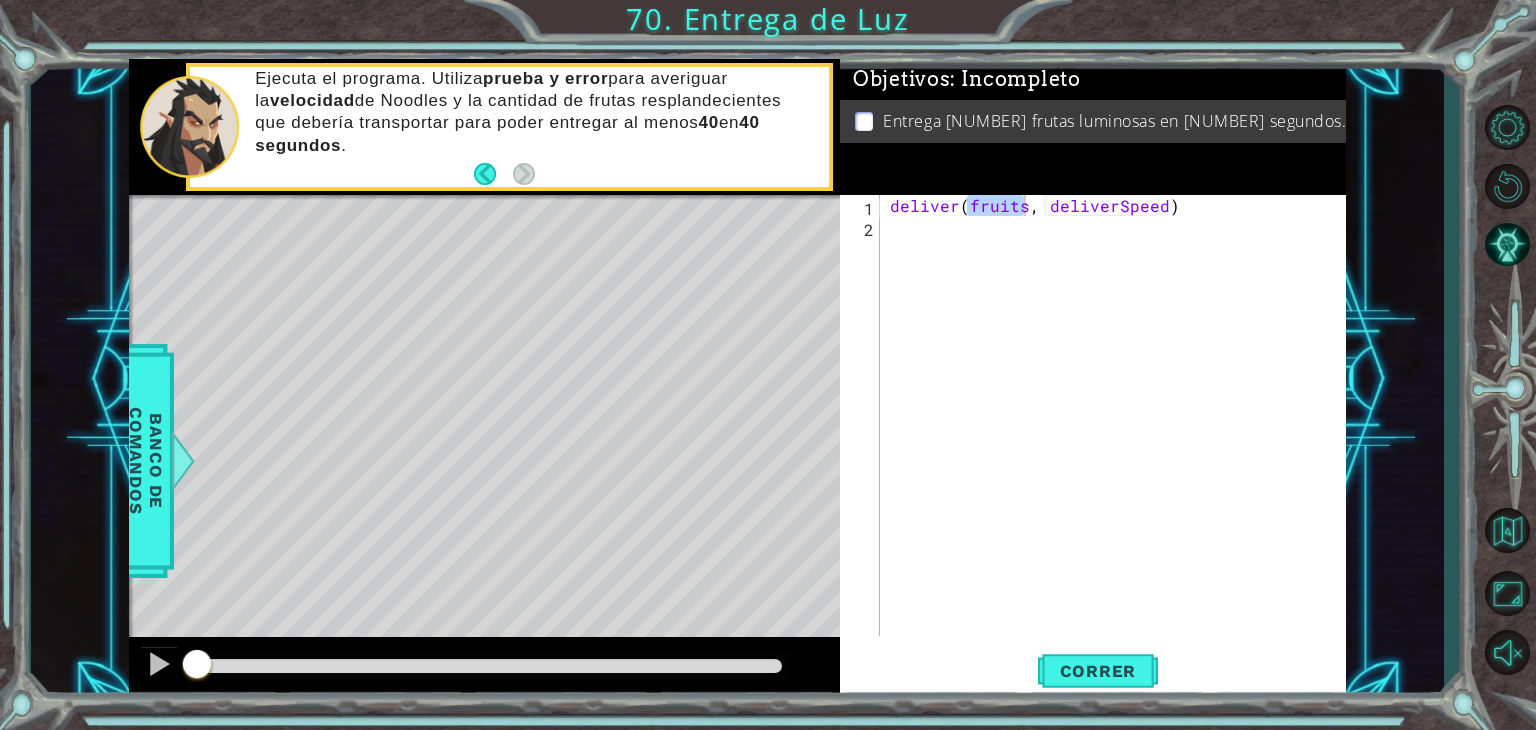 click on "deliver ( fruits ,   deliverSpeed )" at bounding box center (1118, 436) 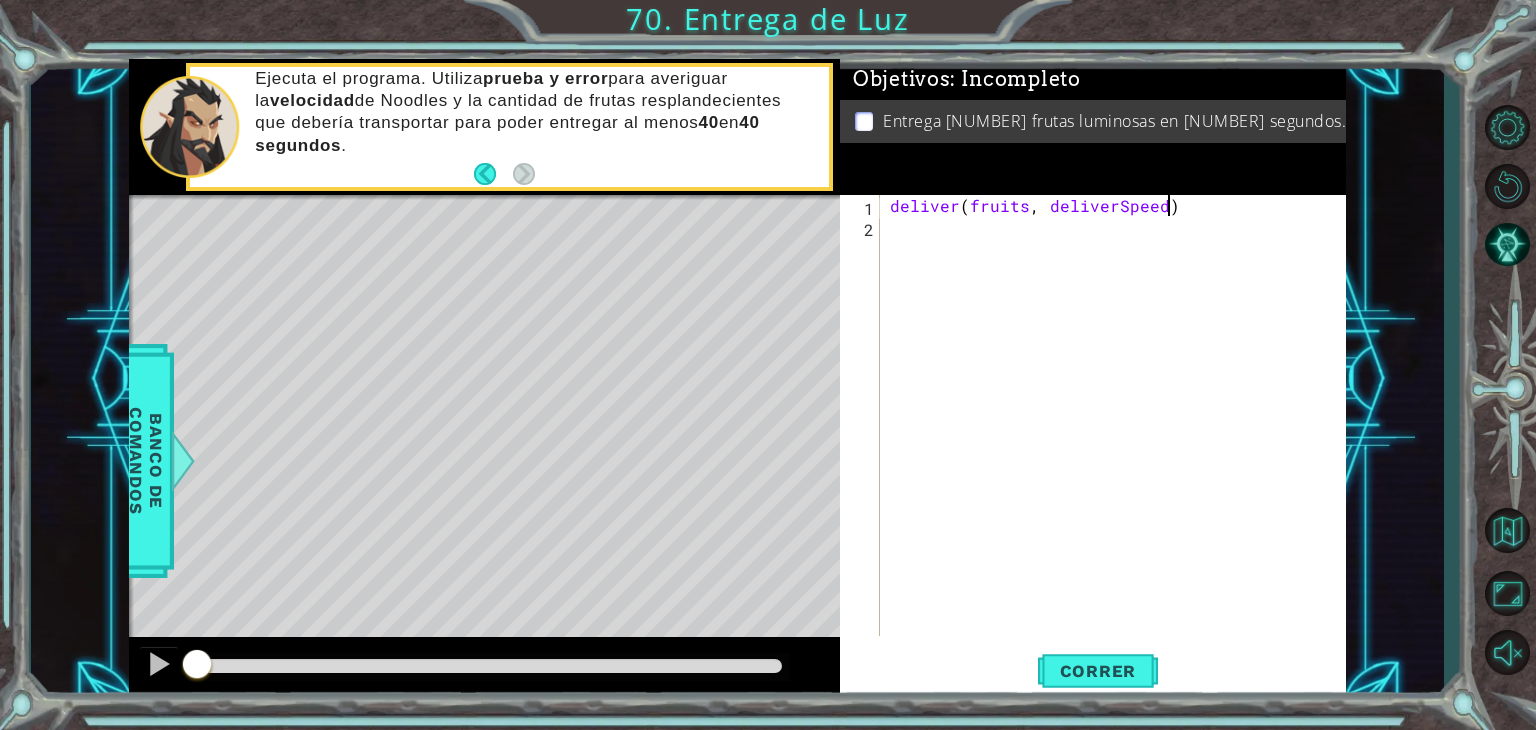 click on "deliver ( fruits ,   deliverSpeed )" at bounding box center [1118, 436] 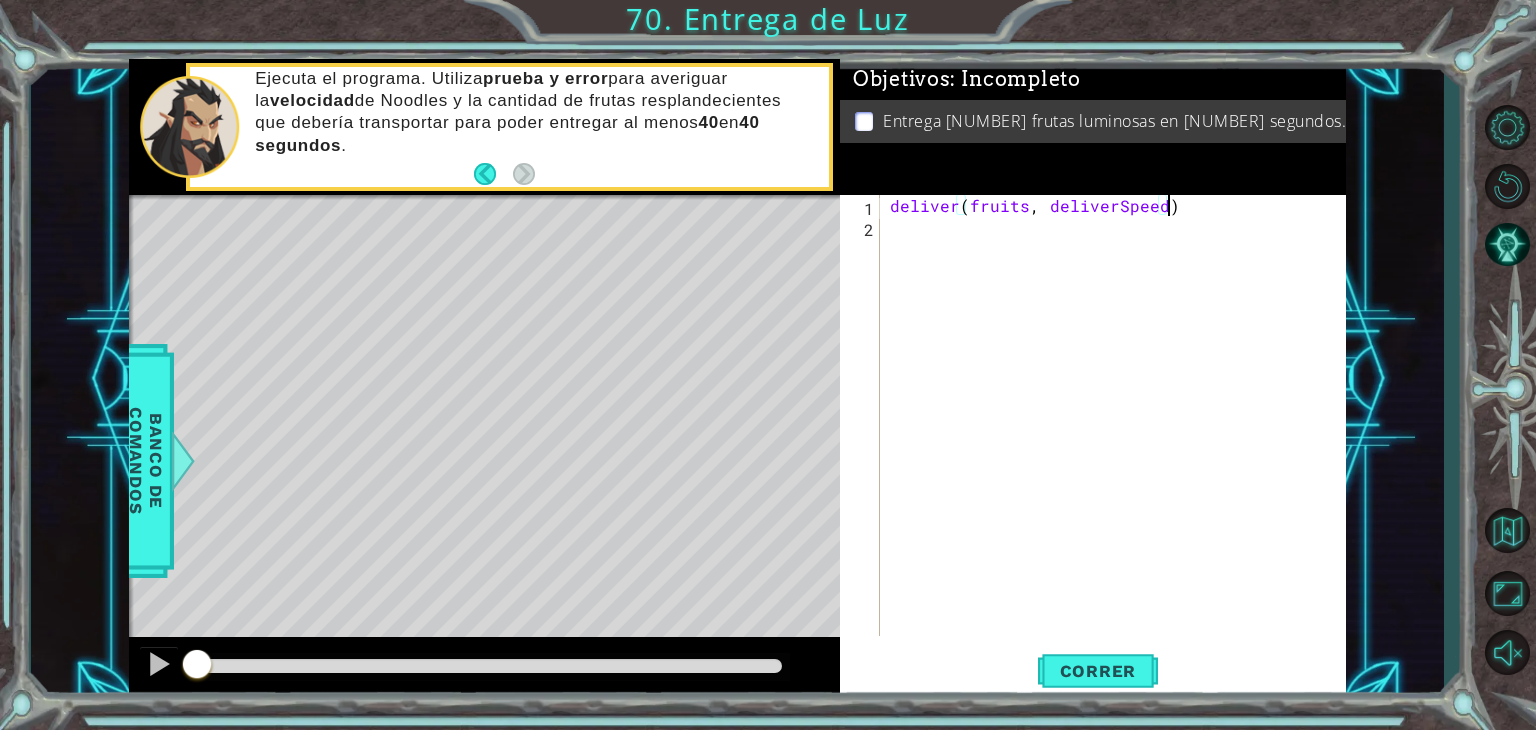 type on "deliver(fruits, deliverSpeed):" 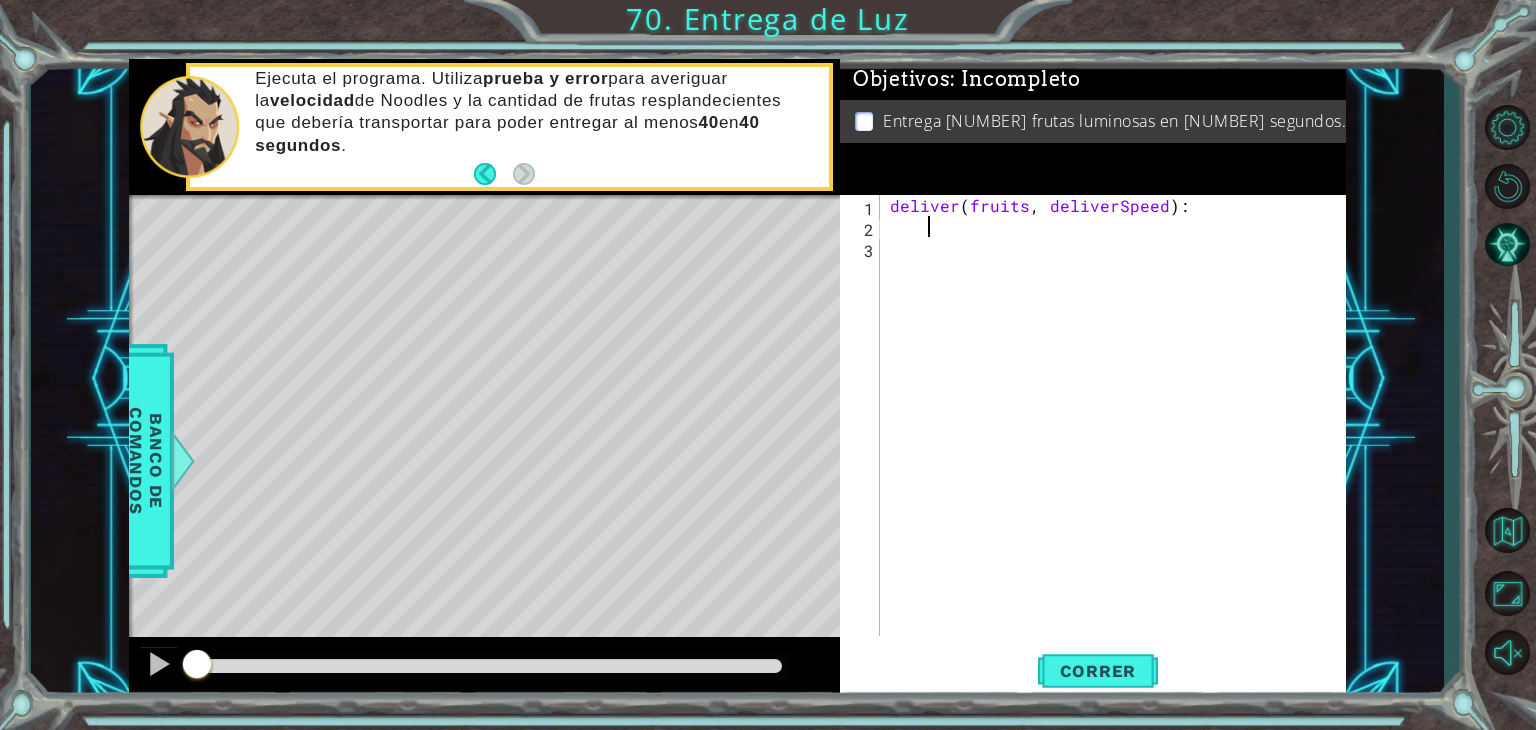 scroll, scrollTop: 0, scrollLeft: 0, axis: both 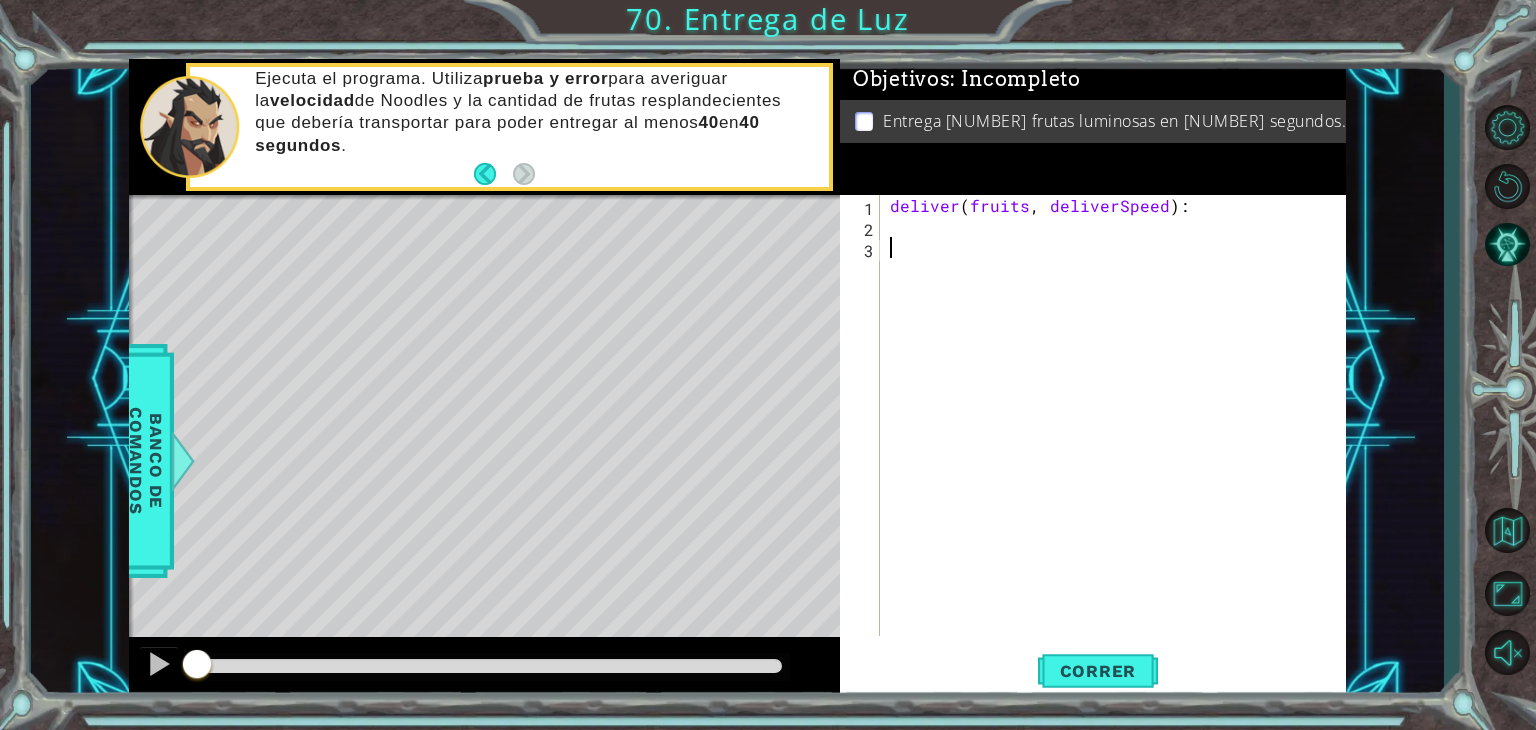 click on "deliver ( fruits ,   deliverSpeed ) :" at bounding box center [1118, 436] 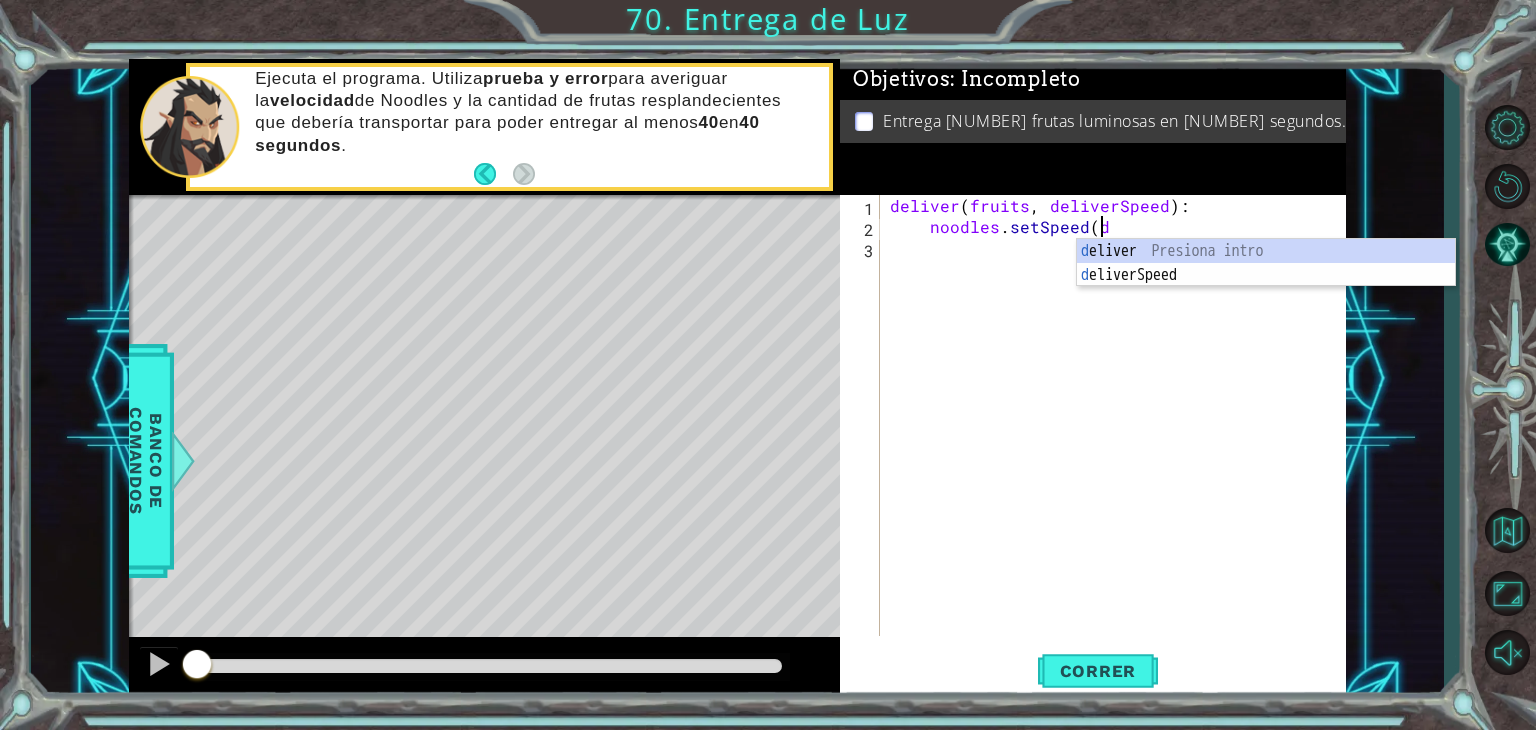 scroll, scrollTop: 0, scrollLeft: 12, axis: horizontal 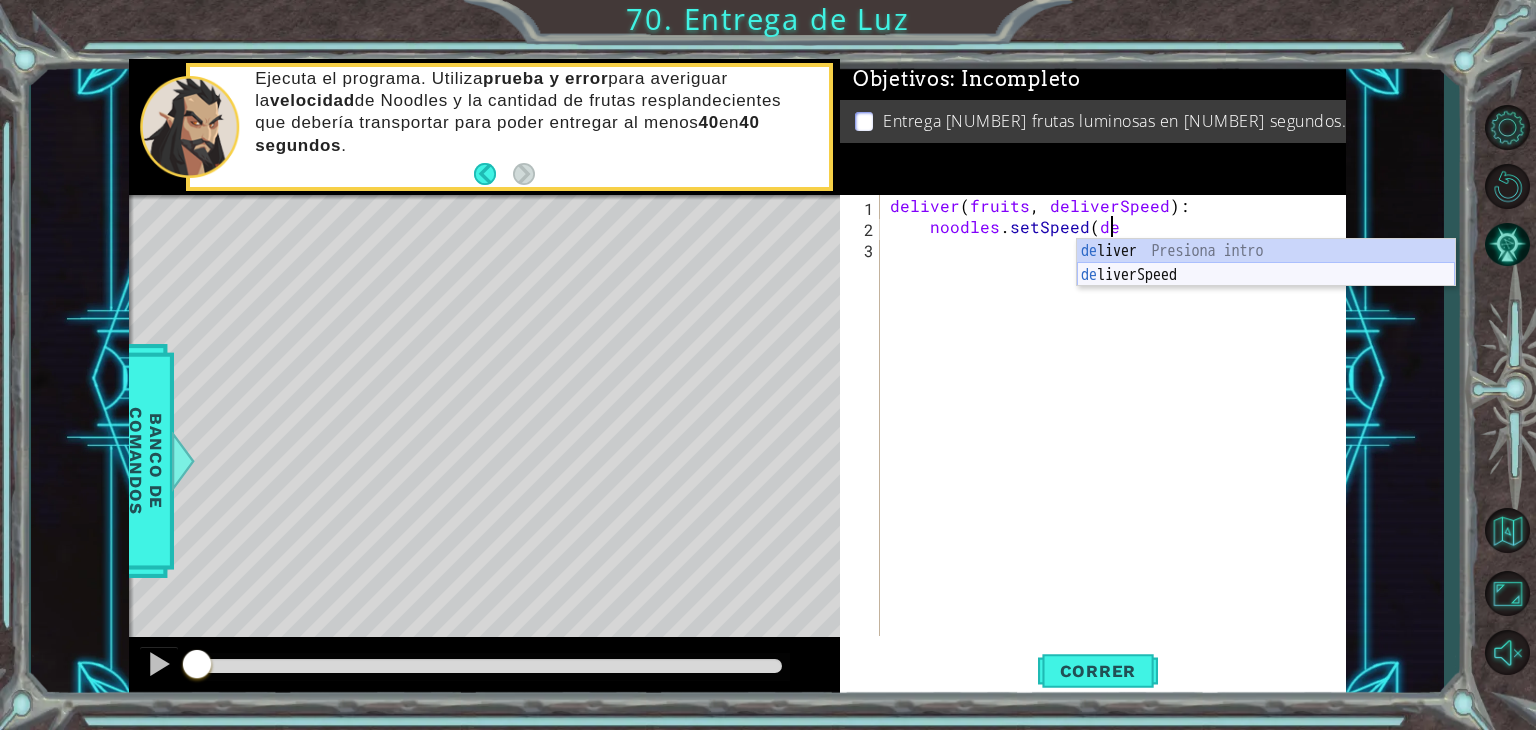 click on "de liver Presiona intro de liverSpeed Presiona intro" at bounding box center (1266, 287) 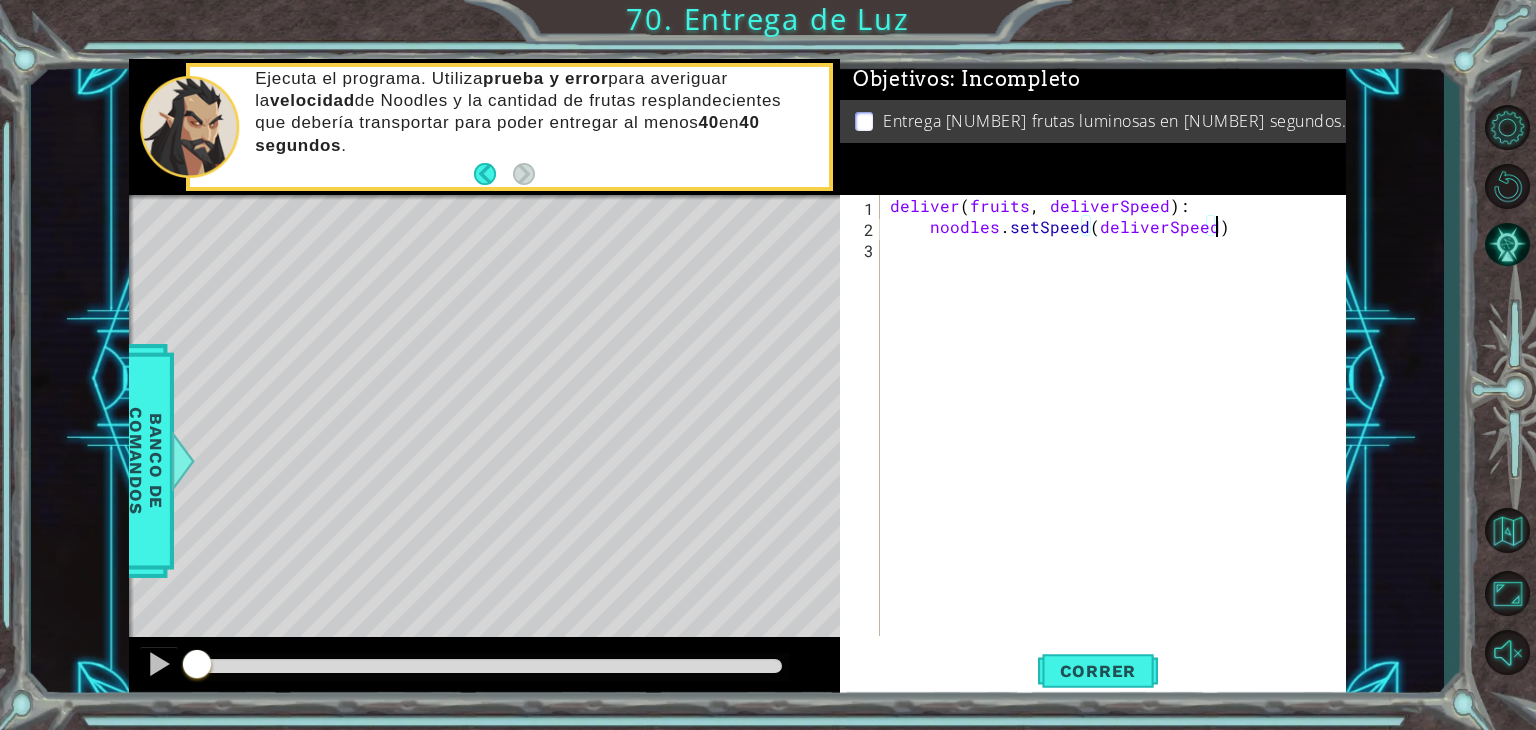 type on "noodles.setSpeed(deliverSpeed):" 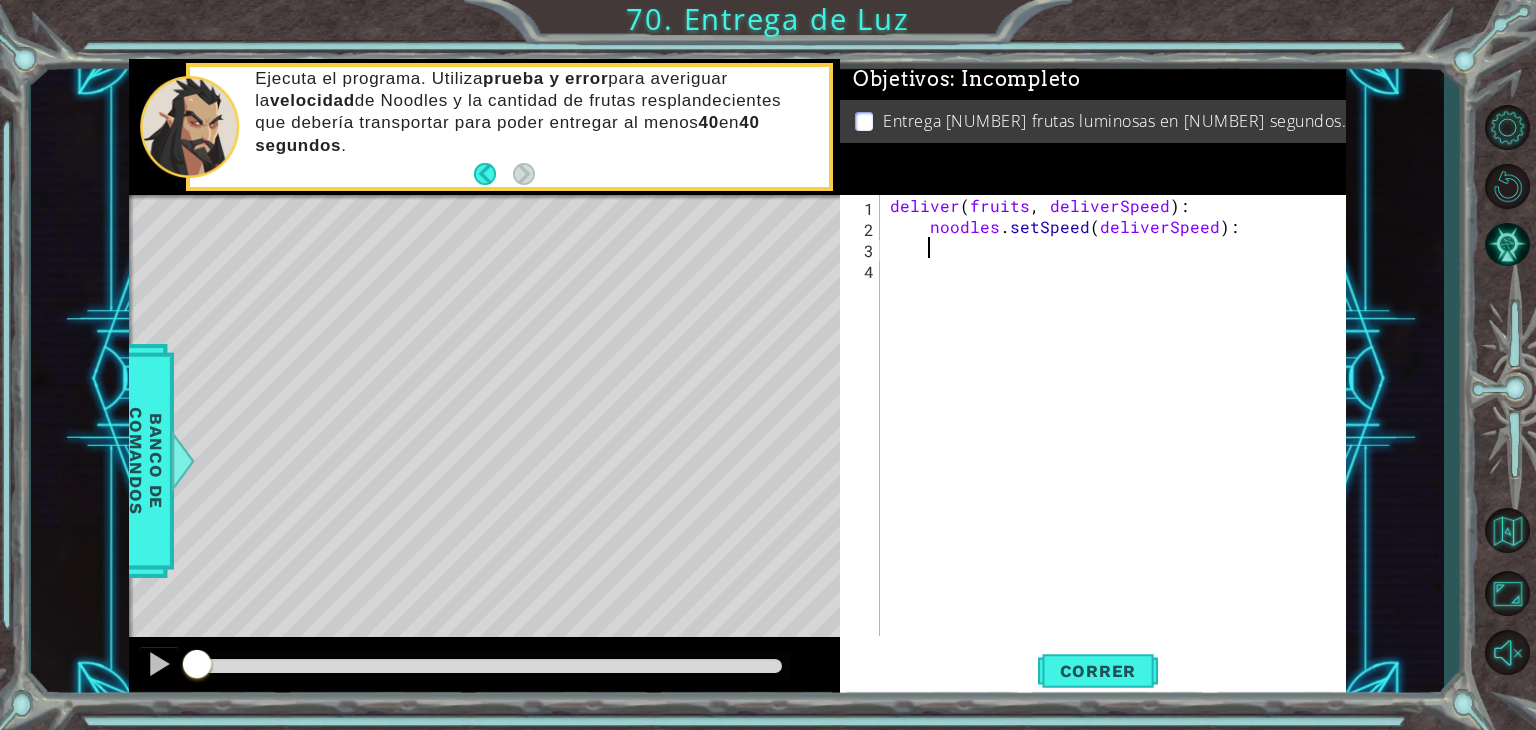 scroll, scrollTop: 0, scrollLeft: 0, axis: both 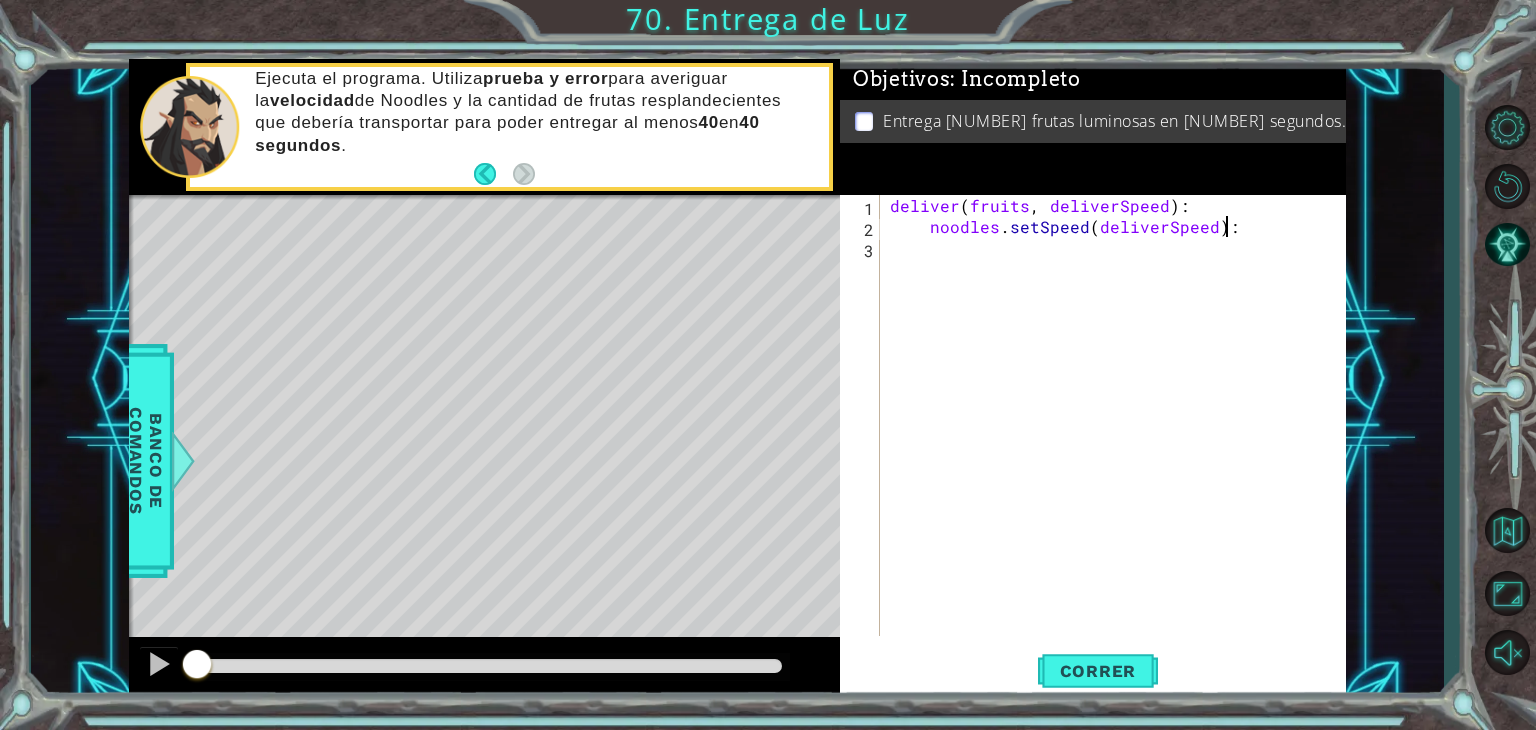 type on "noodles.setSpeed(deliverSpeed)" 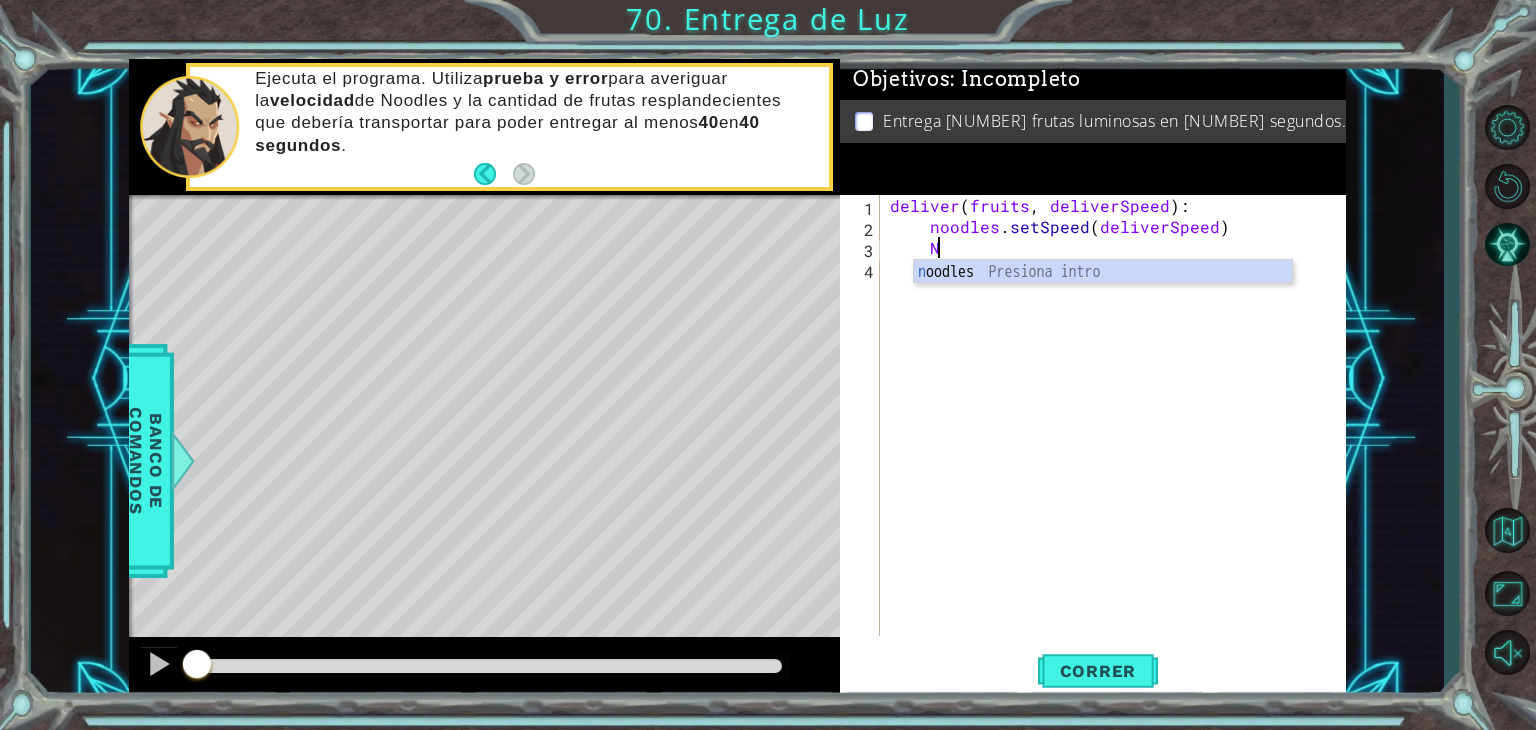 scroll, scrollTop: 0, scrollLeft: 1, axis: horizontal 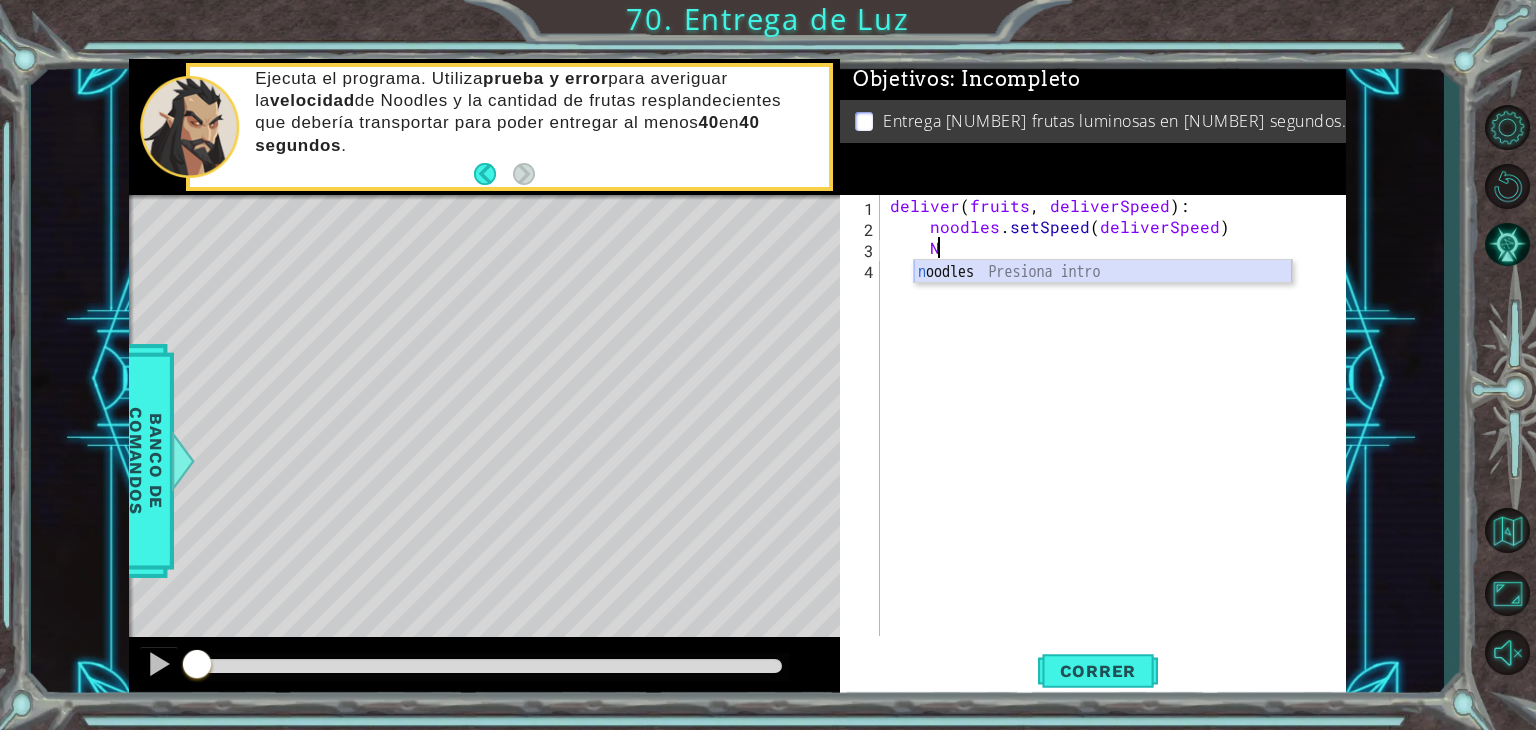 click on "n oodles Presiona intro" at bounding box center (1103, 296) 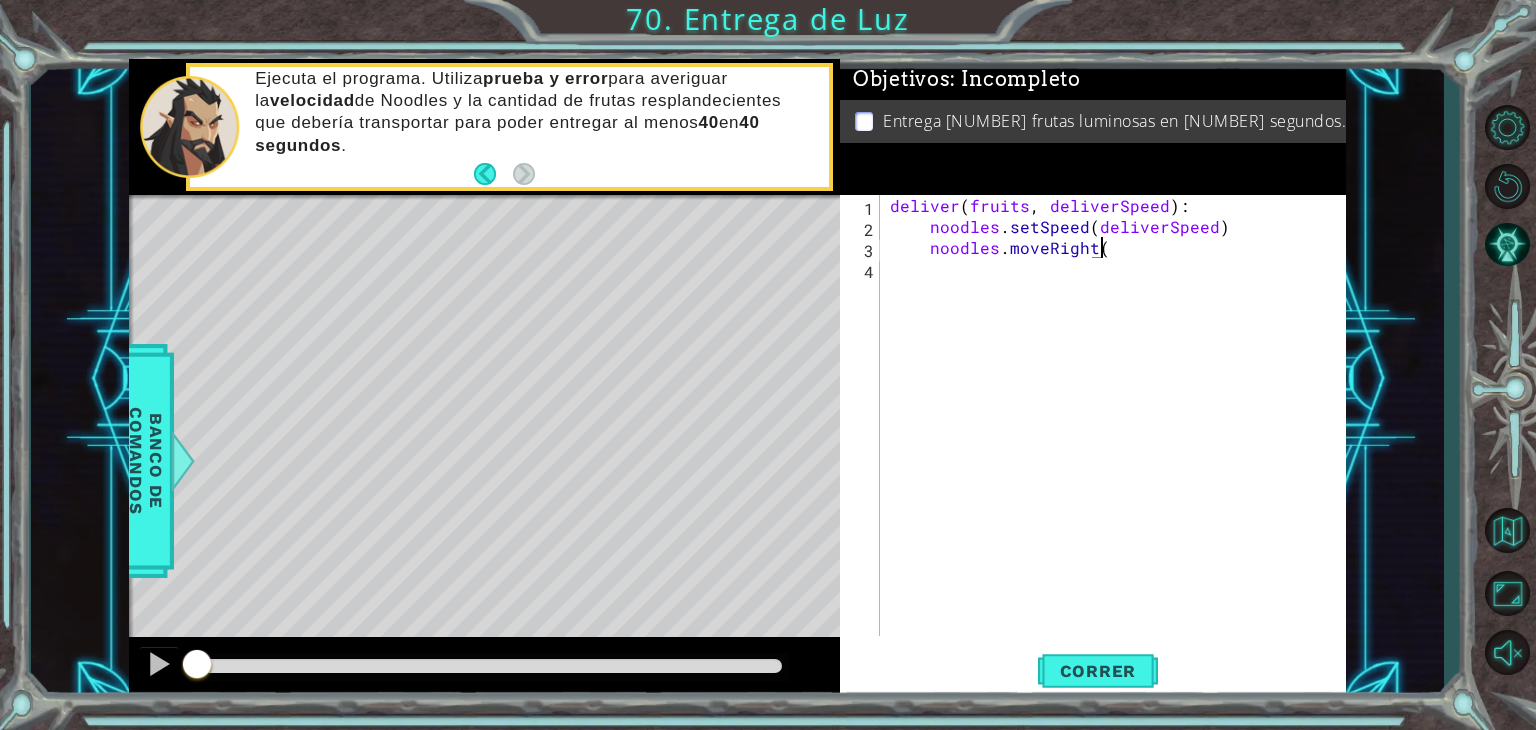 scroll, scrollTop: 0, scrollLeft: 12, axis: horizontal 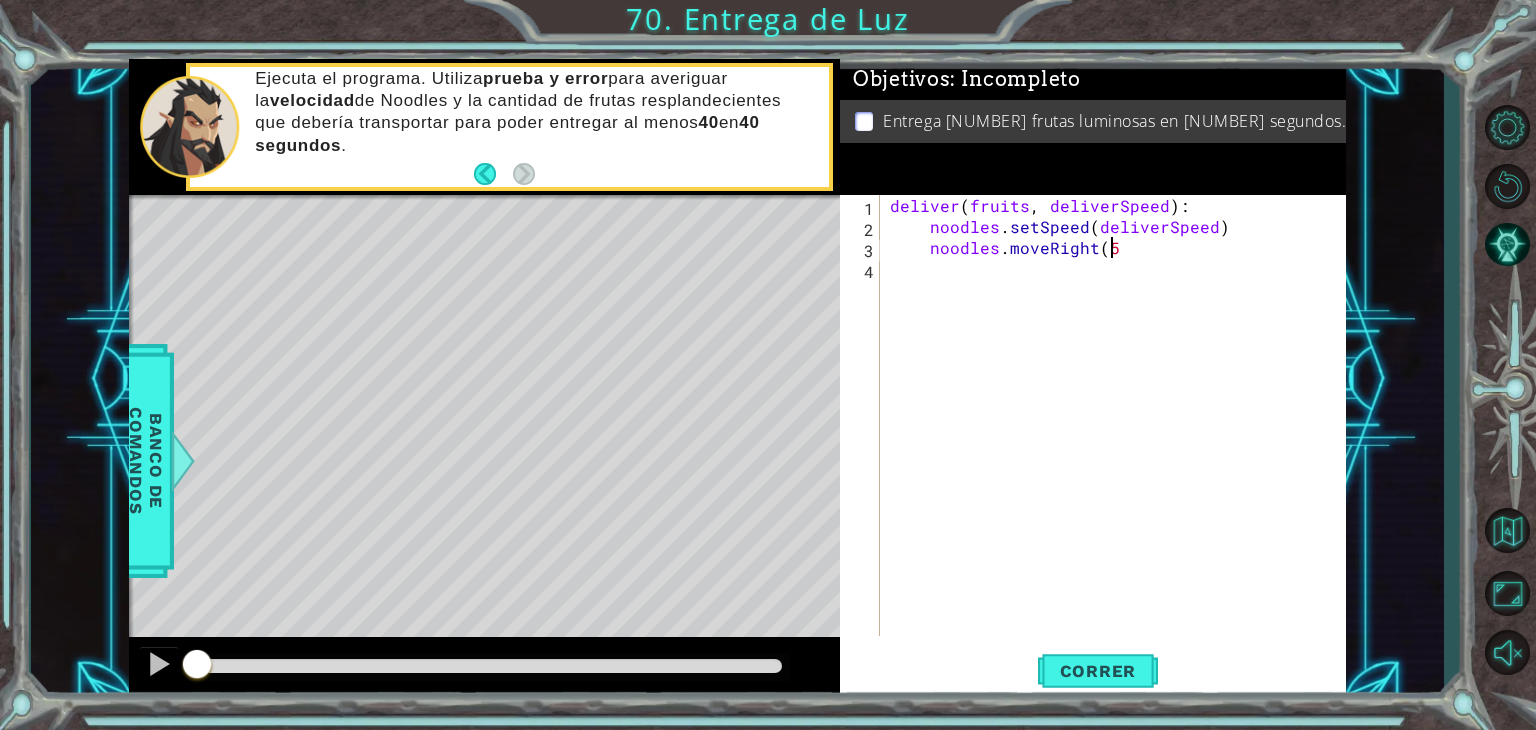 type on "noodles.moveRight(5)" 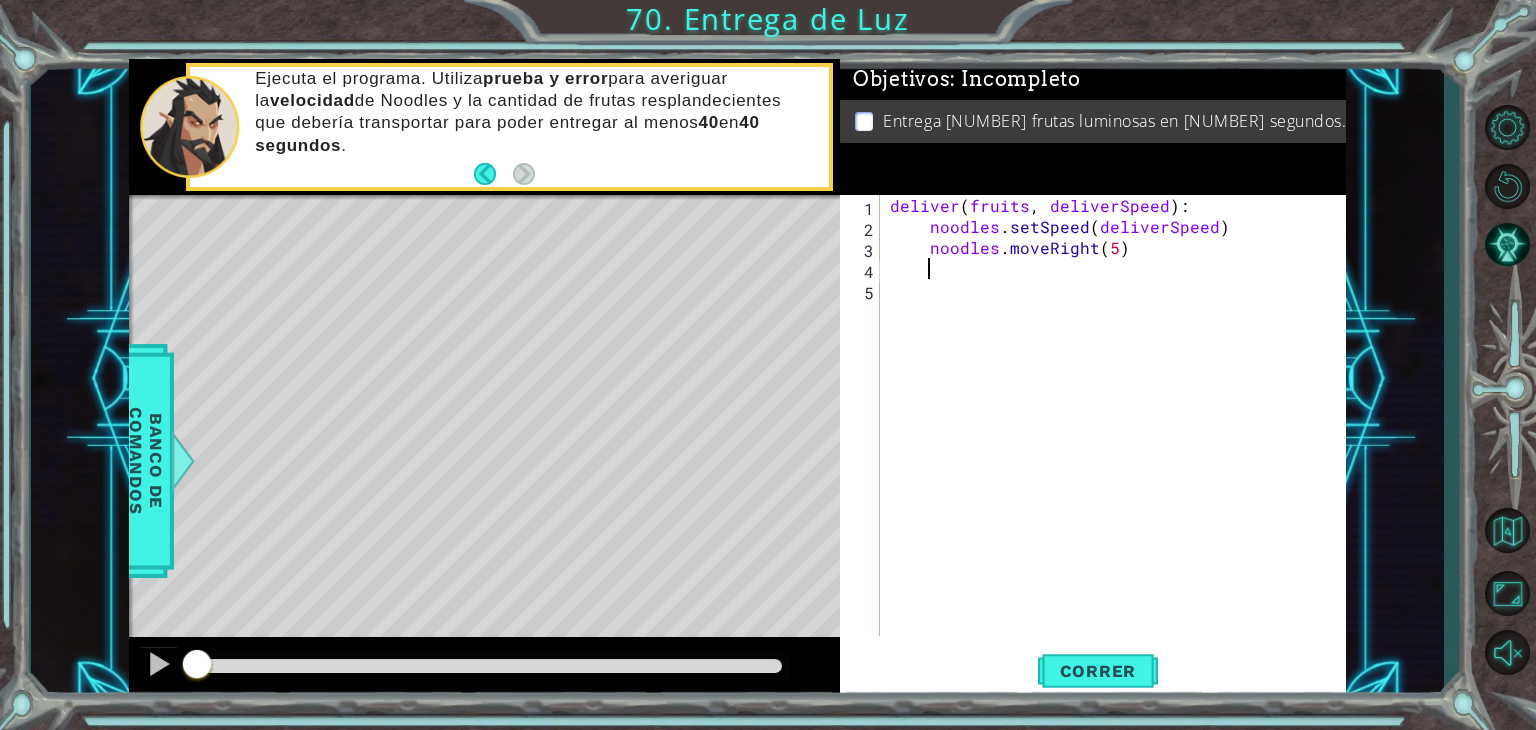 scroll, scrollTop: 0, scrollLeft: 1, axis: horizontal 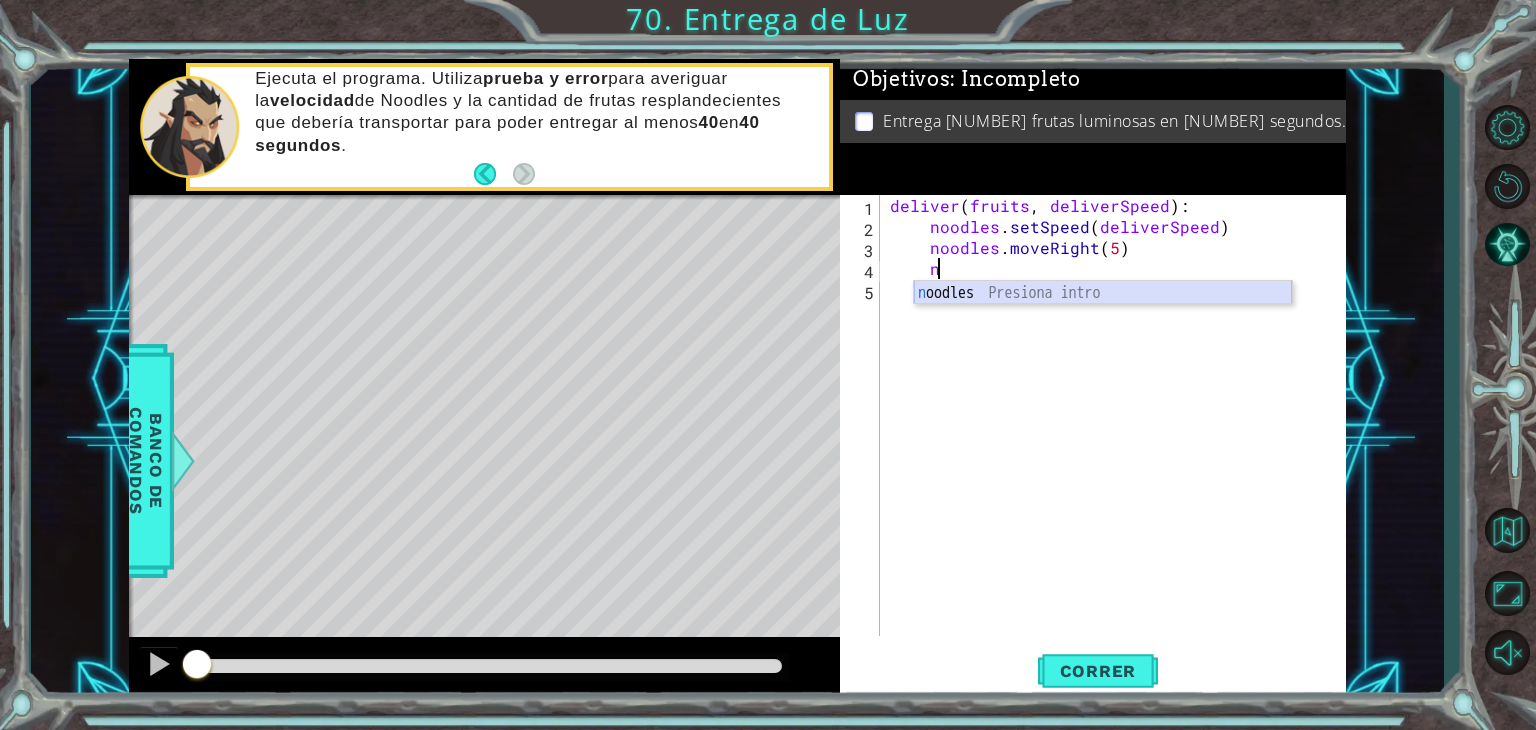 click on "n oodles Presiona intro" at bounding box center [1103, 317] 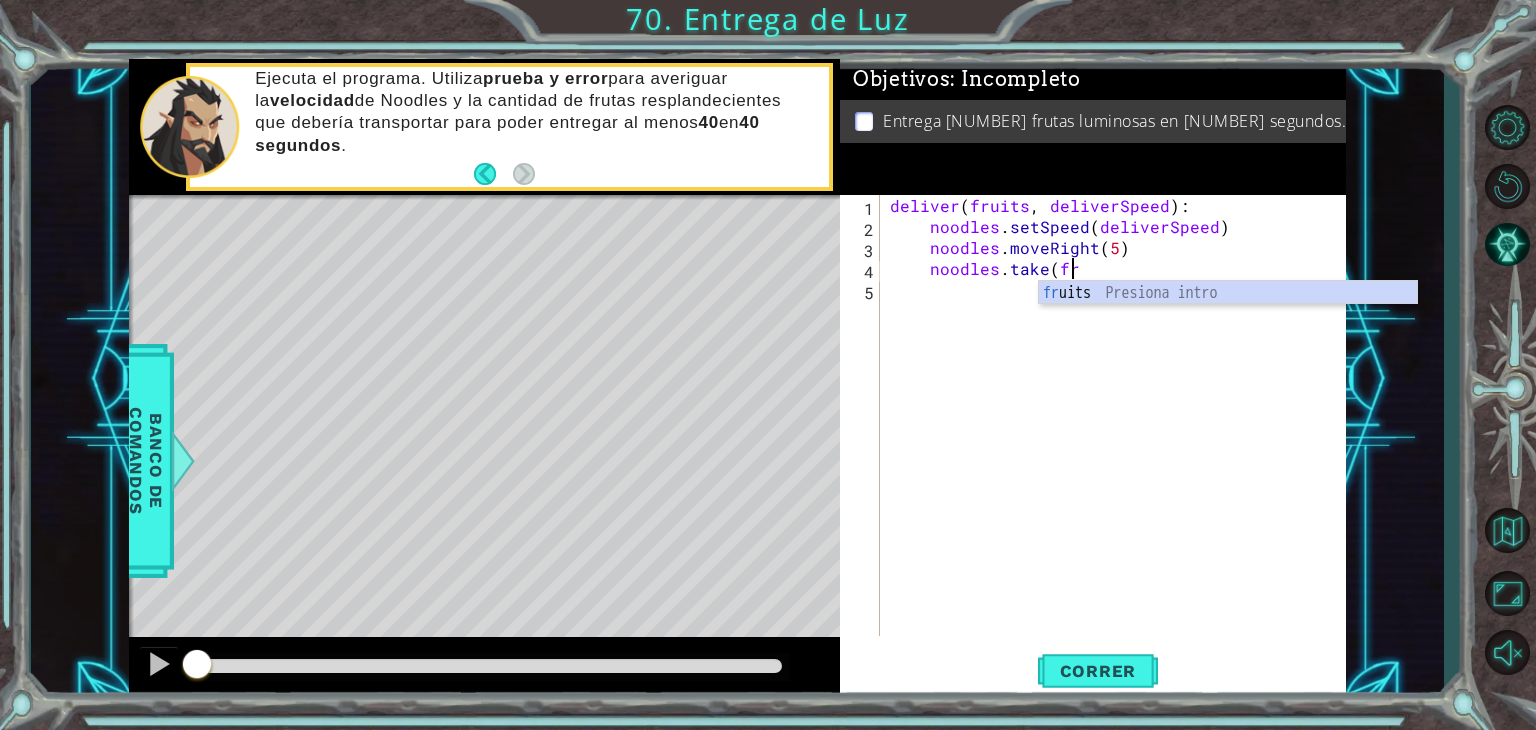 scroll, scrollTop: 0, scrollLeft: 10, axis: horizontal 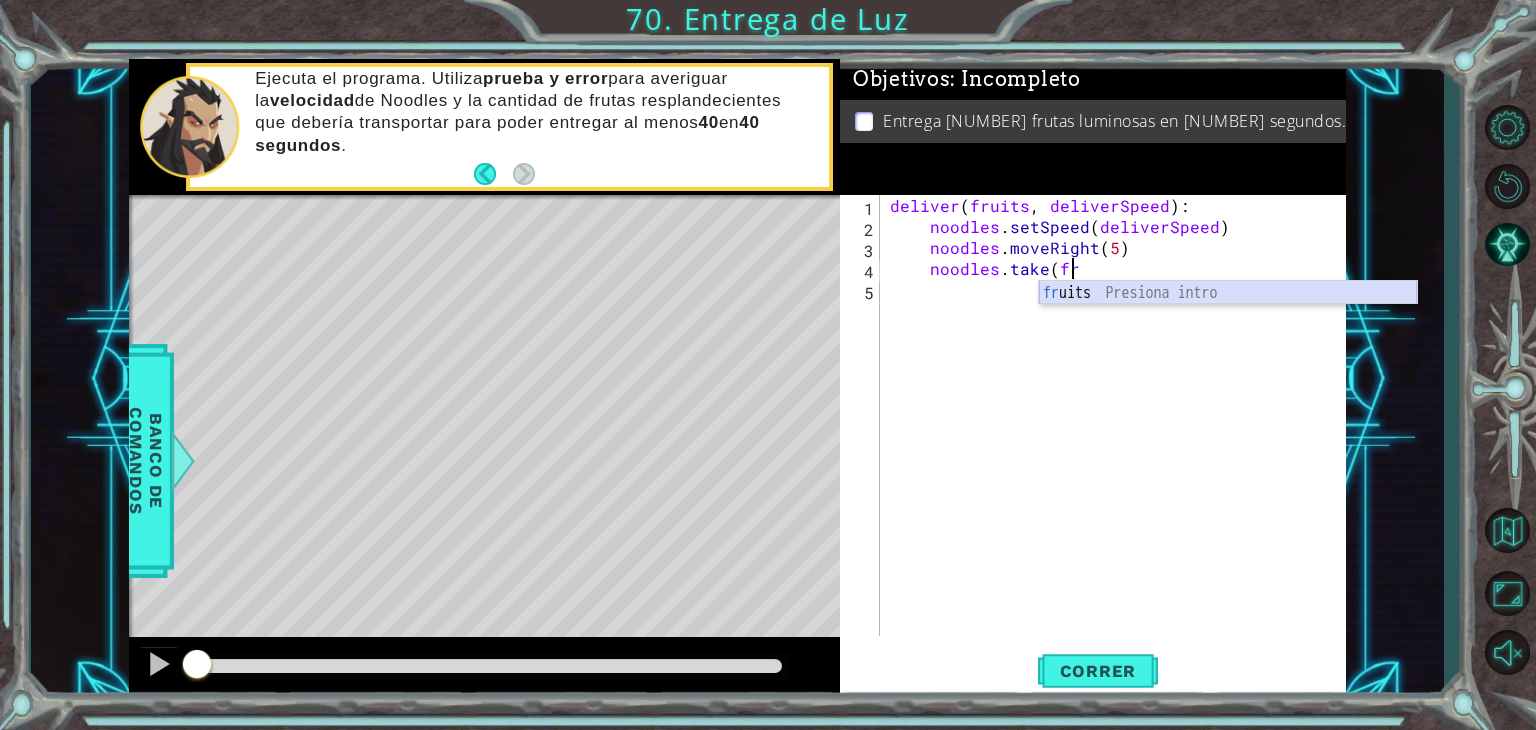 click on "fr uits Presiona intro" at bounding box center (1228, 317) 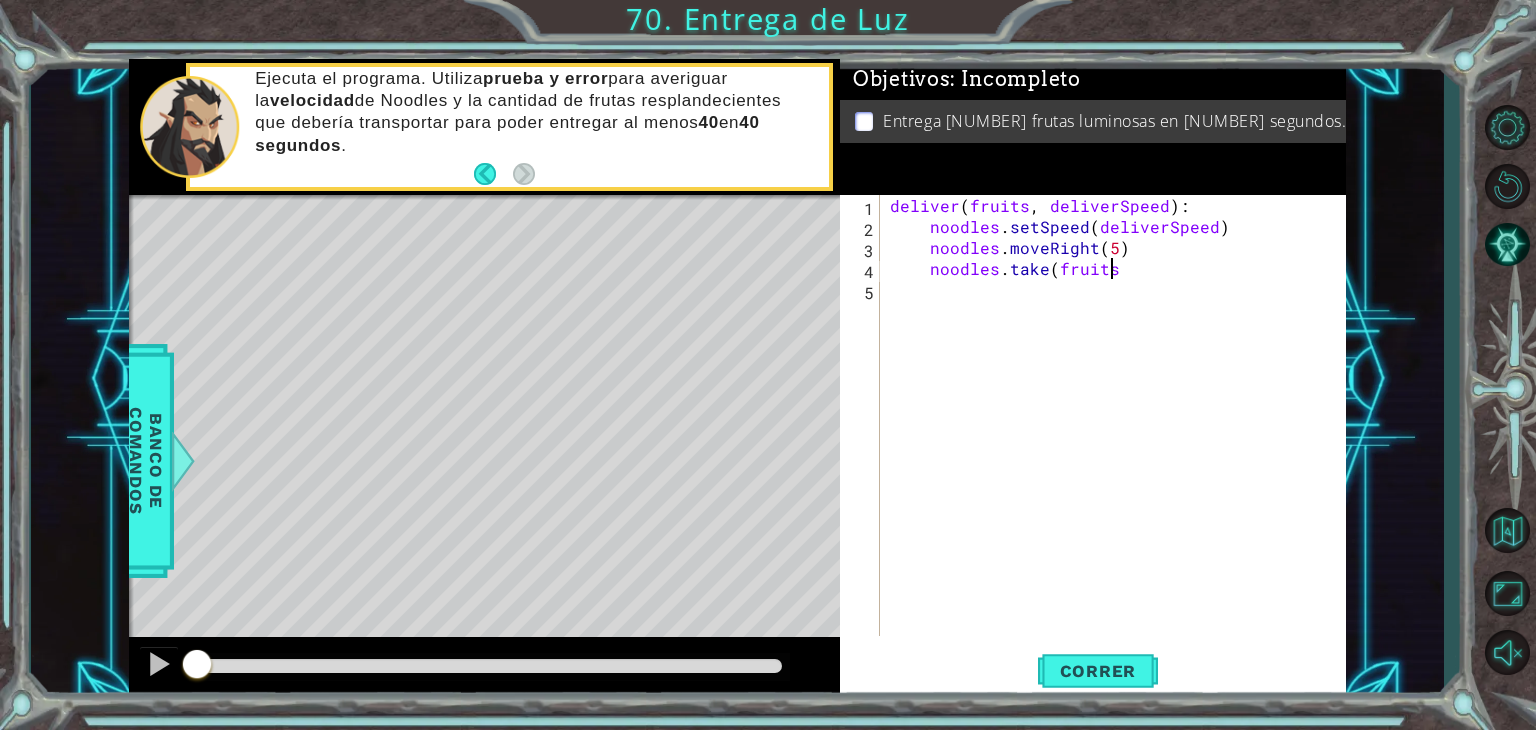 type on "noodles.take(fruits)" 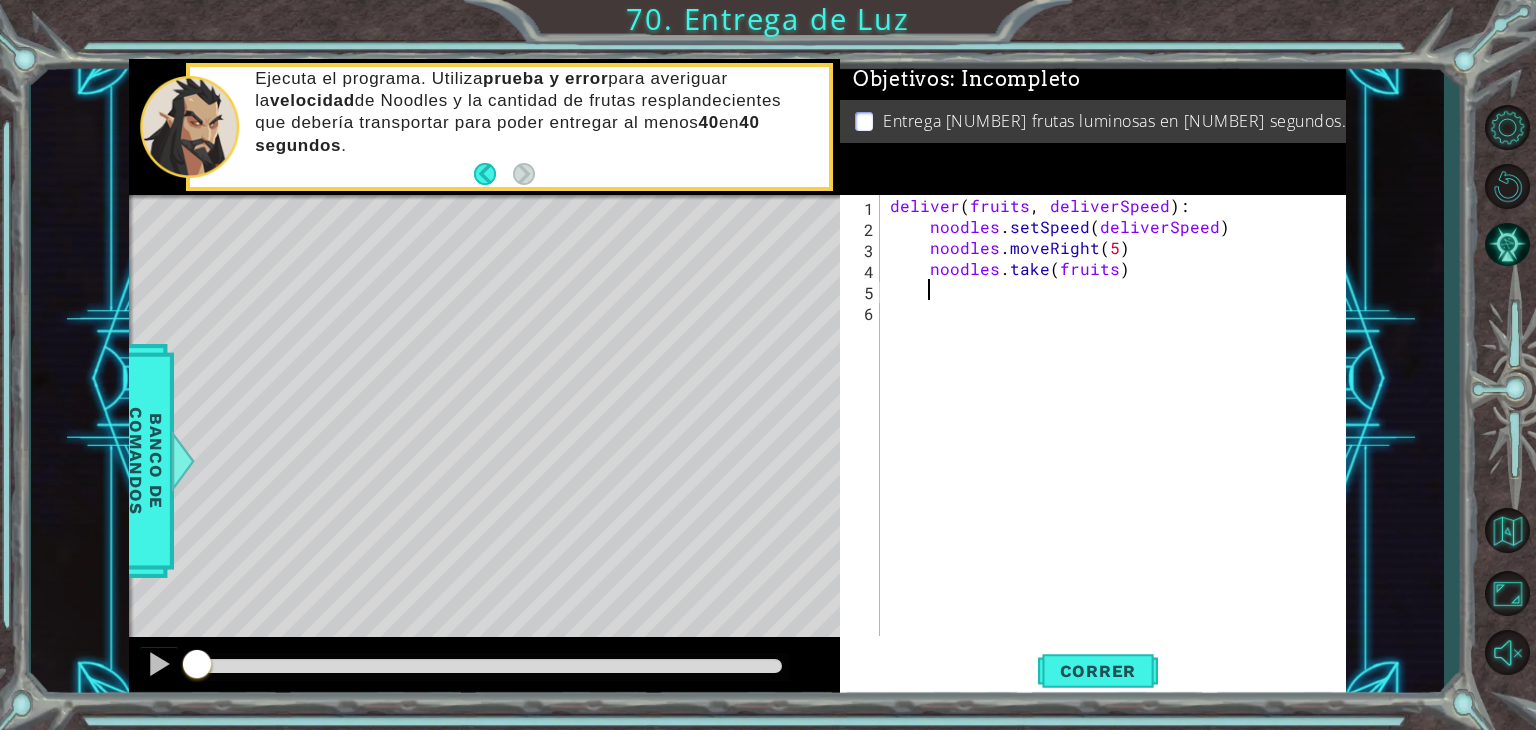 scroll, scrollTop: 0, scrollLeft: 1, axis: horizontal 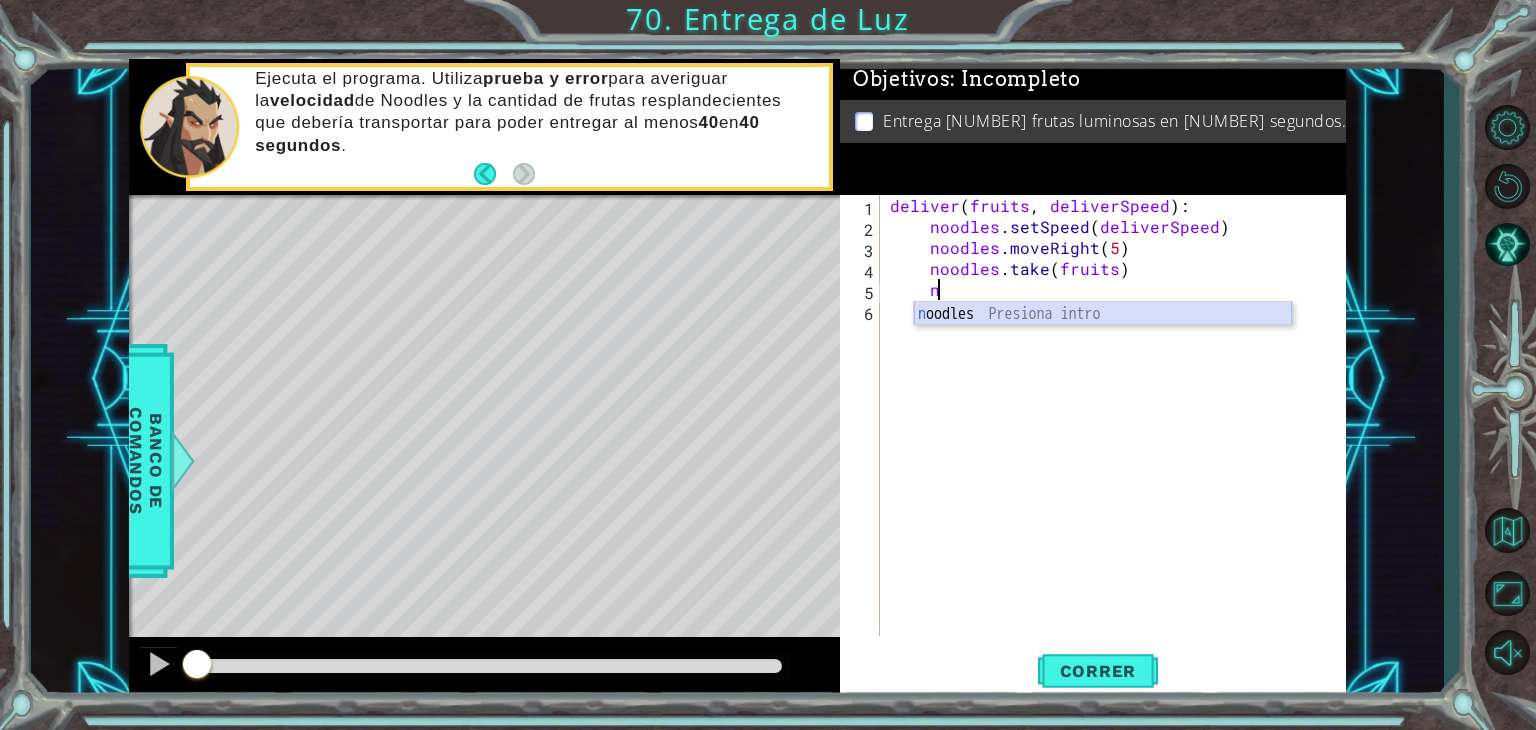 click on "n oodles Presiona intro" at bounding box center [1103, 338] 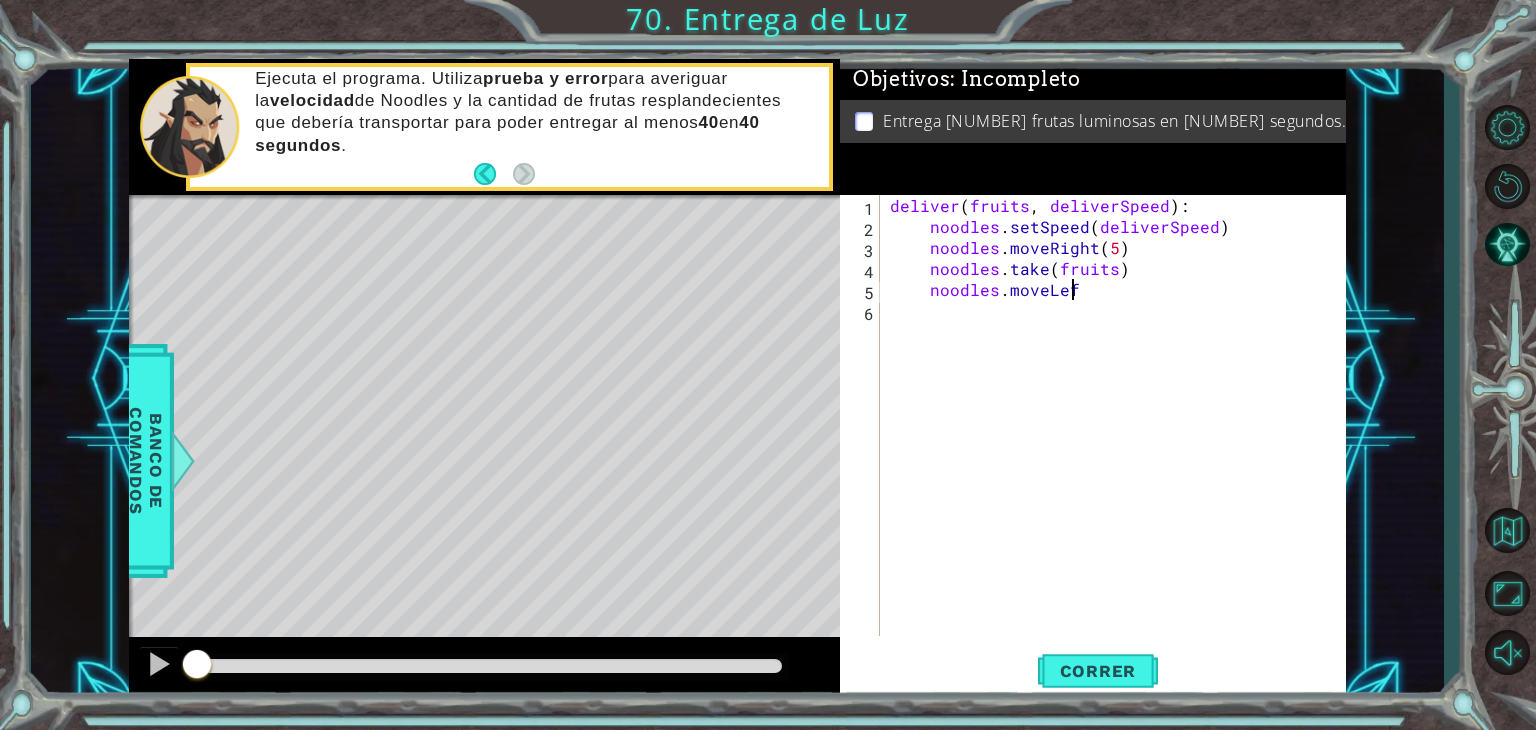 scroll, scrollTop: 0, scrollLeft: 10, axis: horizontal 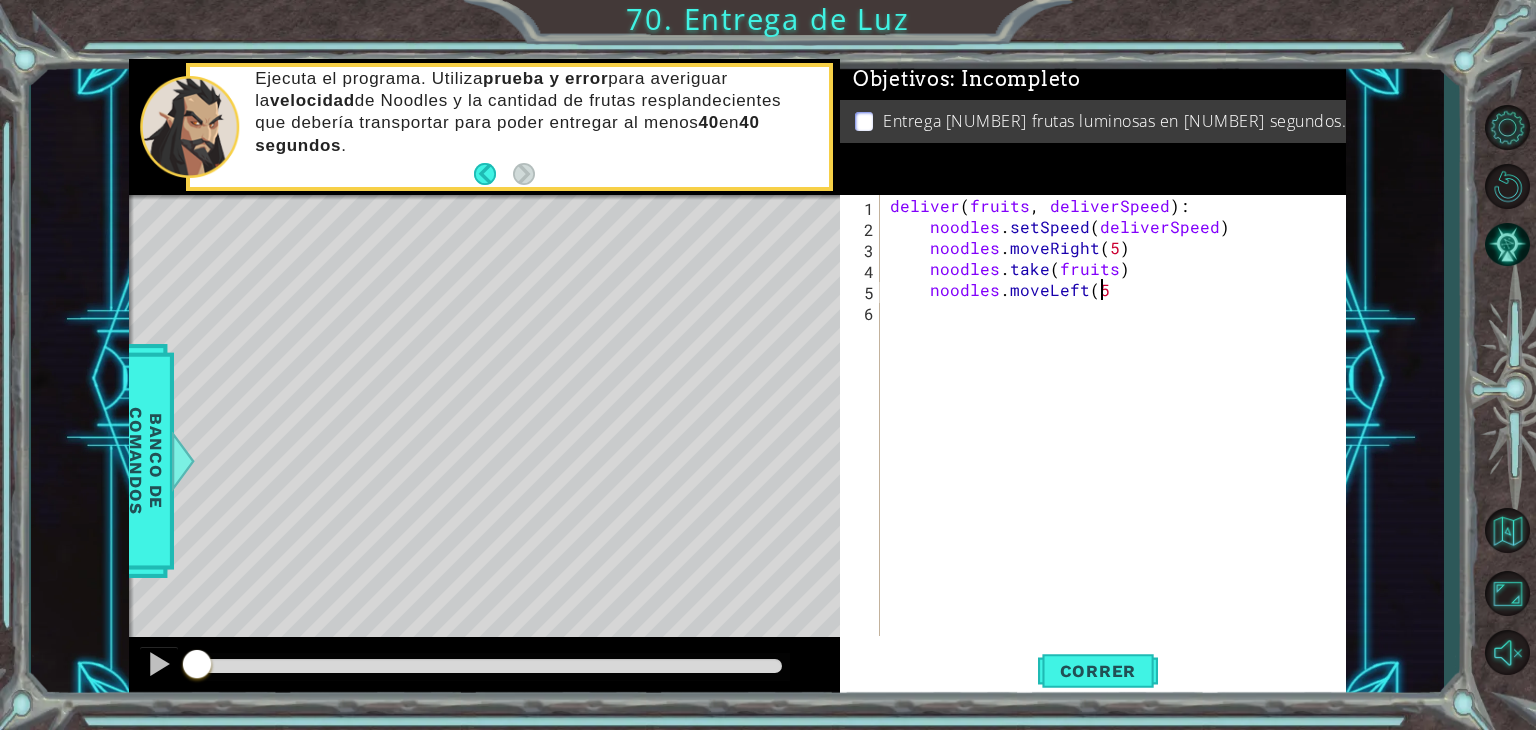 type on "noodles.moveLeft(5)" 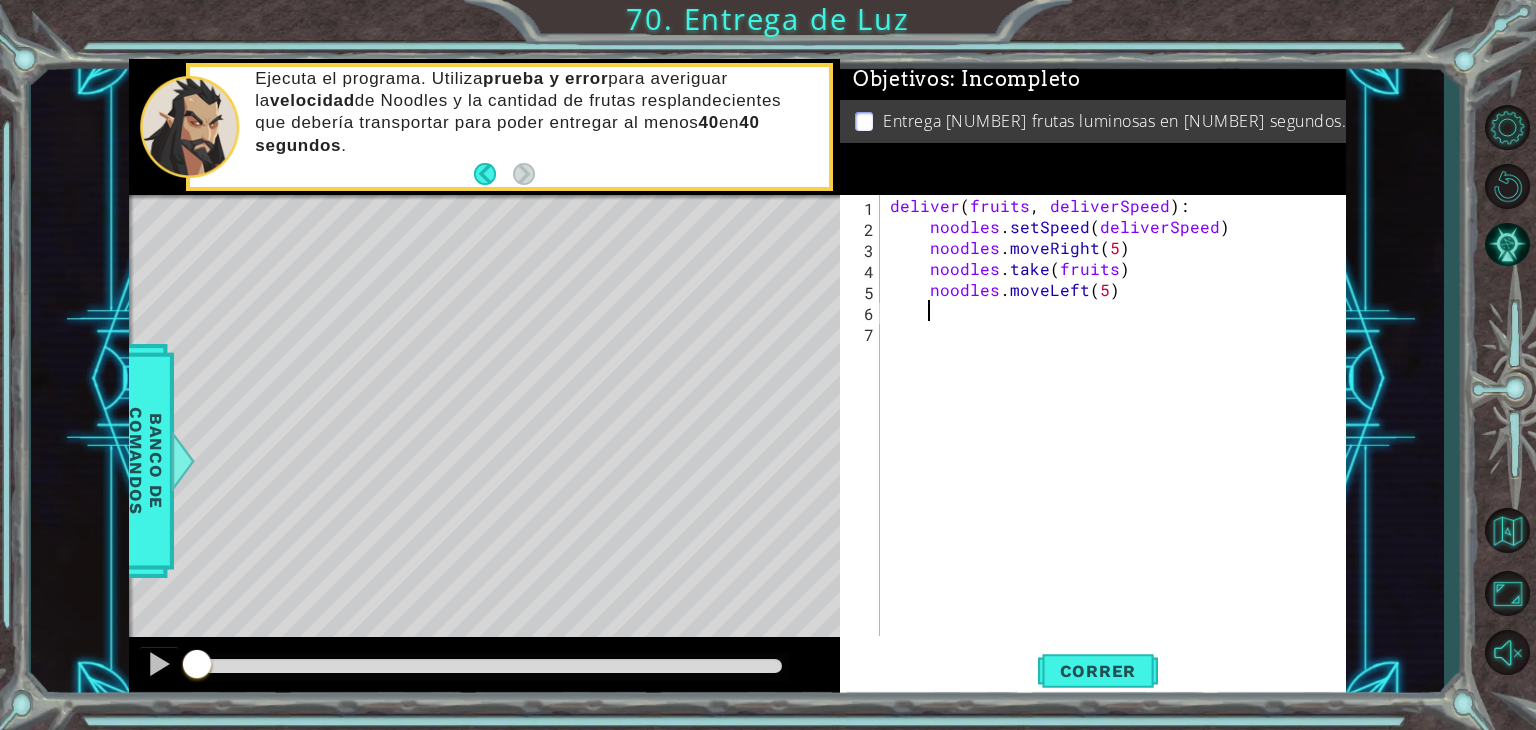scroll, scrollTop: 0, scrollLeft: 1, axis: horizontal 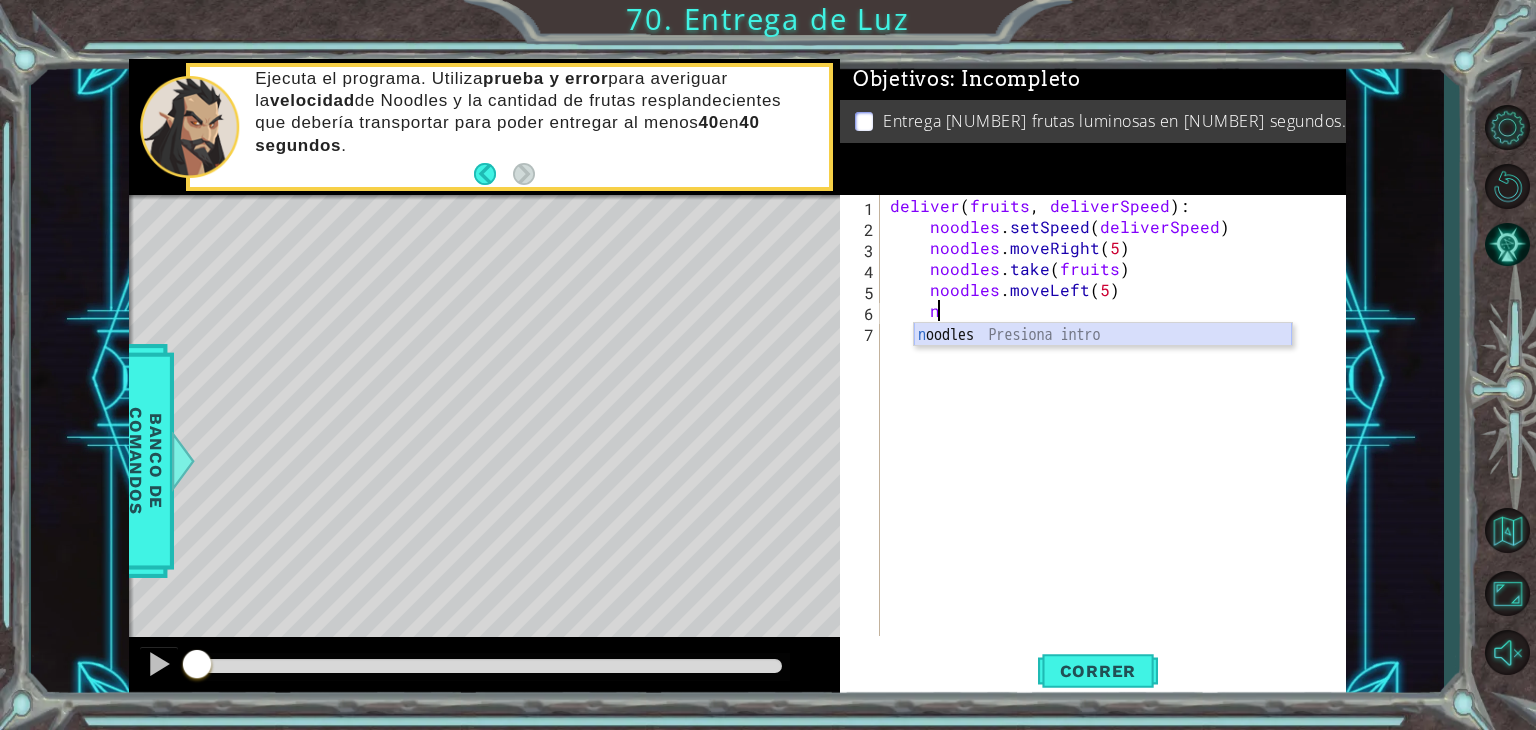 click on "n oodles Presiona intro" at bounding box center [1103, 359] 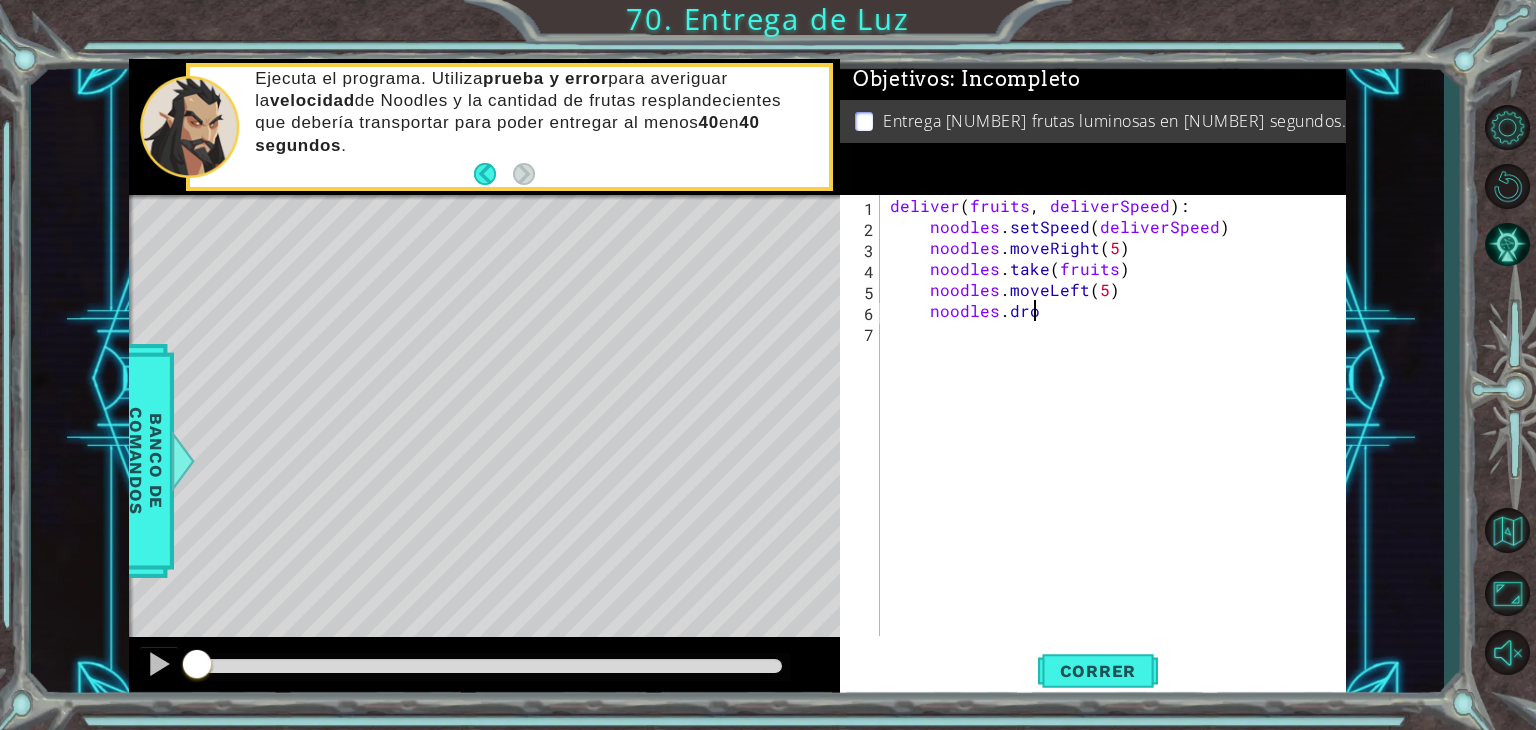 scroll, scrollTop: 0, scrollLeft: 8, axis: horizontal 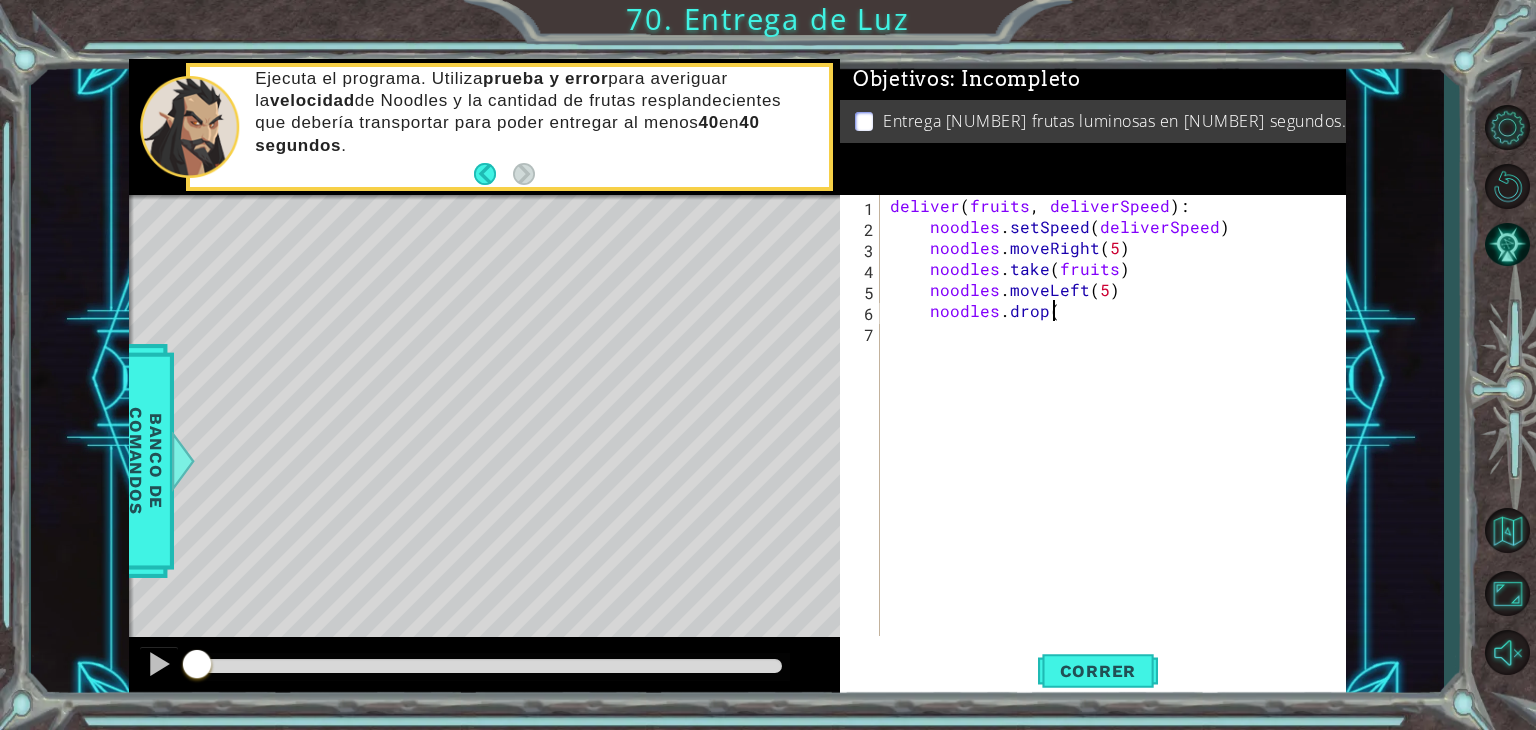 type on "noodles.drop()" 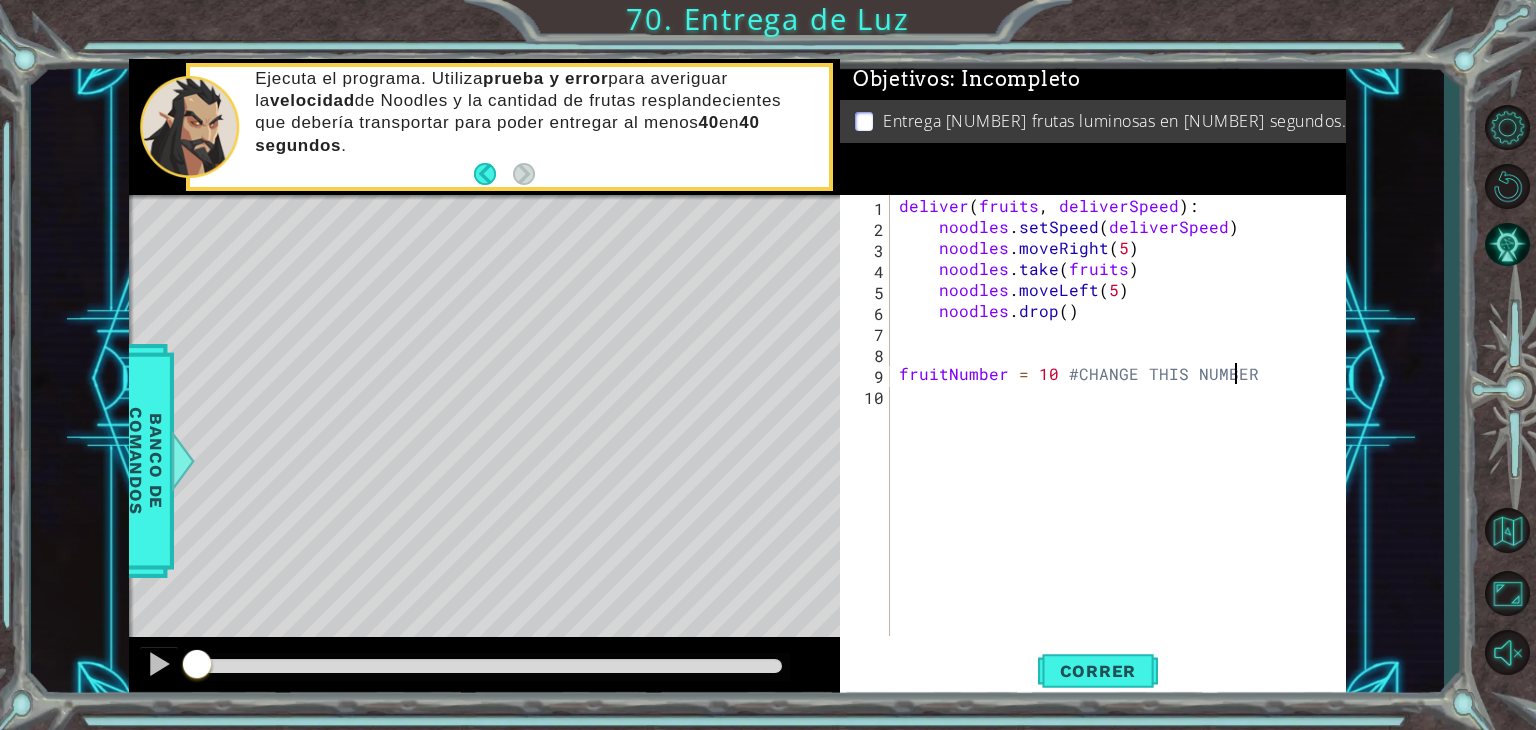 scroll, scrollTop: 0, scrollLeft: 20, axis: horizontal 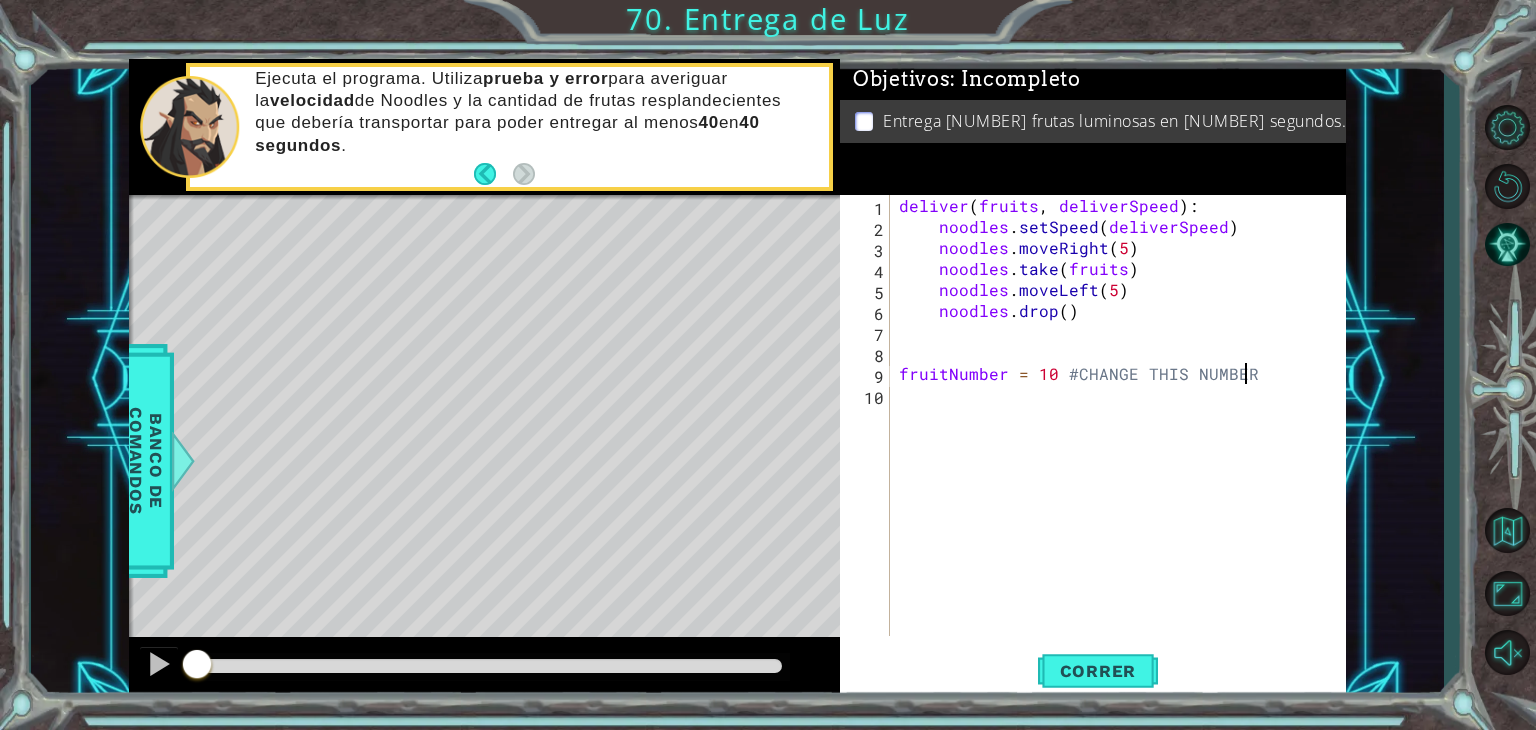 type on "fruitNumber = 10 #CHANGE THIS NUMBER" 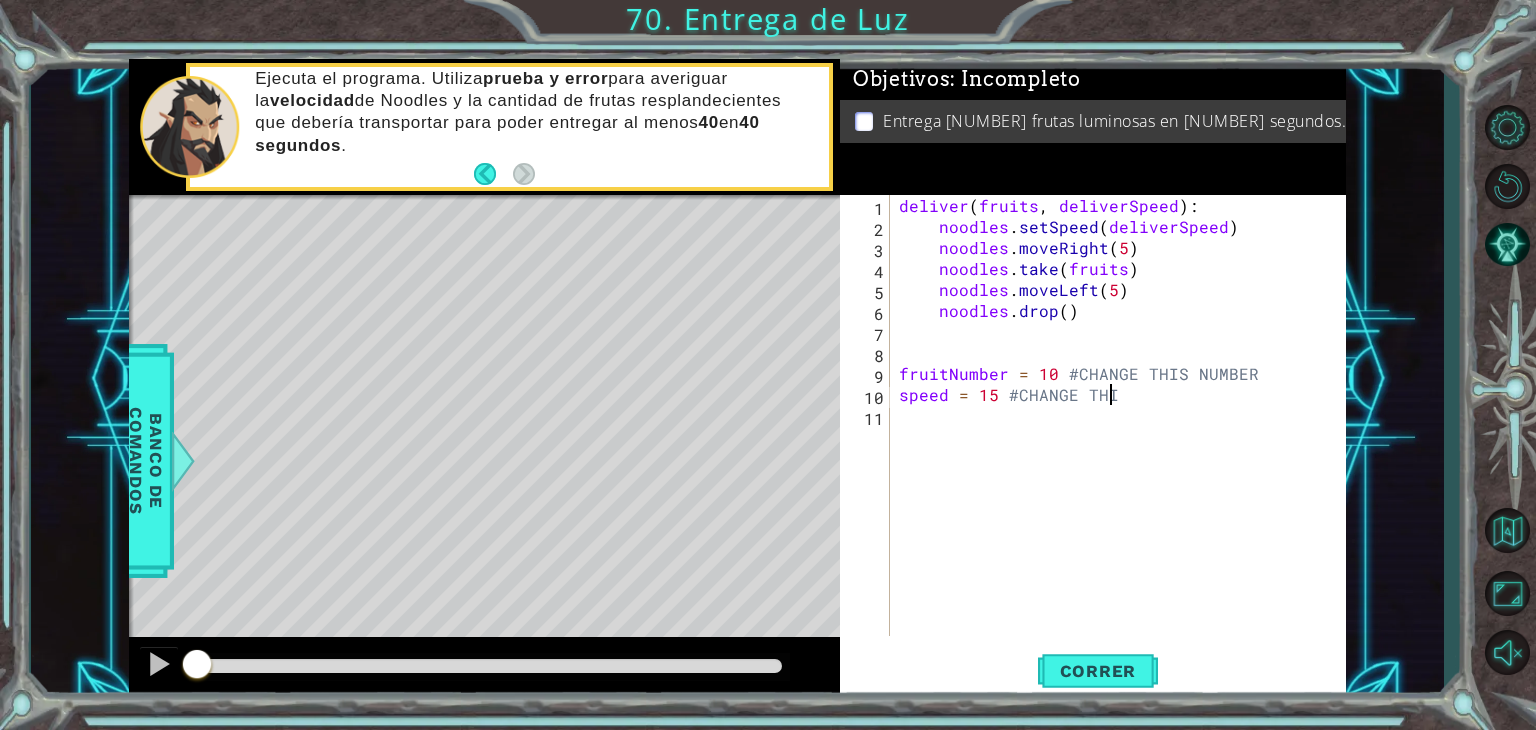 scroll, scrollTop: 0, scrollLeft: 12, axis: horizontal 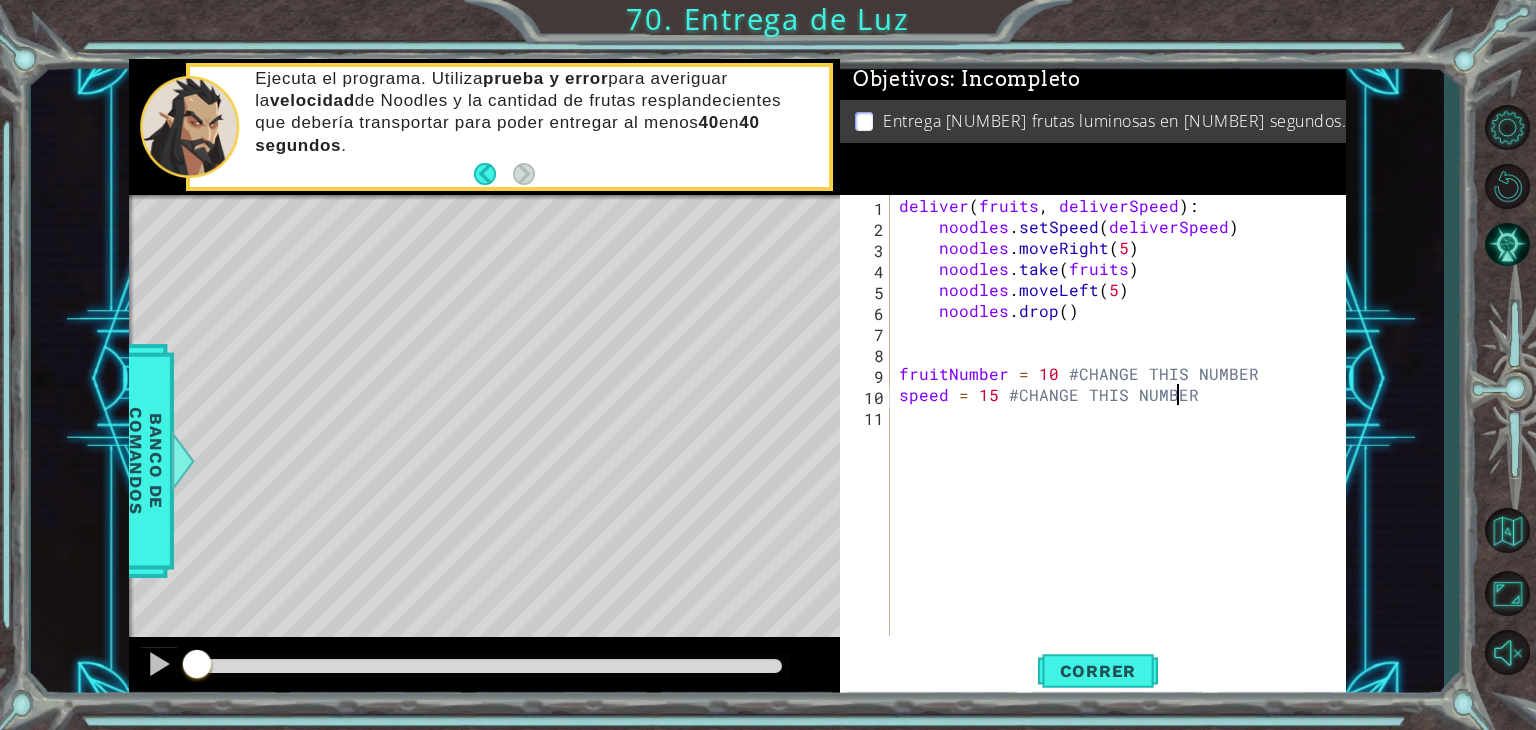type on "speed = 15 #CHANGE THIS NUMBER" 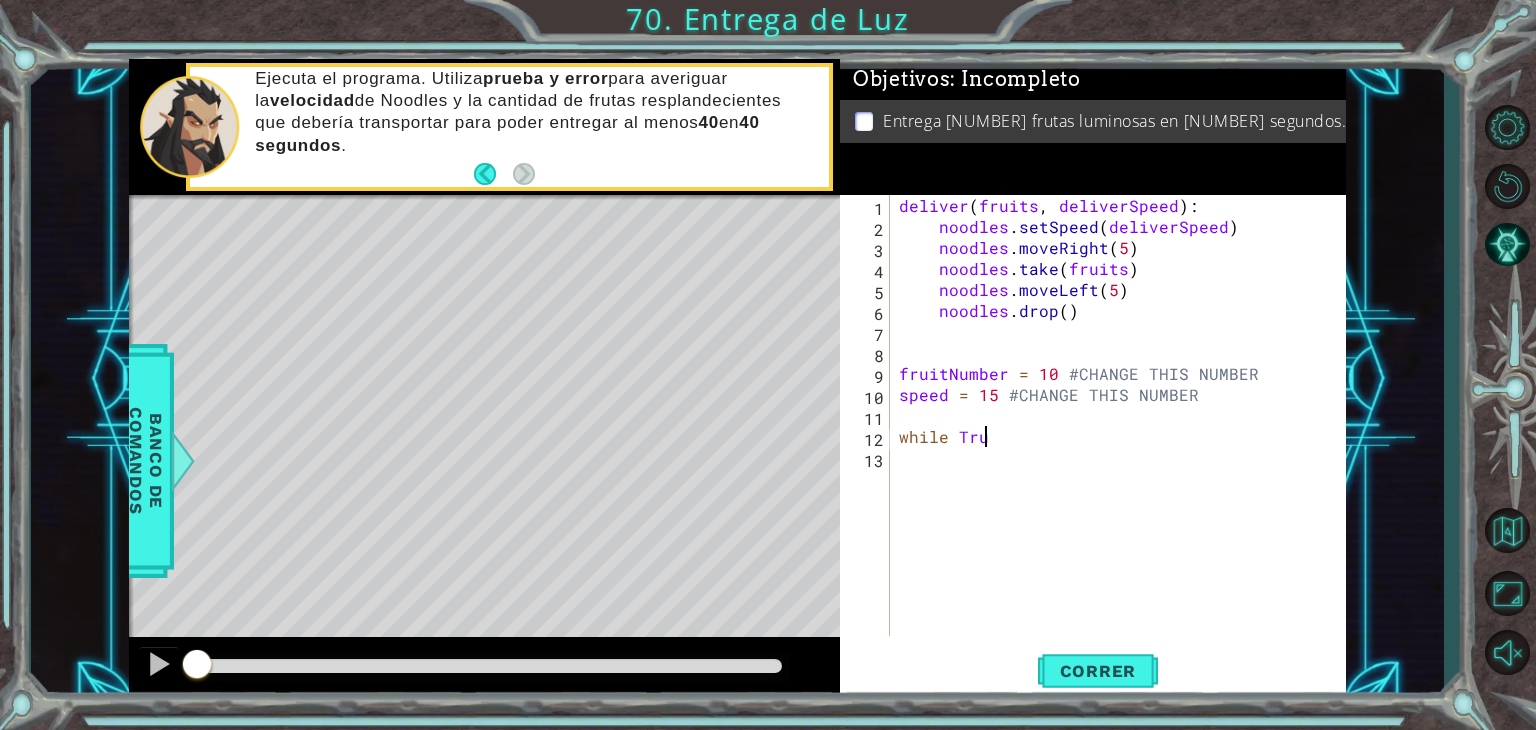 scroll, scrollTop: 0, scrollLeft: 4, axis: horizontal 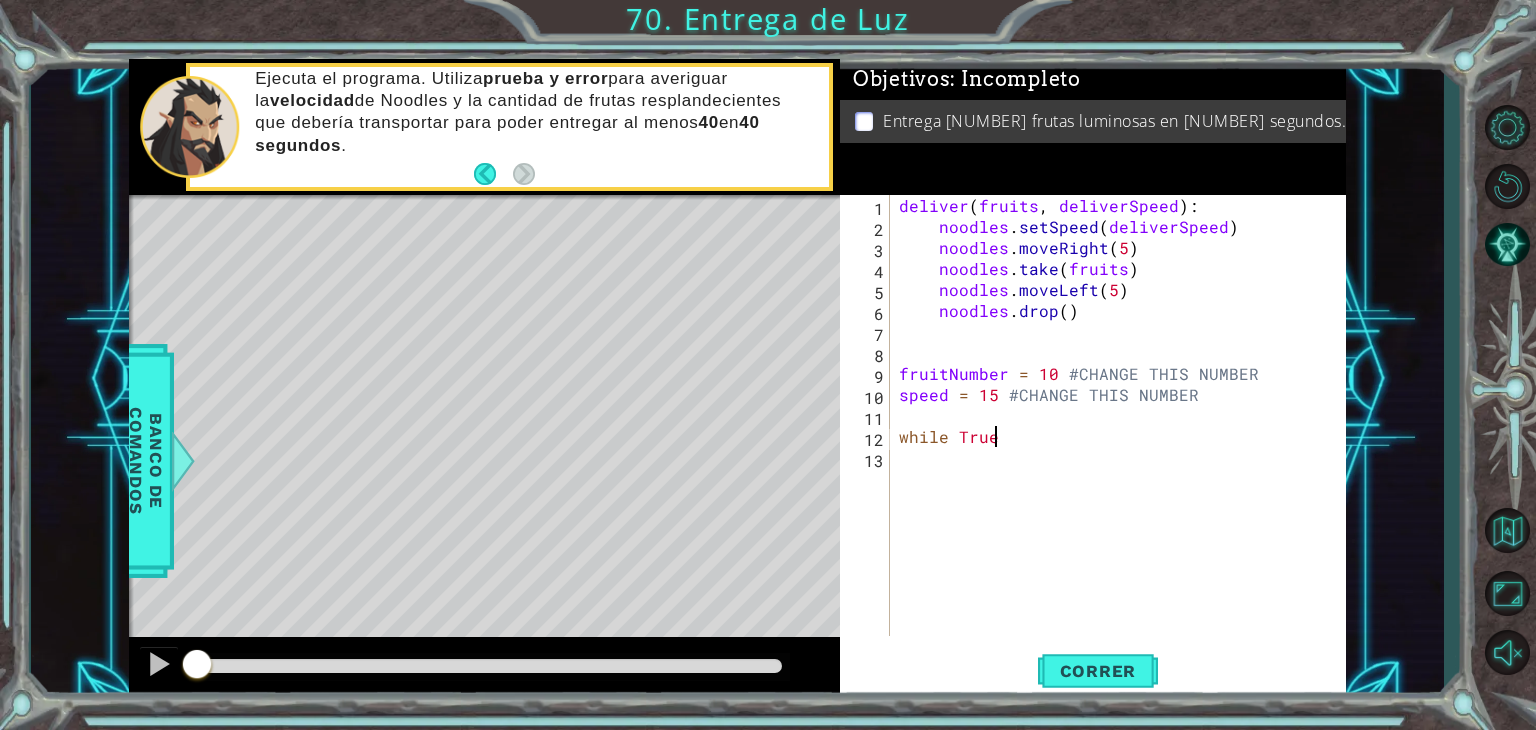 type on "while True:" 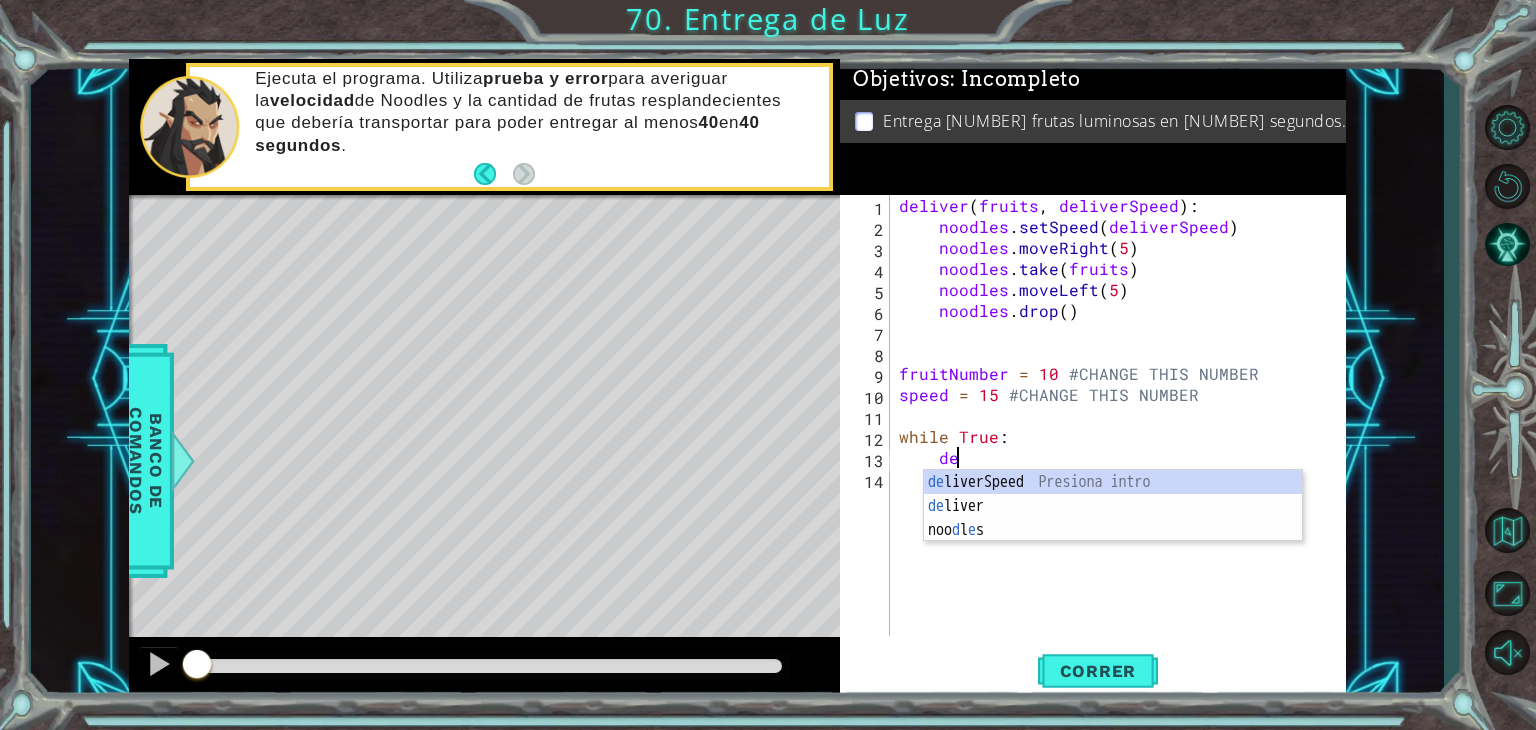 scroll, scrollTop: 0, scrollLeft: 2, axis: horizontal 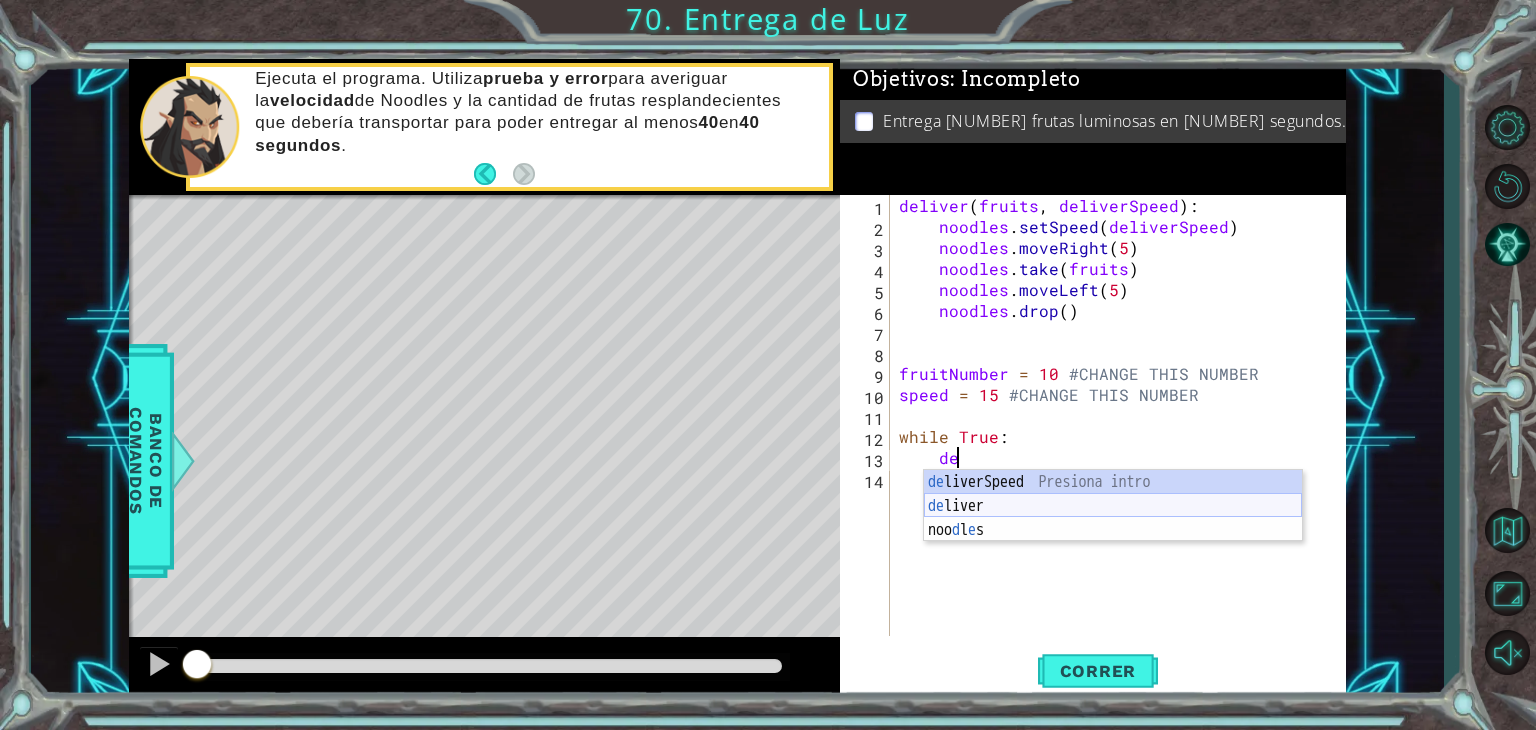 click on "de liverSpeed Presiona intro de liver Presiona intro noo d l e s Presiona intro" at bounding box center (1113, 530) 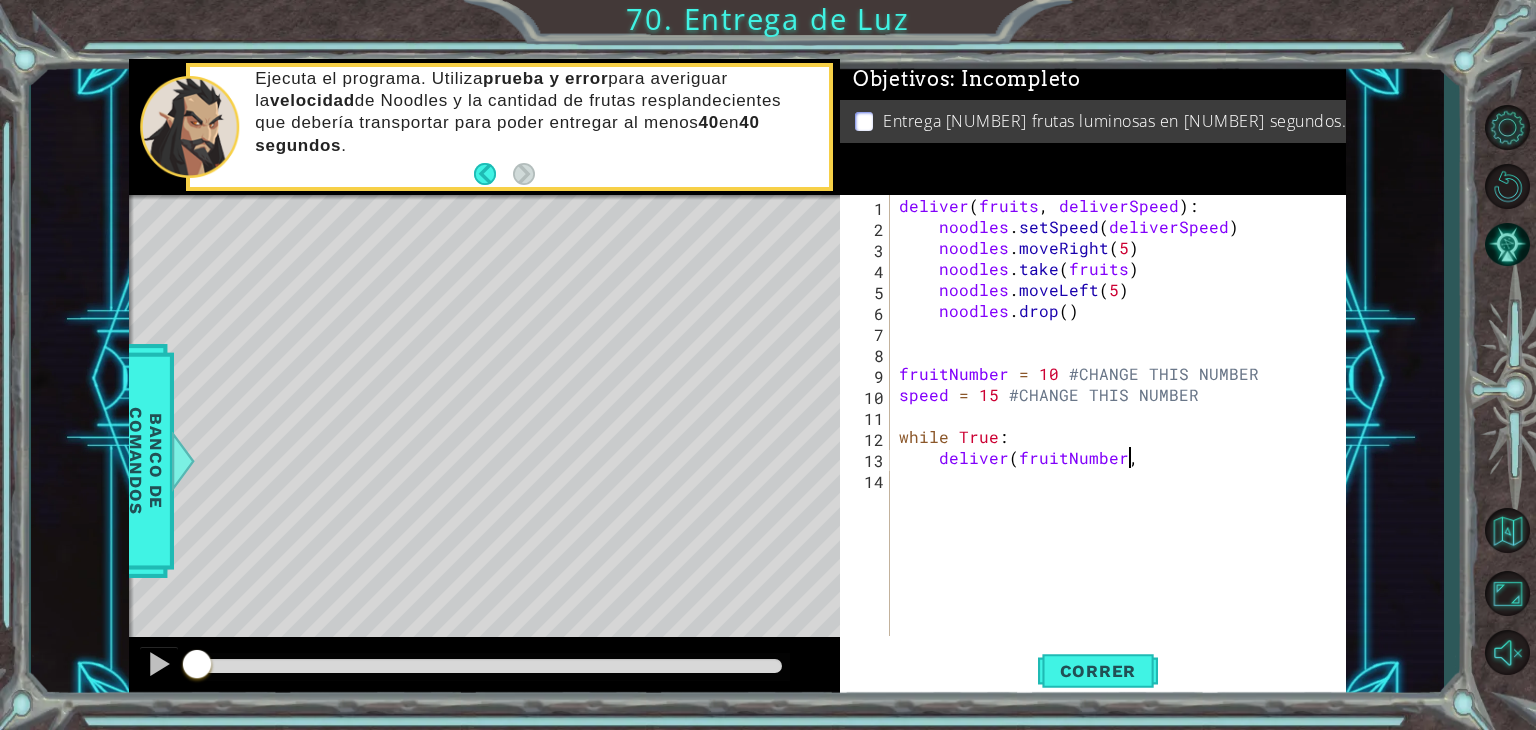scroll, scrollTop: 0, scrollLeft: 13, axis: horizontal 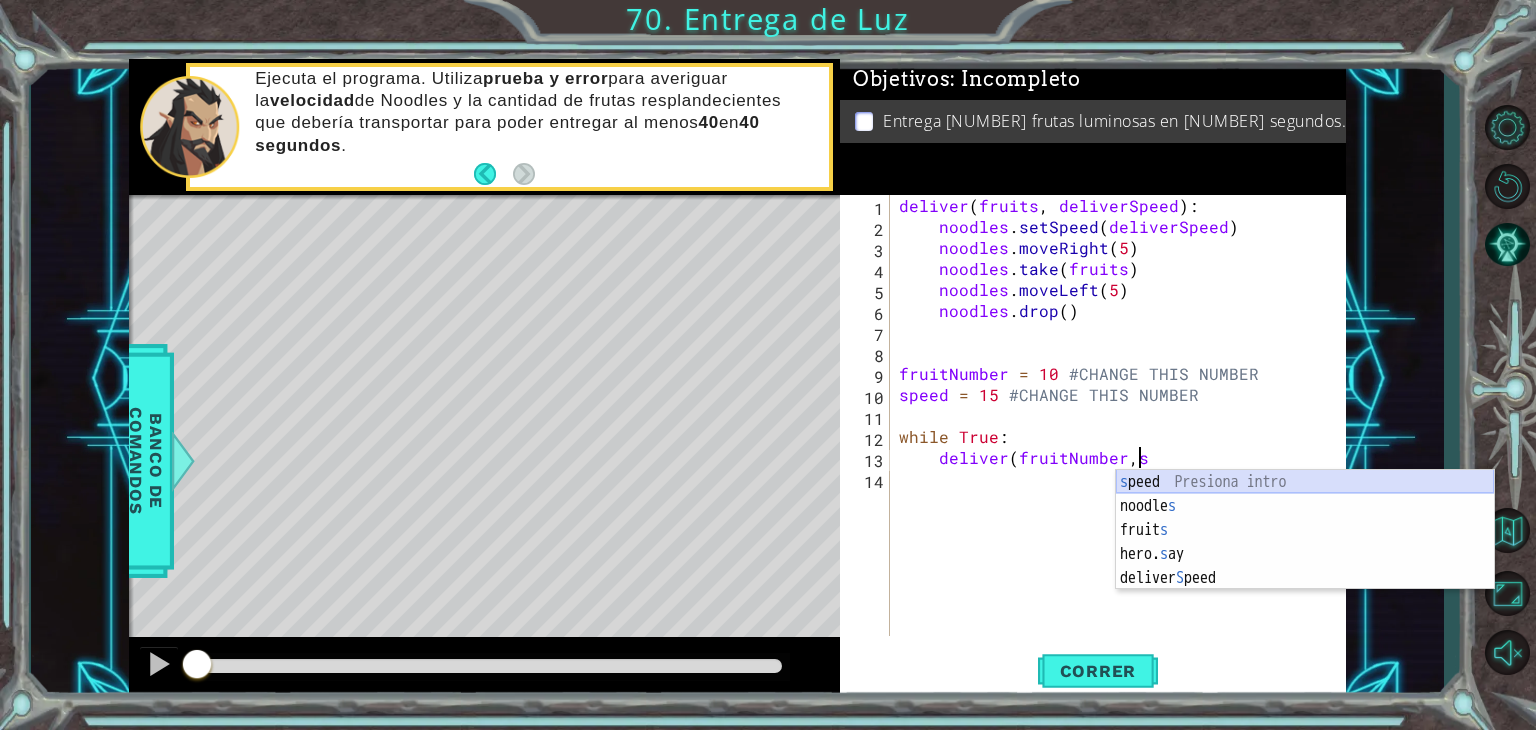 click on "s peed Presiona intro noodle s Presiona intro fruit s Presiona intro hero. s ay Presiona intro deliver S peed Presiona intro" at bounding box center (1305, 554) 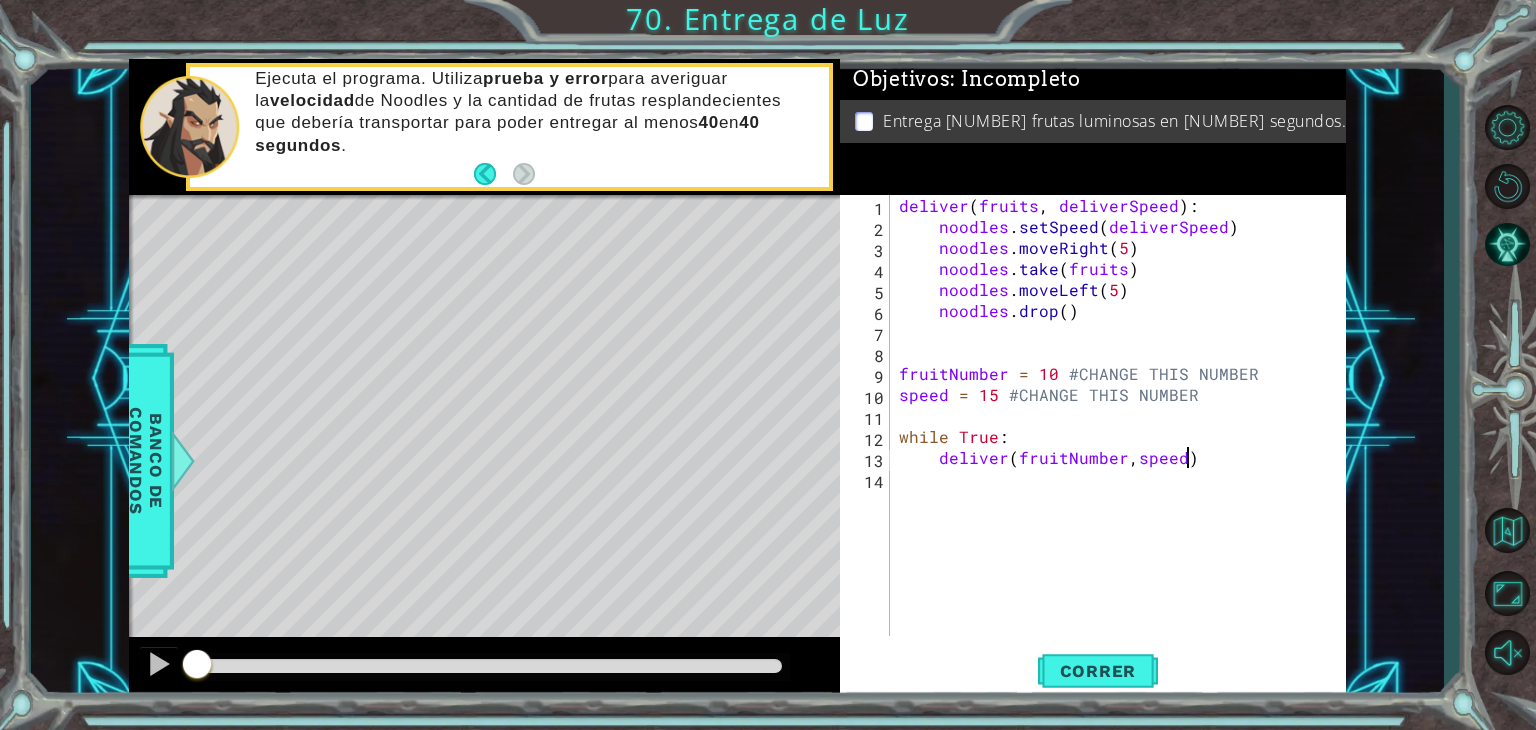 scroll, scrollTop: 0, scrollLeft: 16, axis: horizontal 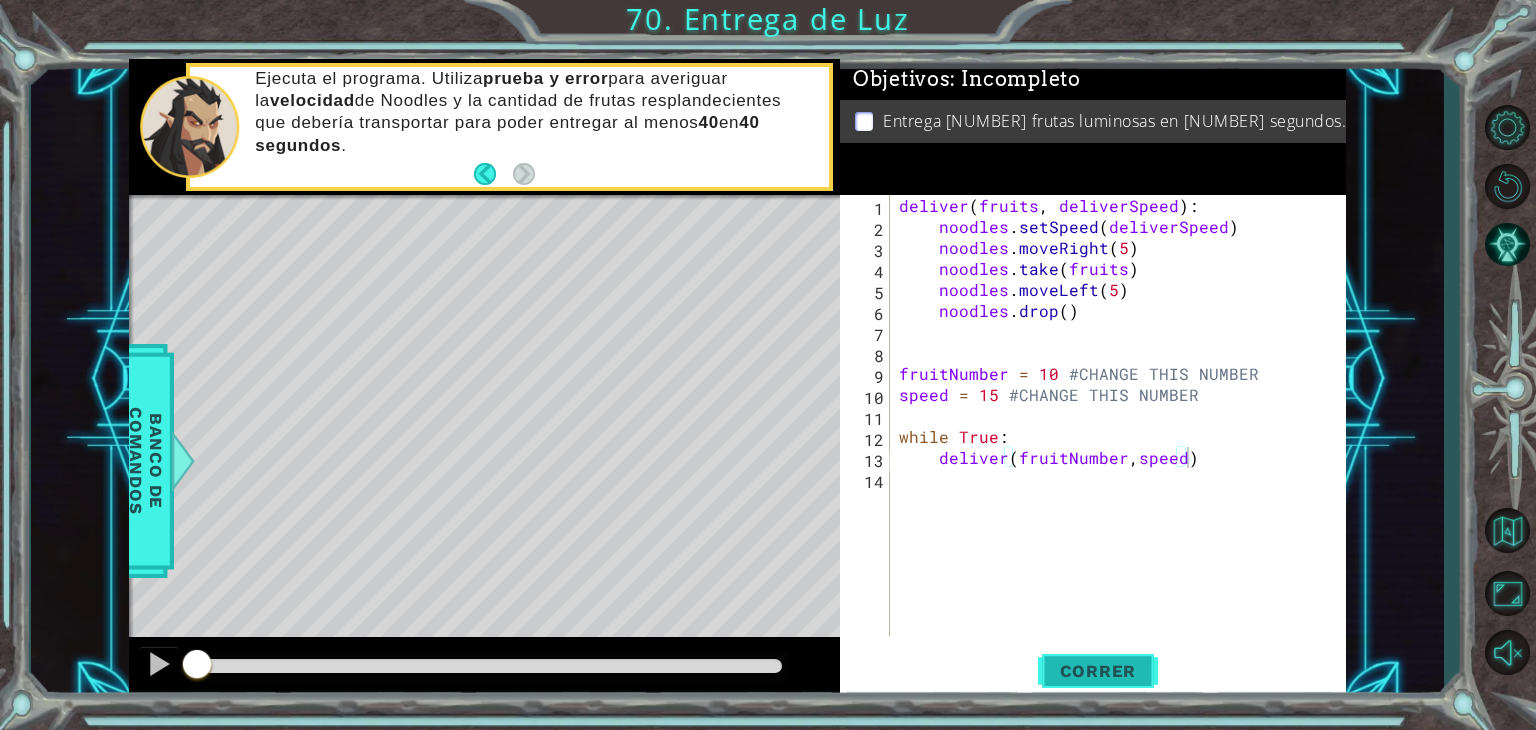 click on "Correr" at bounding box center [1098, 671] 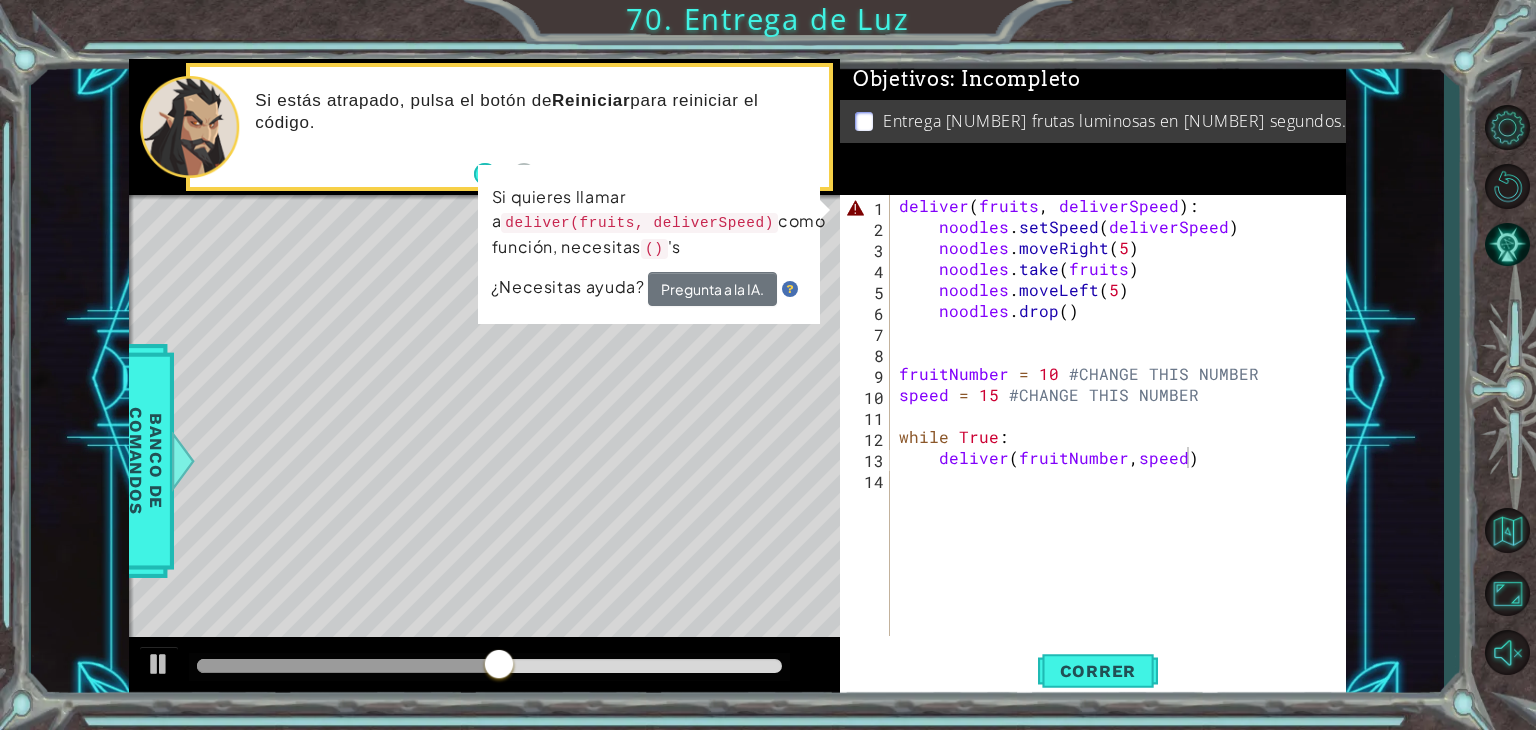 click on "deliver(fruitNumber,speed) 1 2 3 4 5 6 7 8 9 10 11 12 13 14 deliver ( fruits ,   deliverSpeed ) :      noodles . setSpeed ( deliverSpeed )      noodles . moveRight ( 5 )      noodles . take ( fruits )      noodles . moveLeft ( 5 )      noodles . drop ( )      fruitNumber   =   10   #CHANGE THIS NUMBER  speed   =   15   #CHANGE THIS NUMBER while   True :      deliver ( fruitNumber , speed )     הההההההההההההההההההההההההההההההההההההההההההההההההההההההההההההההההההההההההההההההההההההההההההההההההההההההההההההההההההההההההההההההההההההההההההההההההההההההההההההההההההההההההההההההההההההההההההההההההההההההההההההההההההההההההההההההההההההההההההההההההההההההההההההההה" at bounding box center (1090, 415) 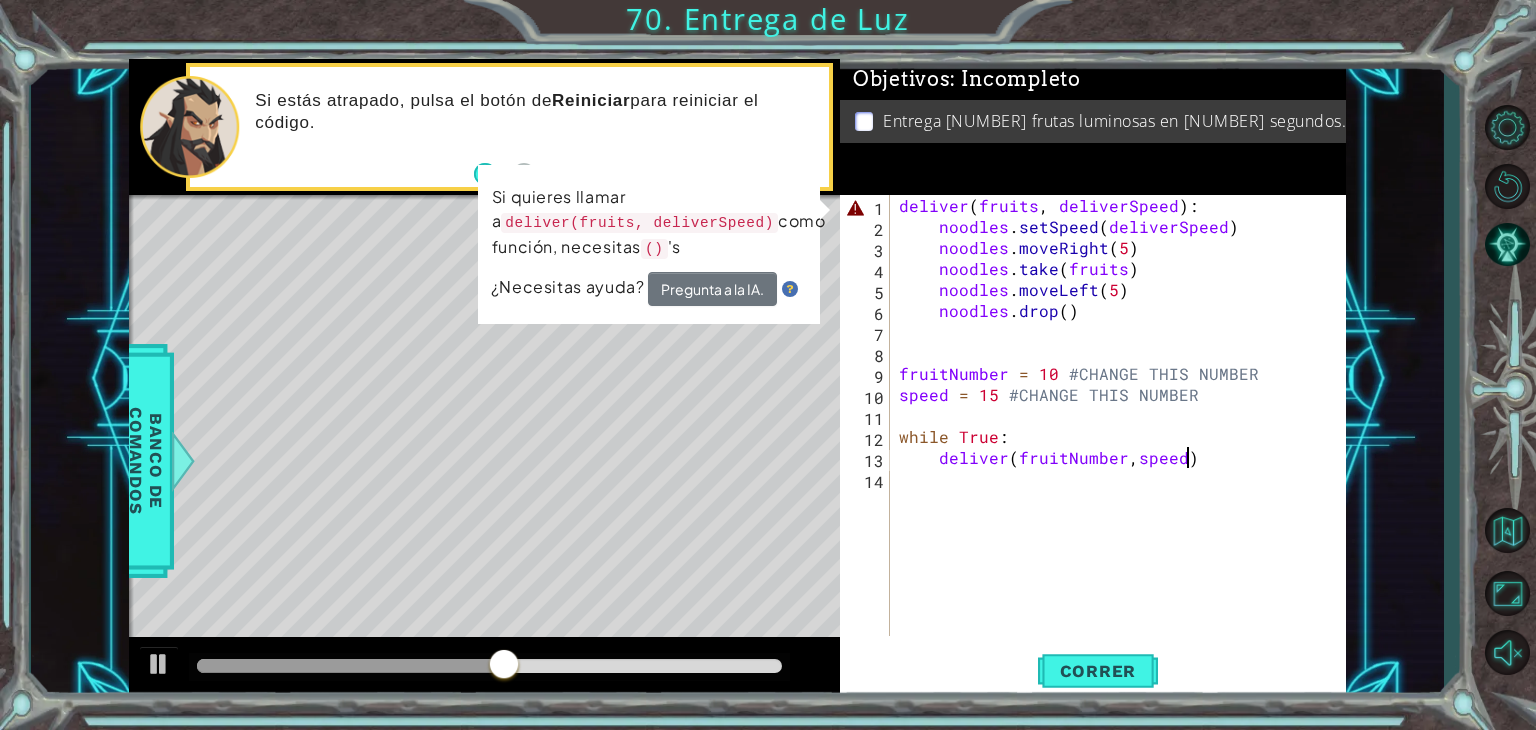 click on "deliver ( fruits ,   deliverSpeed ) :      noodles . setSpeed ( deliverSpeed )      noodles . moveRight ( 5 )      noodles . take ( fruits )      noodles . moveLeft ( 5 )      noodles . drop ( )      fruitNumber   =   10   #CHANGE THIS NUMBER  speed   =   15   #CHANGE THIS NUMBER while   True :      deliver ( fruitNumber , speed )" at bounding box center (1123, 436) 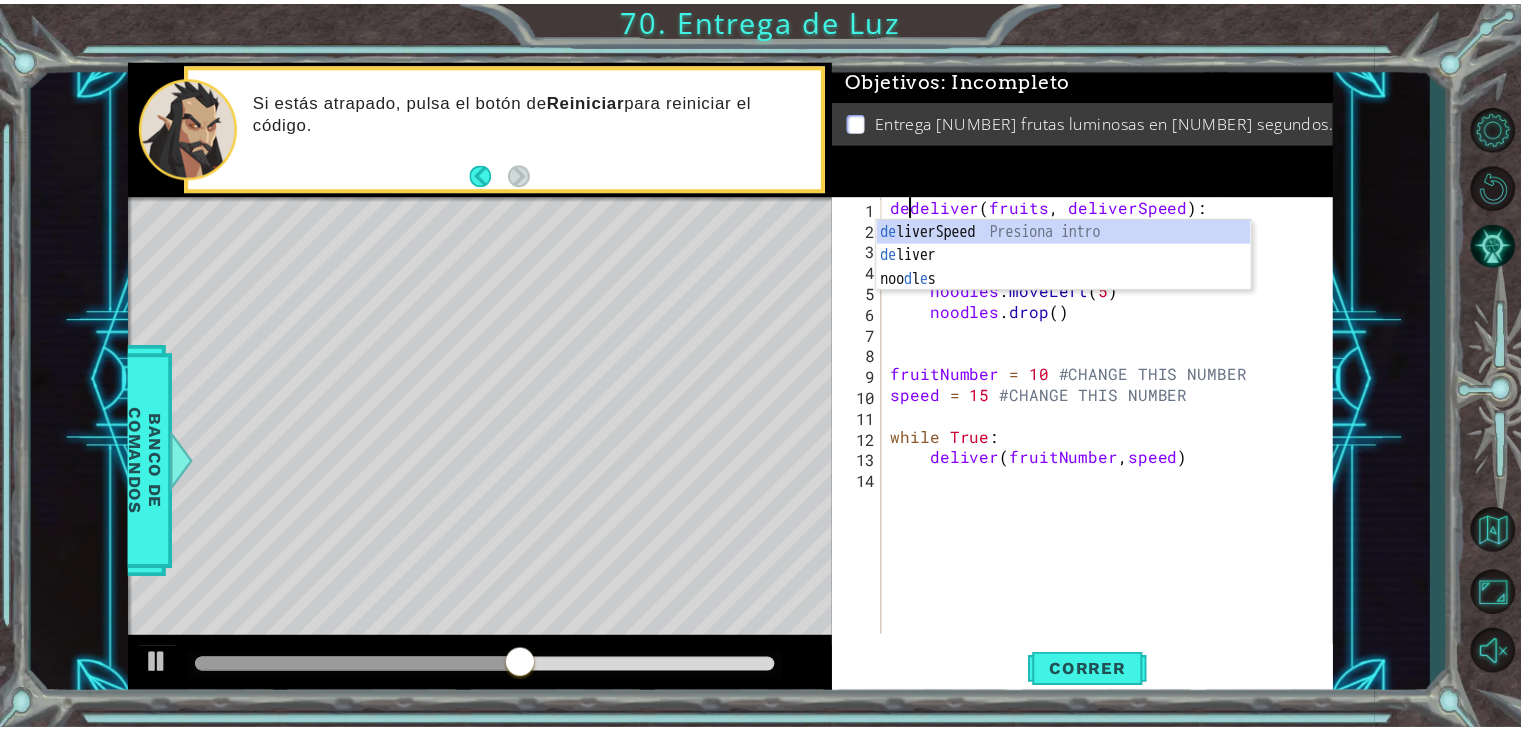 scroll, scrollTop: 0, scrollLeft: 2, axis: horizontal 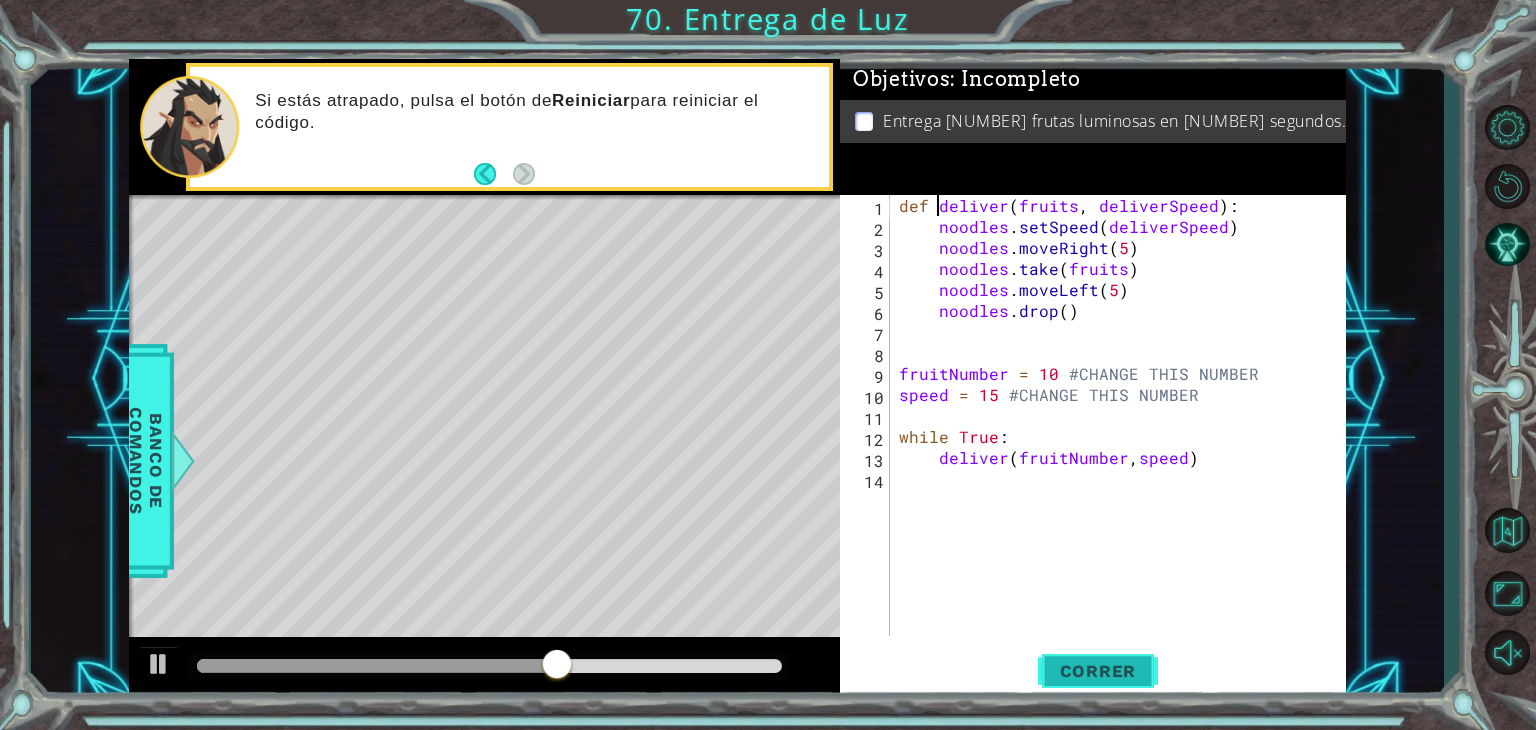 type on "def deliver(fruits, deliverSpeed):" 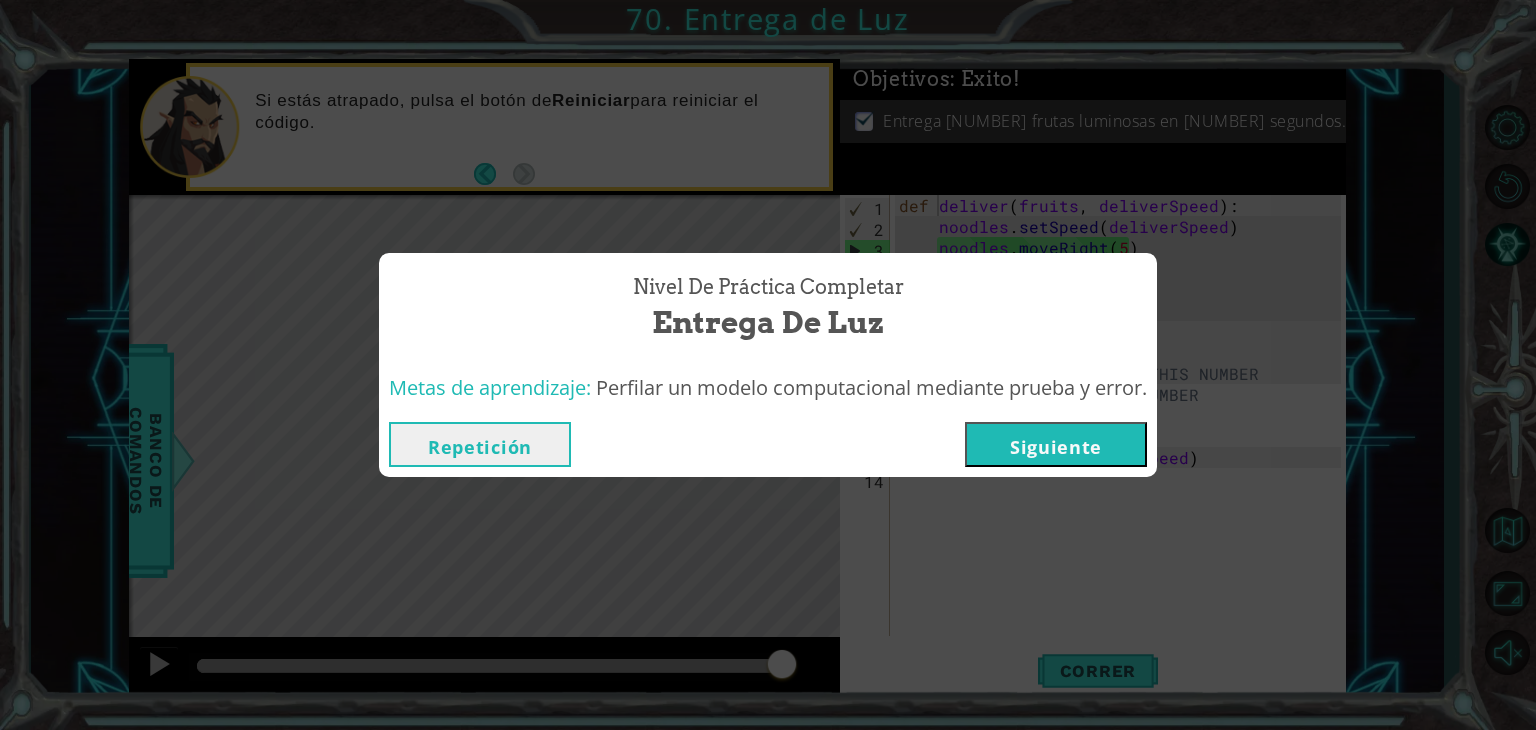 click on "Siguiente" at bounding box center [1056, 444] 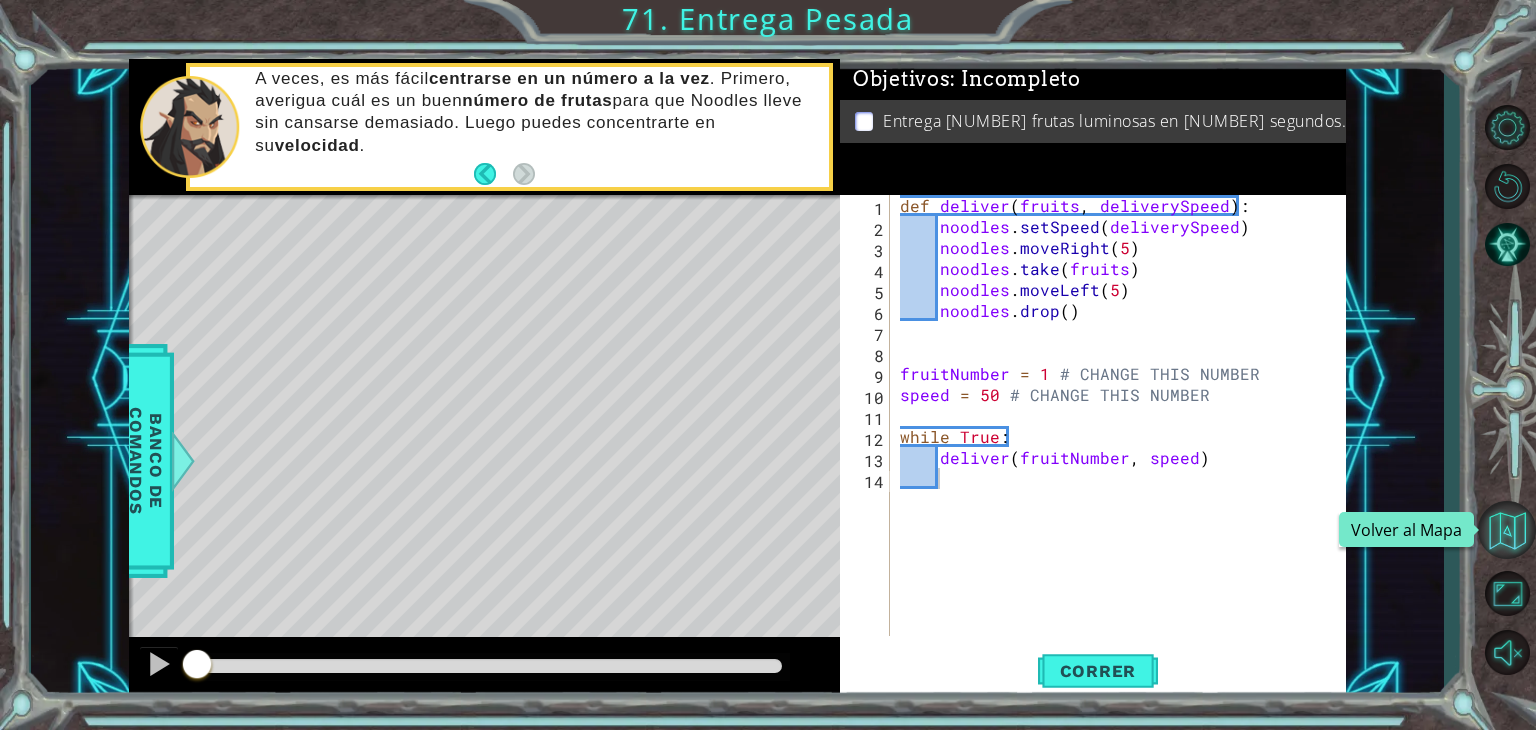 click at bounding box center (1507, 530) 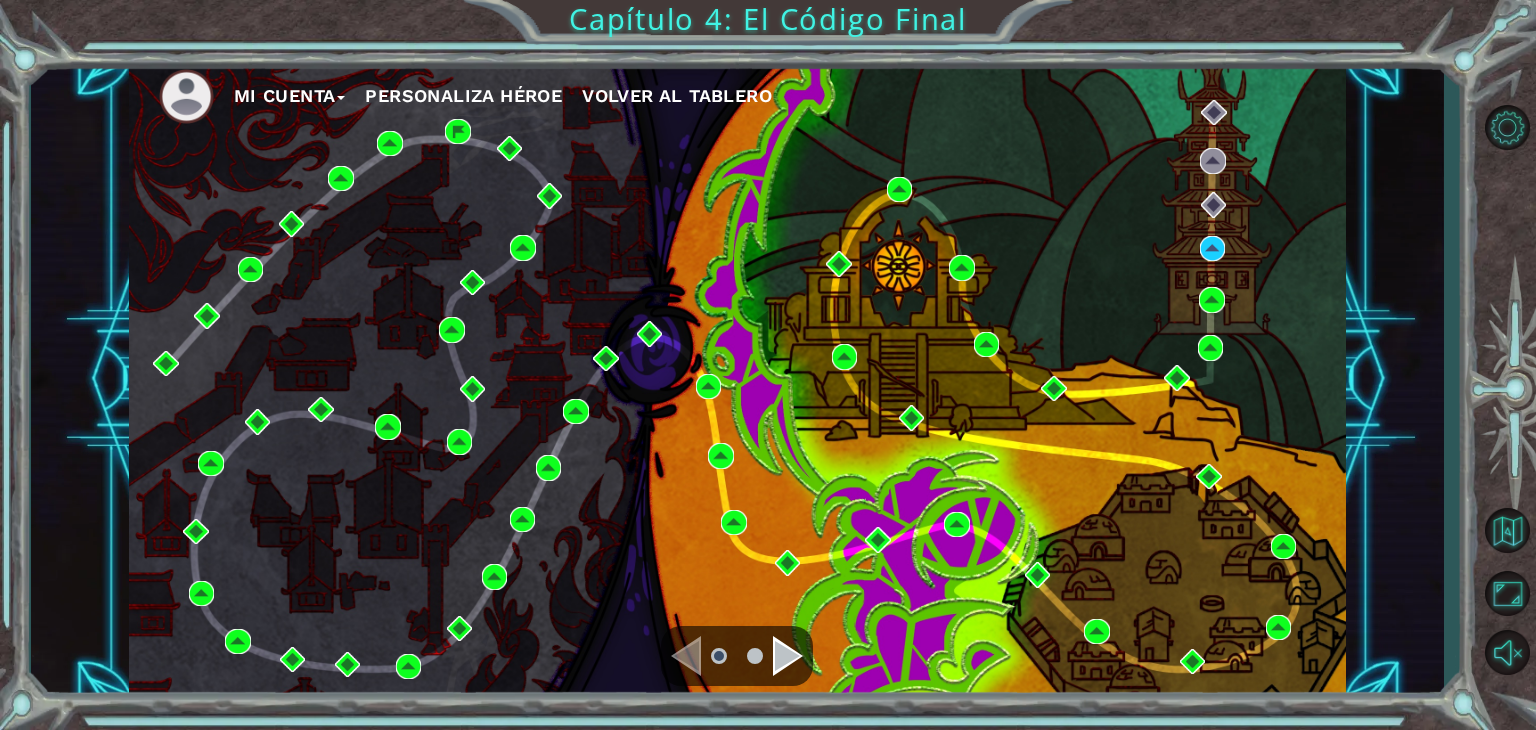 click at bounding box center [788, 656] 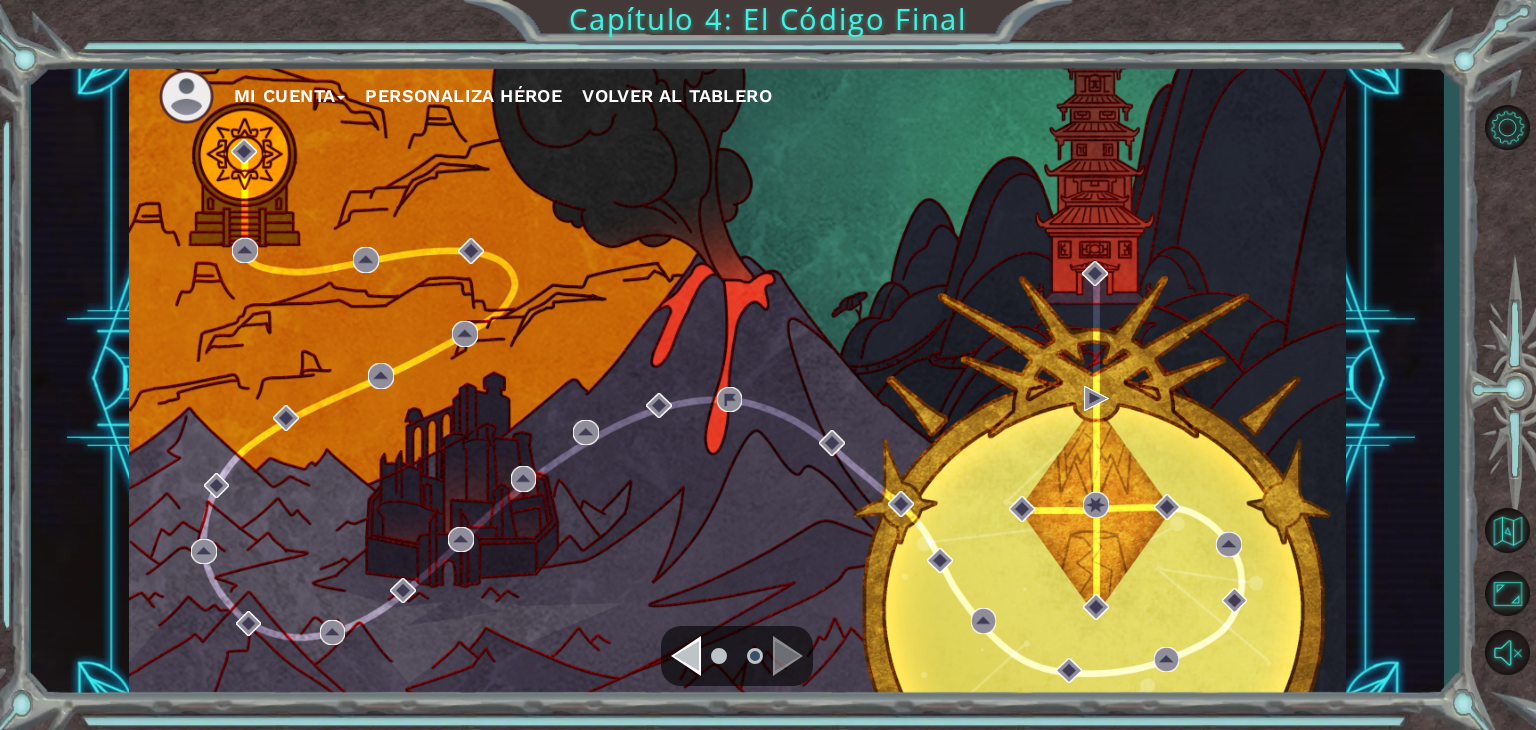 click at bounding box center [686, 656] 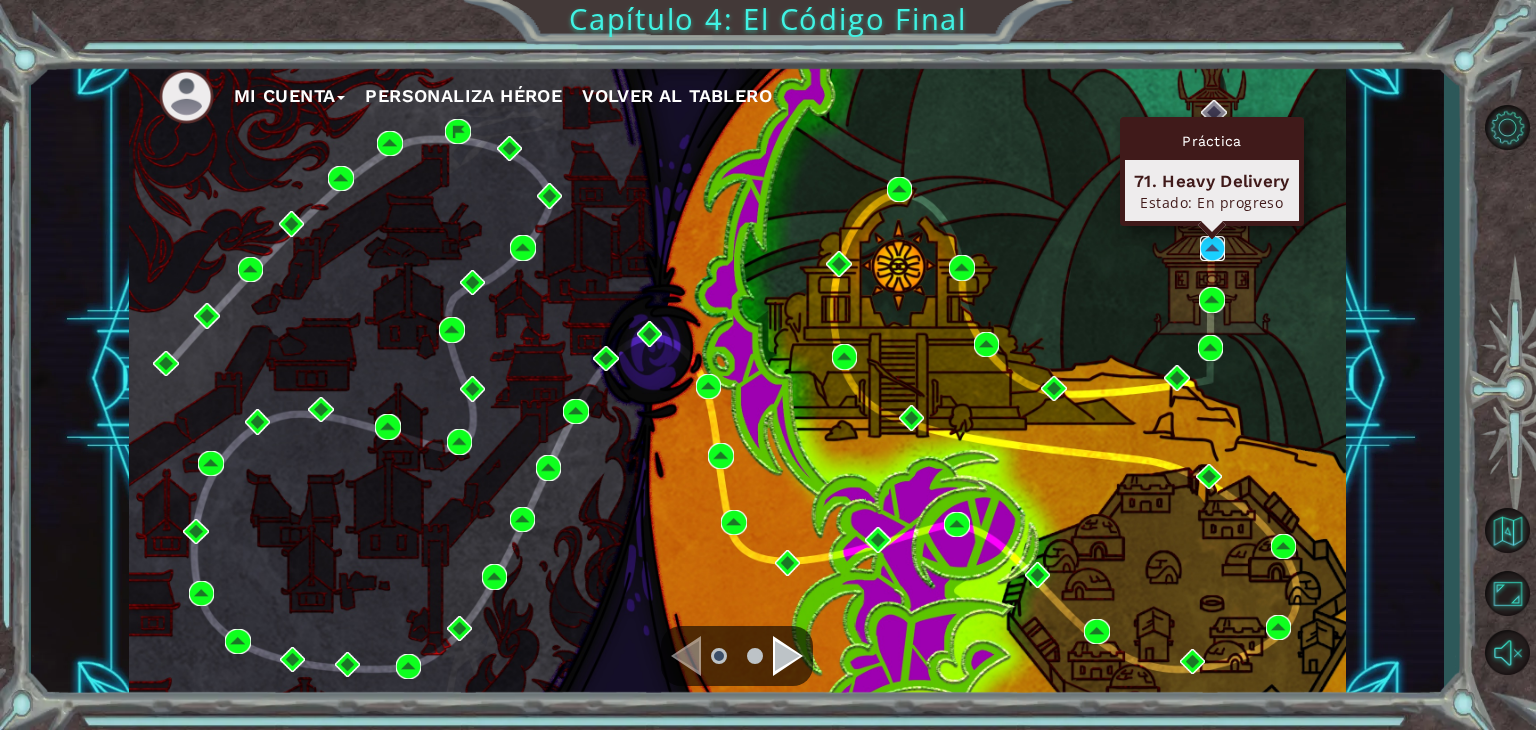 click at bounding box center (1213, 249) 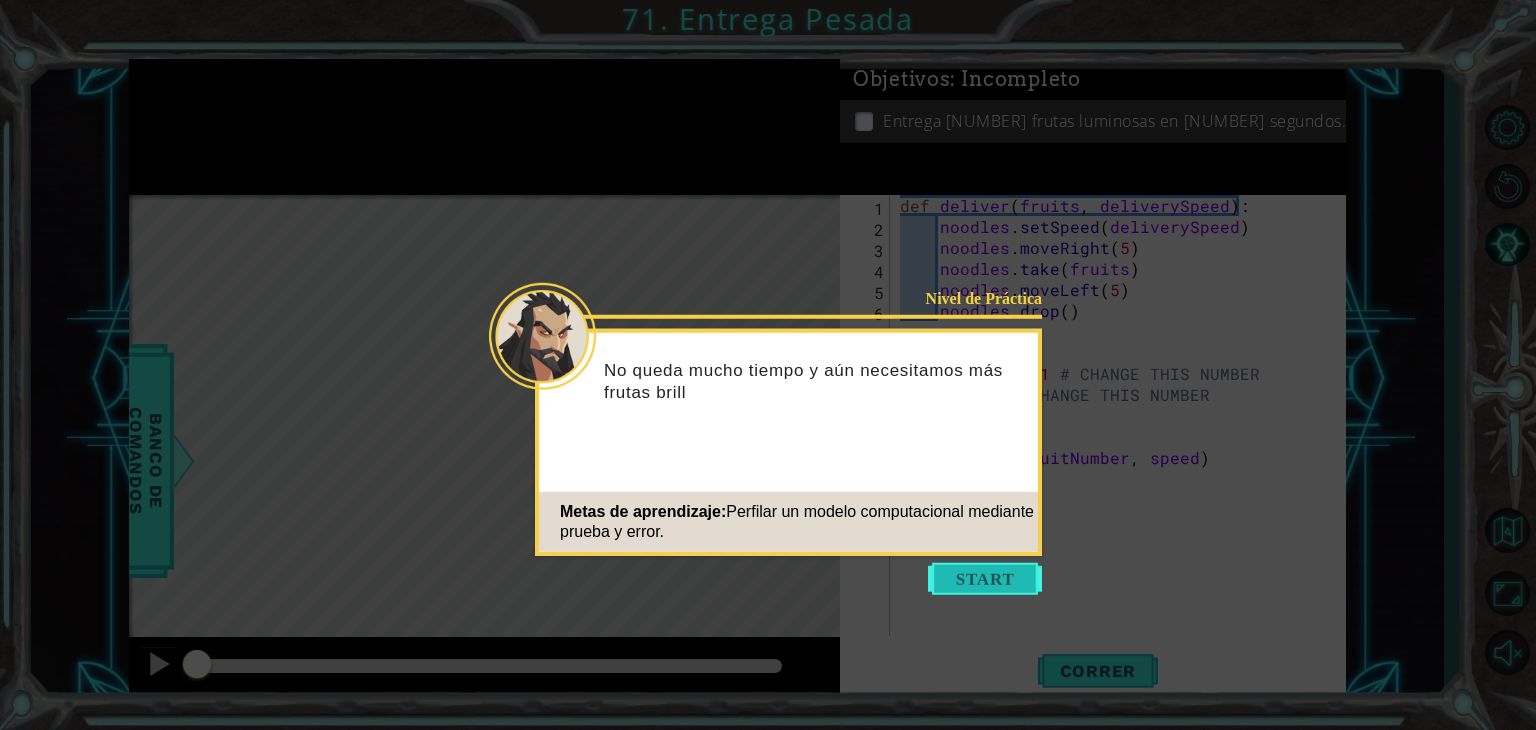 click at bounding box center (985, 579) 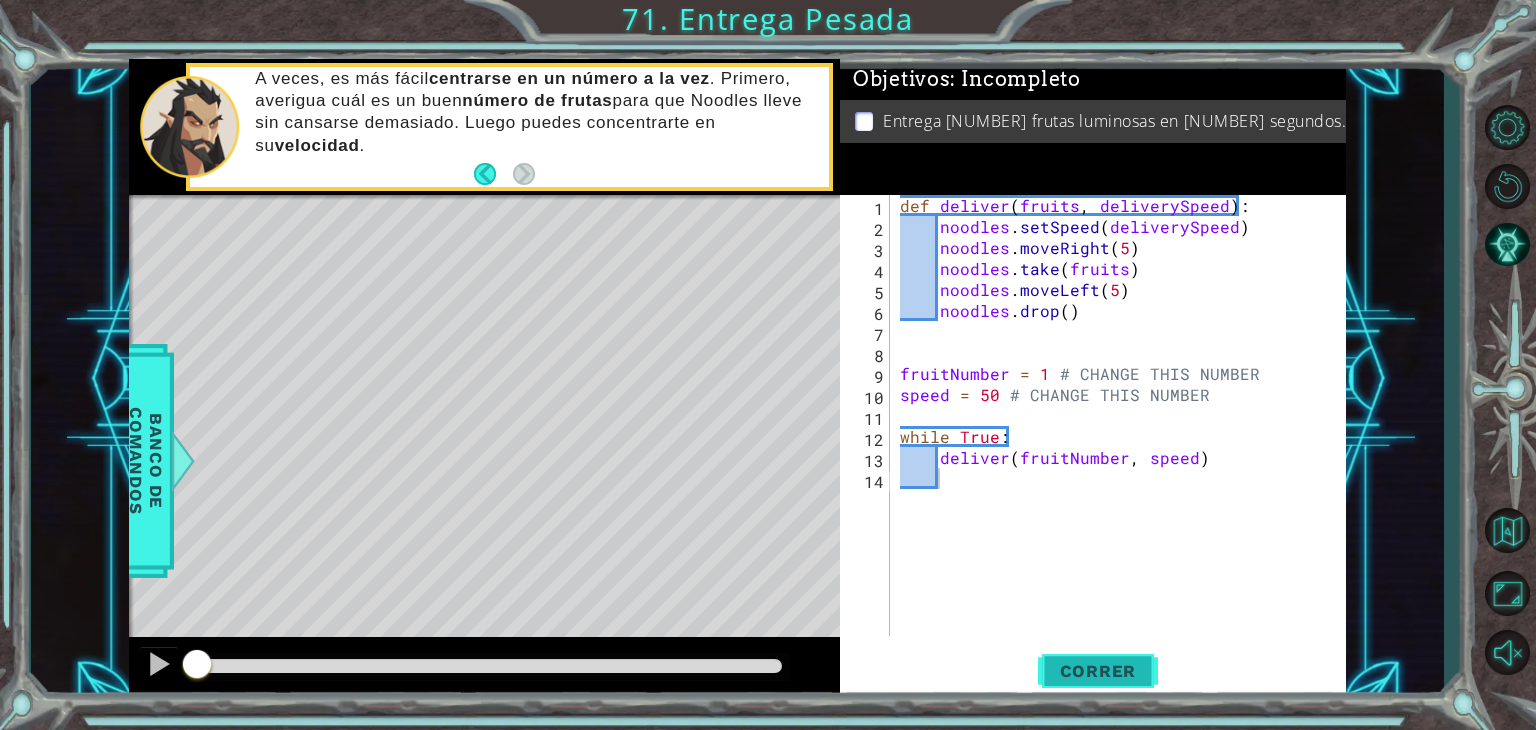 click on "Correr" at bounding box center (1098, 671) 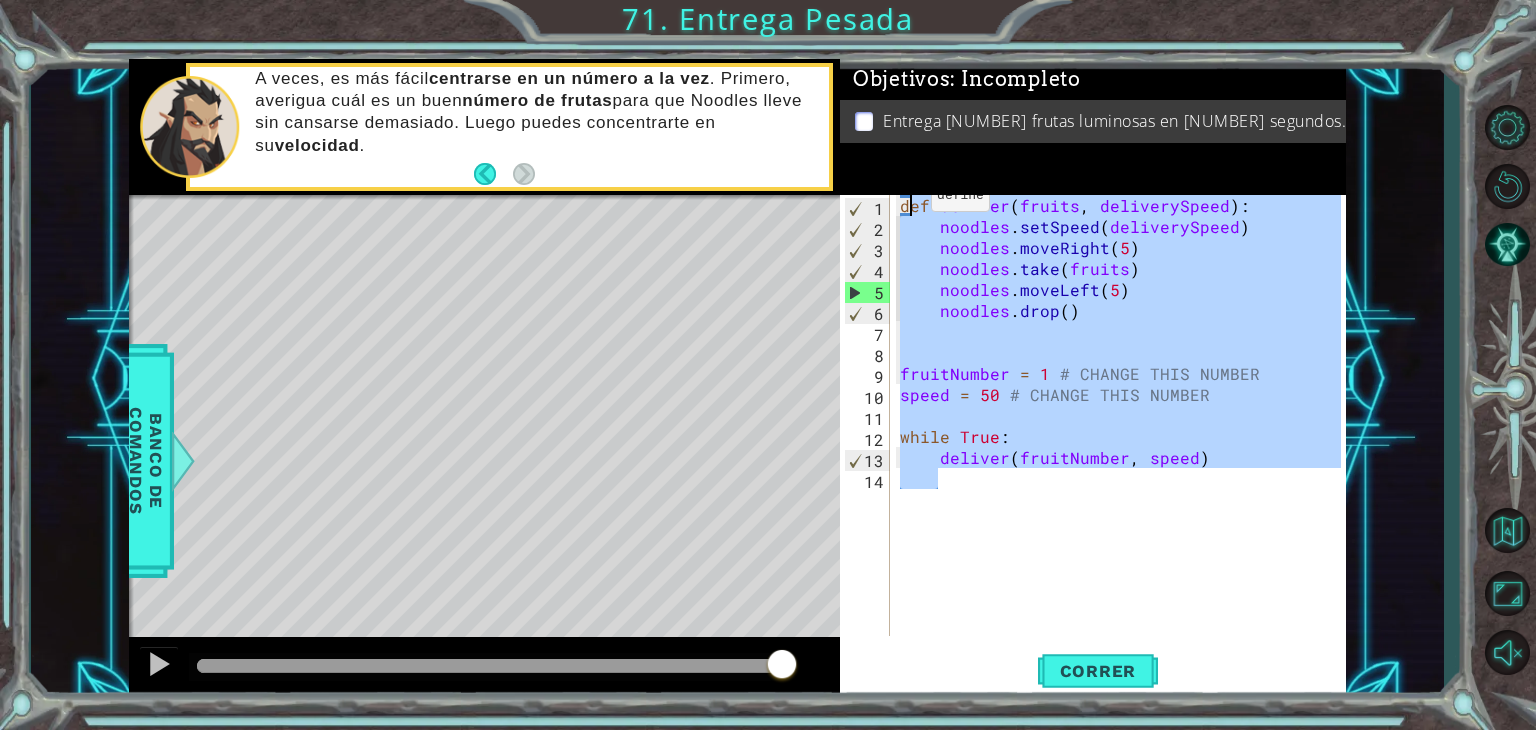 drag, startPoint x: 956, startPoint y: 476, endPoint x: 900, endPoint y: 129, distance: 351.4897 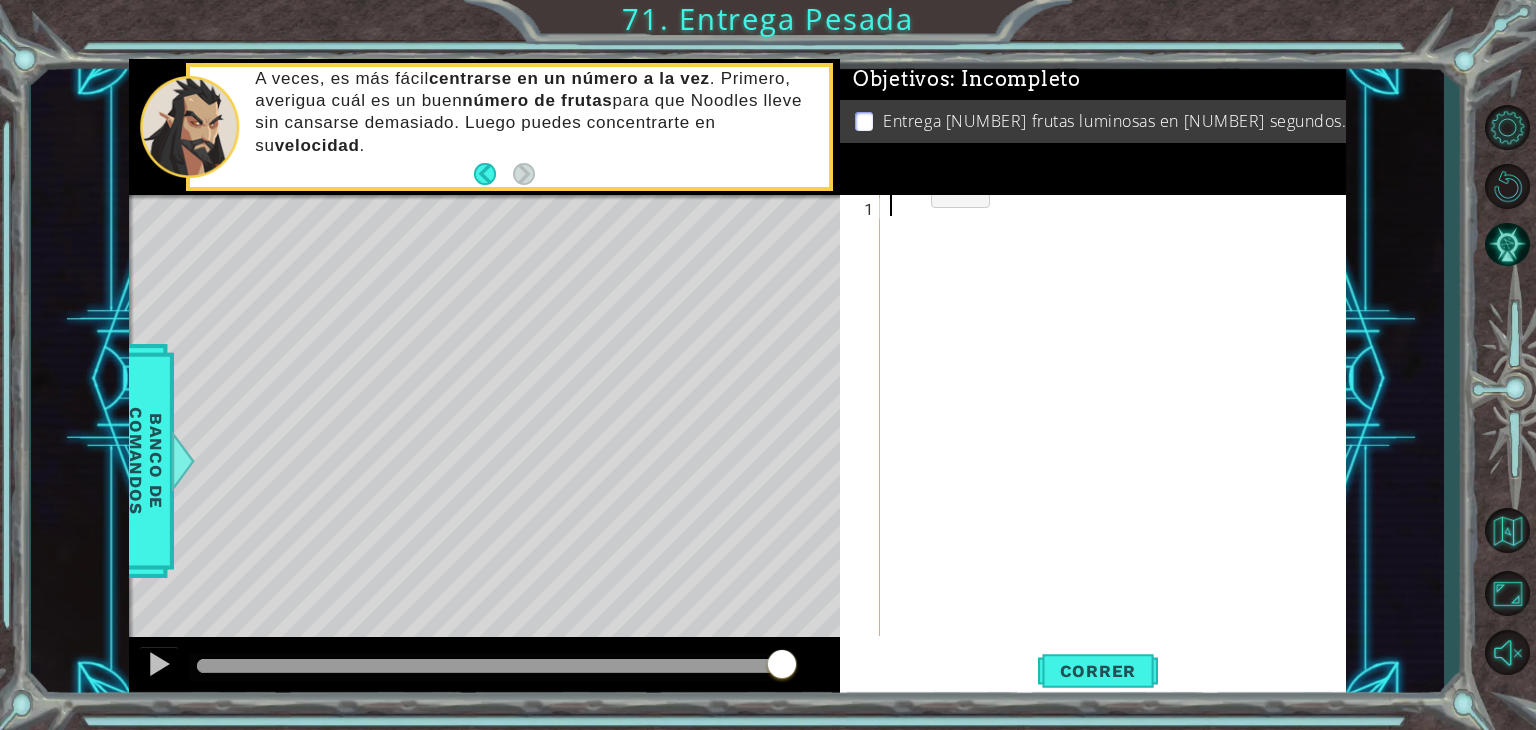 paste on "deliver(fruitNumber, speed)" 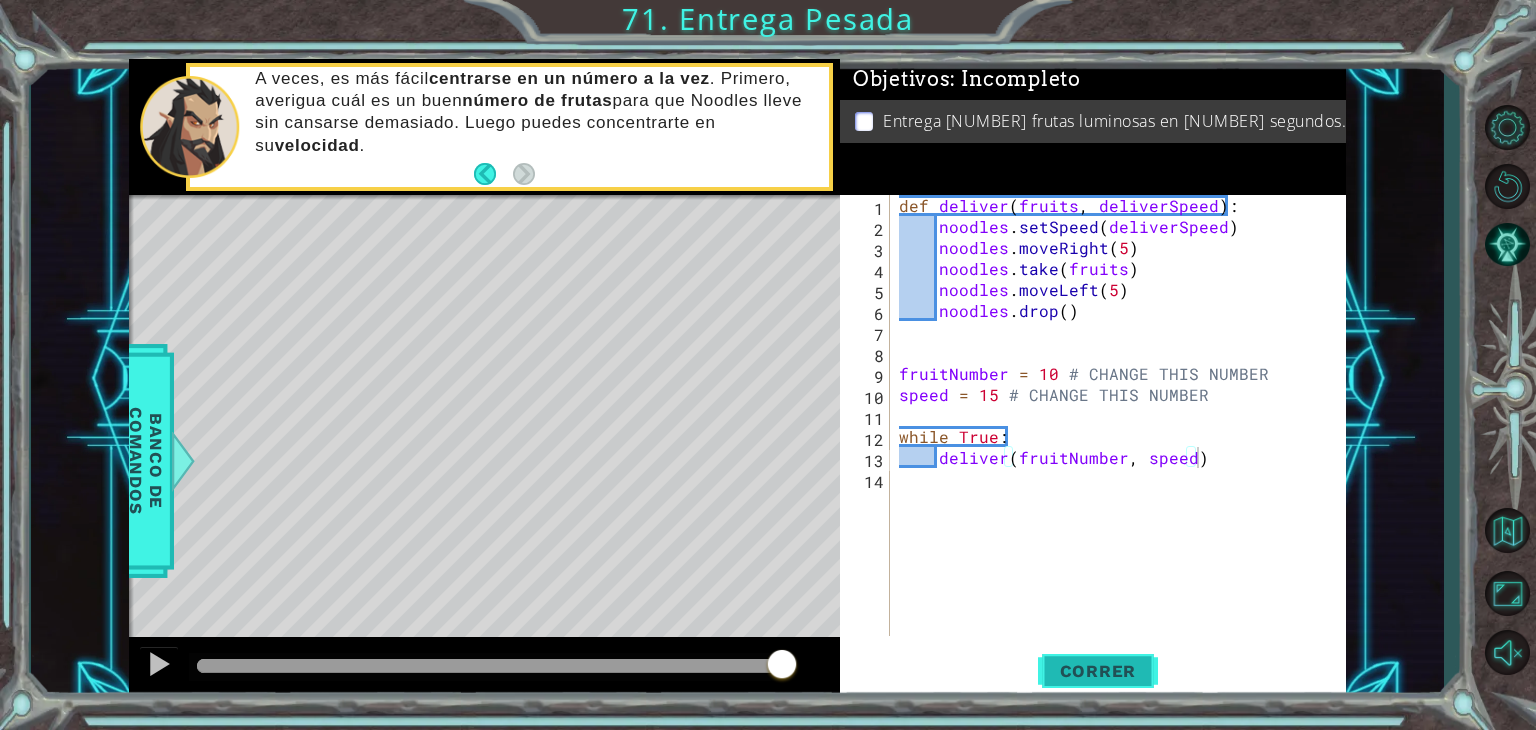 click on "Correr" at bounding box center [1098, 671] 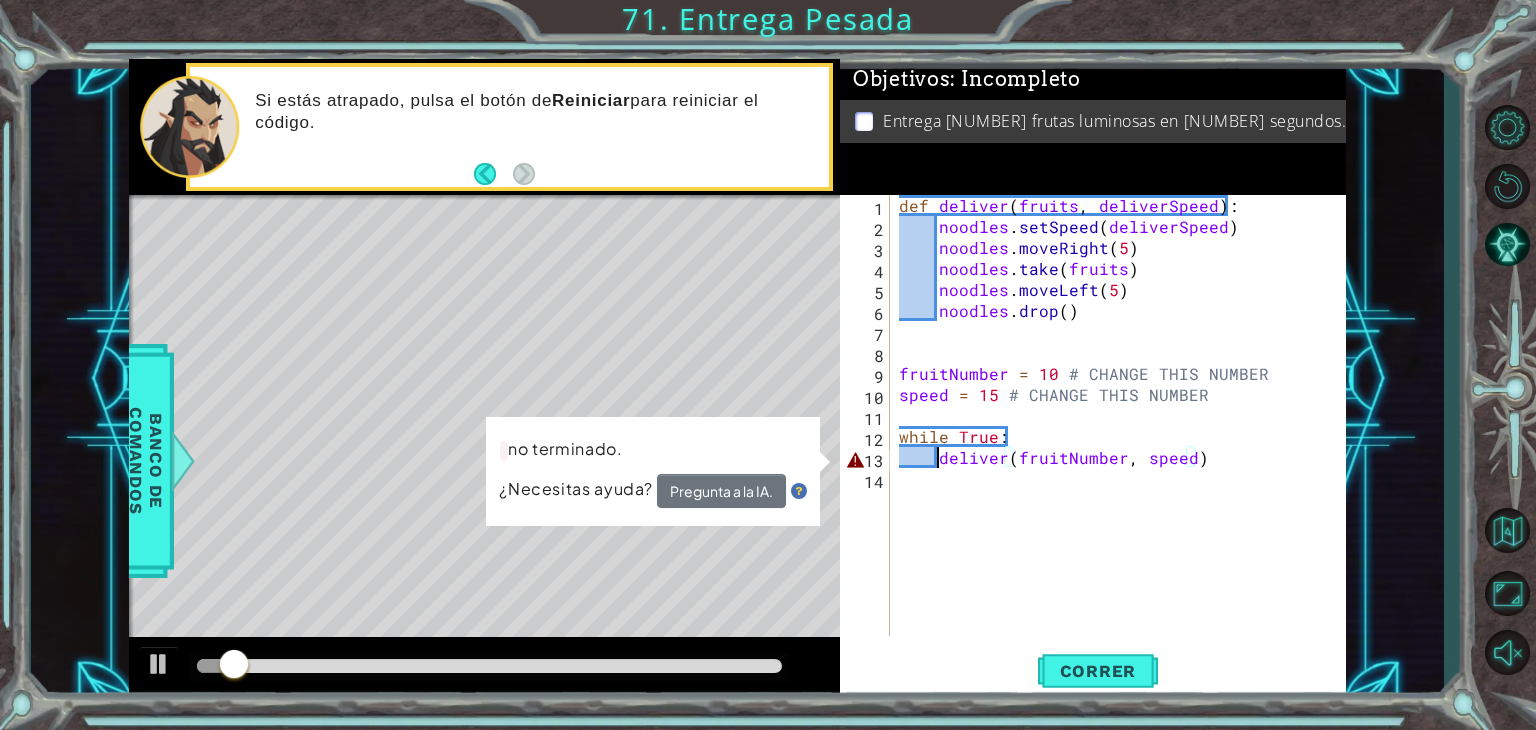 click on "def   deliver ( fruits ,   deliverSpeed ) :      noodles . setSpeed ( deliverSpeed )      noodles . moveRight ( 5 )      noodles . take ( fruits )      noodles . moveLeft ( 5 )      noodles . drop ( ) fruitNumber   =   [NUMBER]   # CHANGE THIS NUMBER  speed   =   [NUMBER]   # CHANGE THIS NUMBER while   True :      deliver ( fruitNumber , · speed )" at bounding box center [1123, 436] 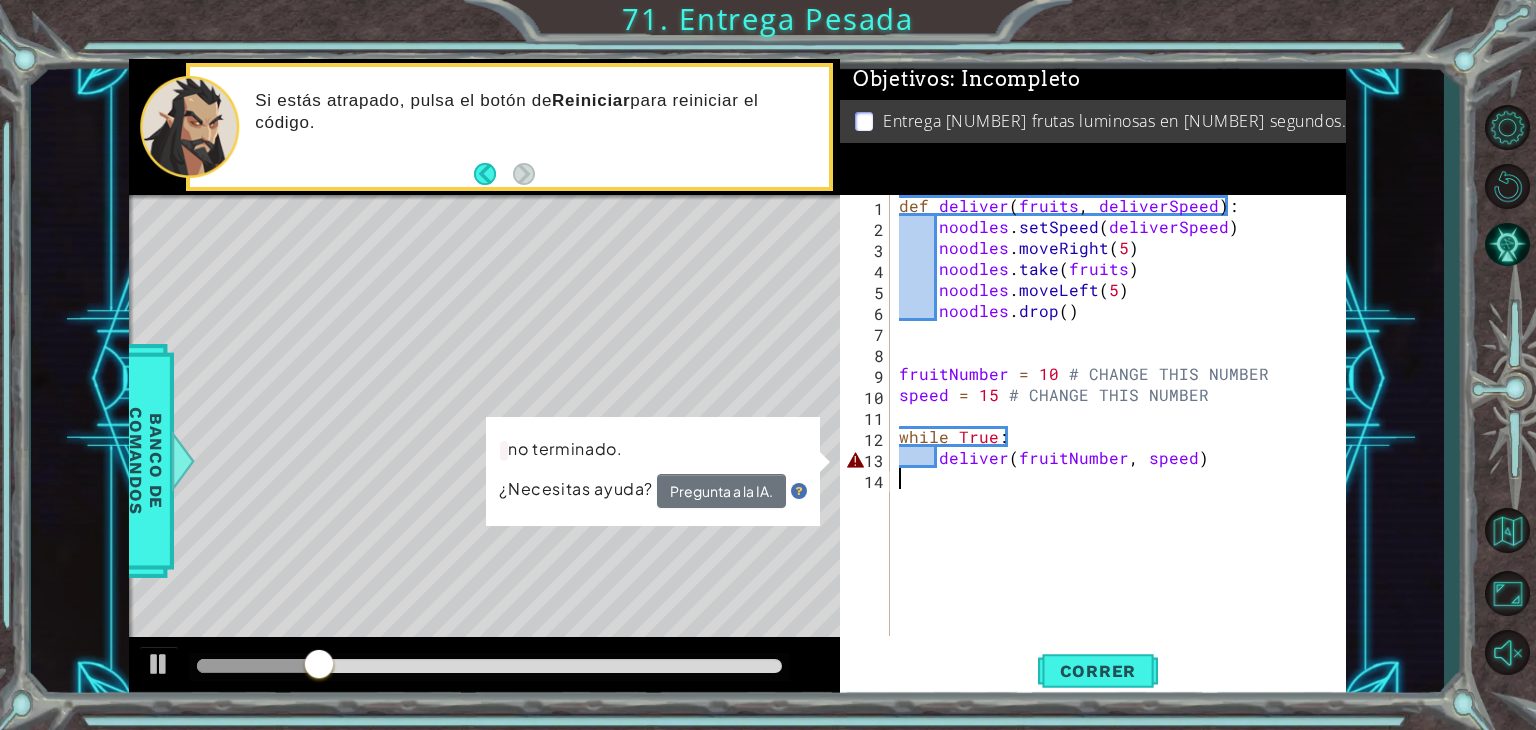 click on "def   deliver ( fruits ,   deliverSpeed ) :      noodles . setSpeed ( deliverSpeed )      noodles . moveRight ( 5 )      noodles . take ( fruits )      noodles . moveLeft ( 5 )      noodles . drop ( ) fruitNumber   =   [NUMBER]   # CHANGE THIS NUMBER  speed   =   [NUMBER]   # CHANGE THIS NUMBER while   True :      deliver ( fruitNumber , · speed )" at bounding box center (1123, 436) 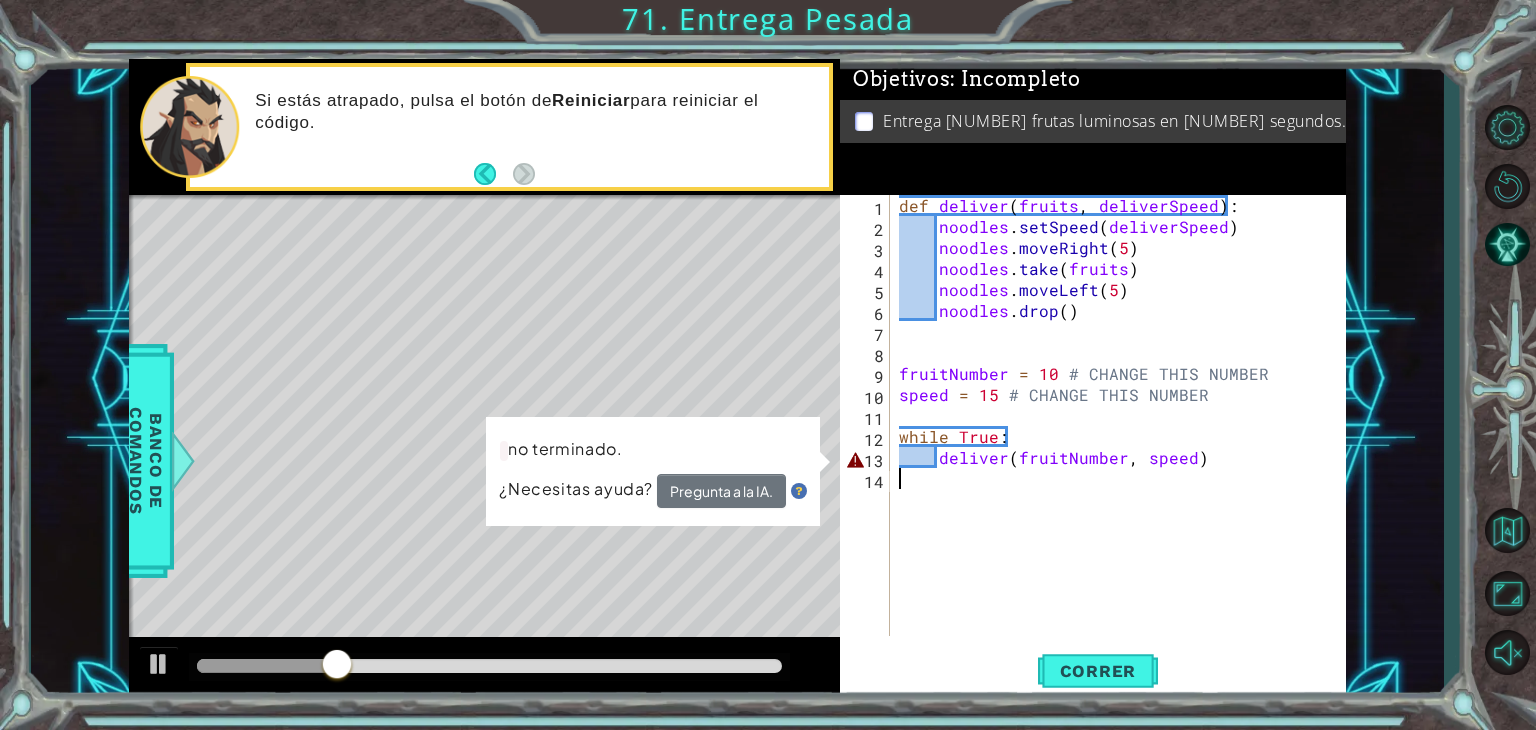 click on "def   deliver ( fruits ,   deliverSpeed ) :      noodles . setSpeed ( deliverSpeed )      noodles . moveRight ( 5 )      noodles . take ( fruits )      noodles . moveLeft ( 5 )      noodles . drop ( ) fruitNumber   =   [NUMBER]   # CHANGE THIS NUMBER  speed   =   [NUMBER]   # CHANGE THIS NUMBER while   True :      deliver ( fruitNumber , · speed )" at bounding box center (1123, 436) 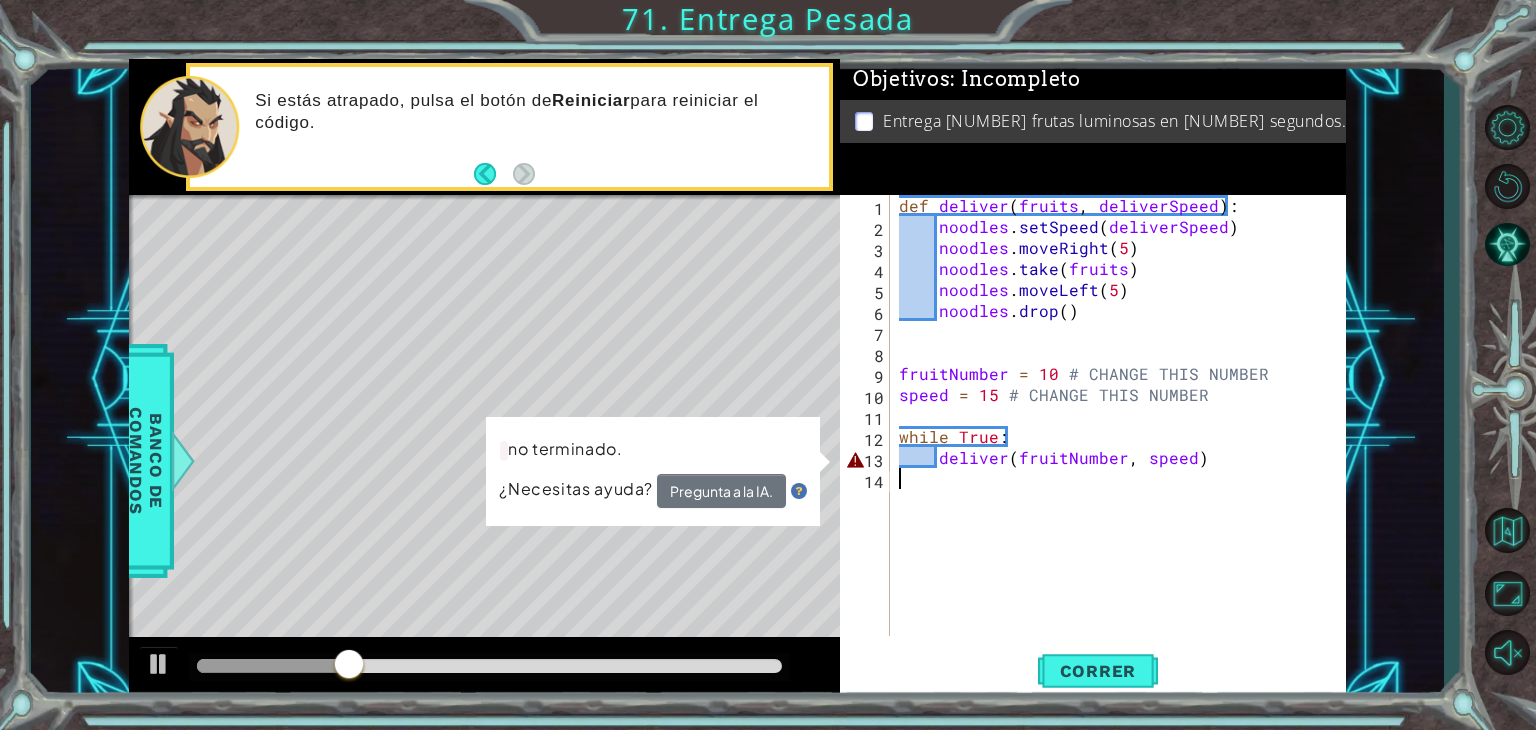 click on "def   deliver ( fruits ,   deliverSpeed ) :      noodles . setSpeed ( deliverSpeed )      noodles . moveRight ( 5 )      noodles . take ( fruits )      noodles . moveLeft ( 5 )      noodles . drop ( ) fruitNumber   =   [NUMBER]   # CHANGE THIS NUMBER  speed   =   [NUMBER]   # CHANGE THIS NUMBER while   True :      deliver ( fruitNumber , · speed )" at bounding box center [1123, 436] 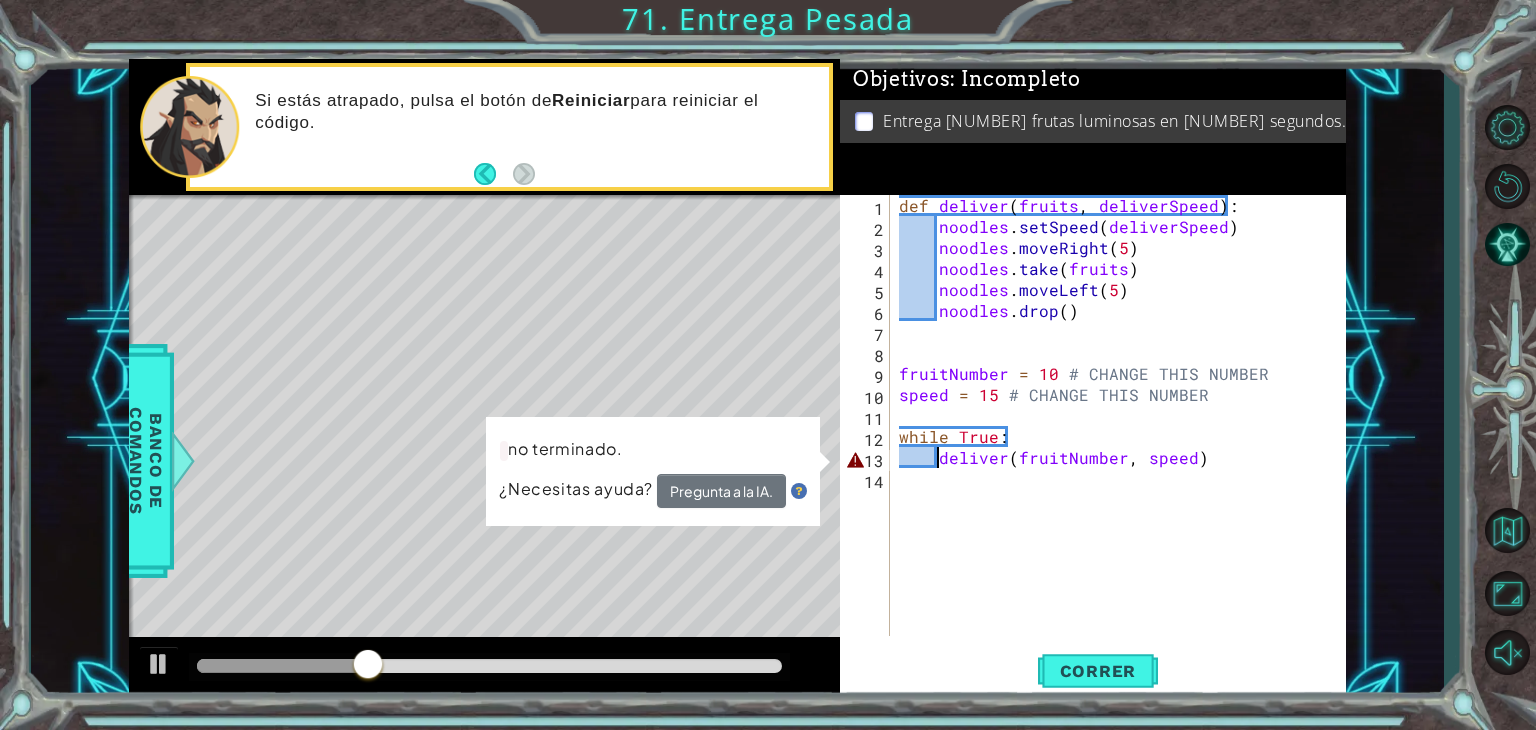 click on "def   deliver ( fruits ,   deliverSpeed ) :      noodles . setSpeed ( deliverSpeed )      noodles . moveRight ( 5 )      noodles . take ( fruits )      noodles . moveLeft ( 5 )      noodles . drop ( ) fruitNumber   =   [NUMBER]   # CHANGE THIS NUMBER  speed   =   [NUMBER]   # CHANGE THIS NUMBER while   True :      deliver ( fruitNumber , · speed )" at bounding box center [1123, 436] 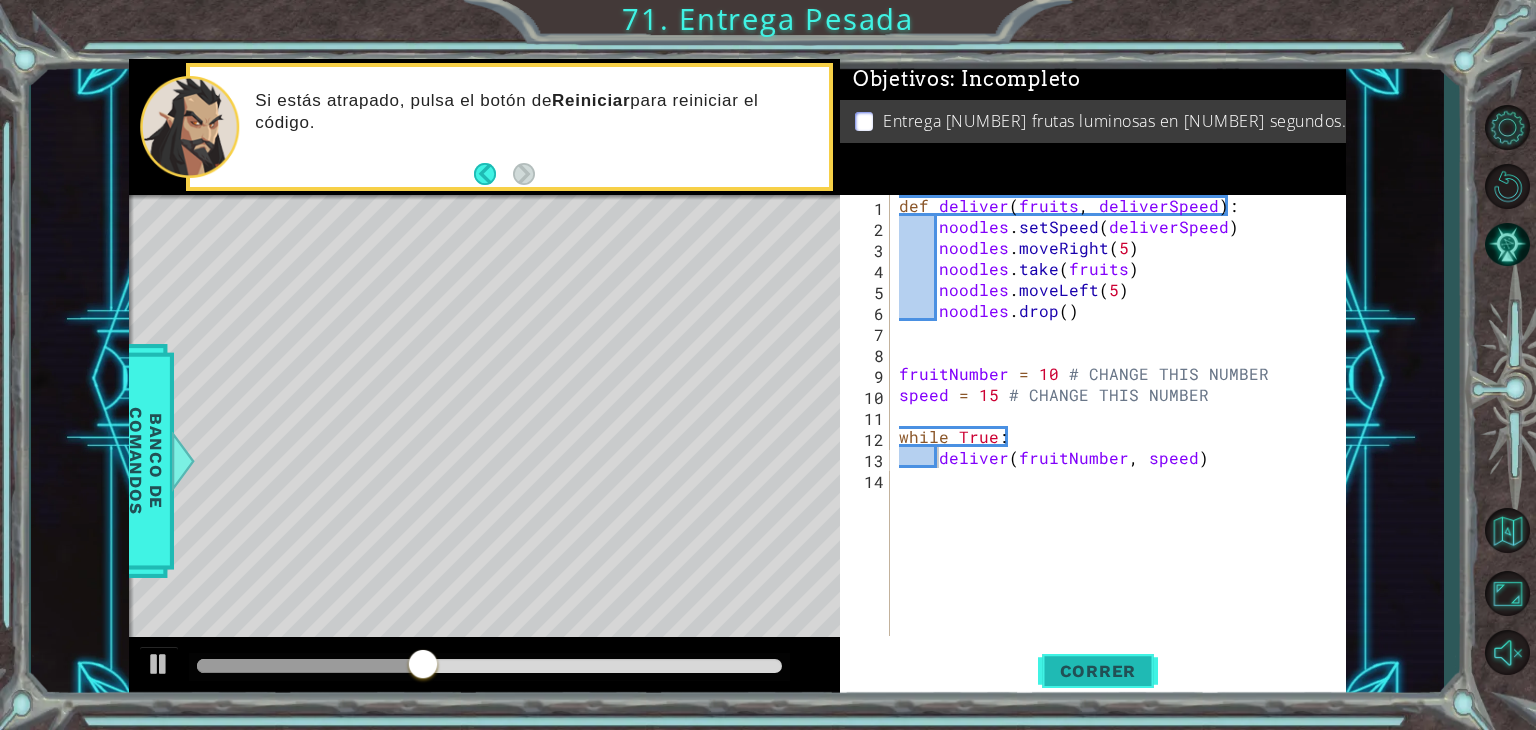 click on "Correr" at bounding box center [1098, 671] 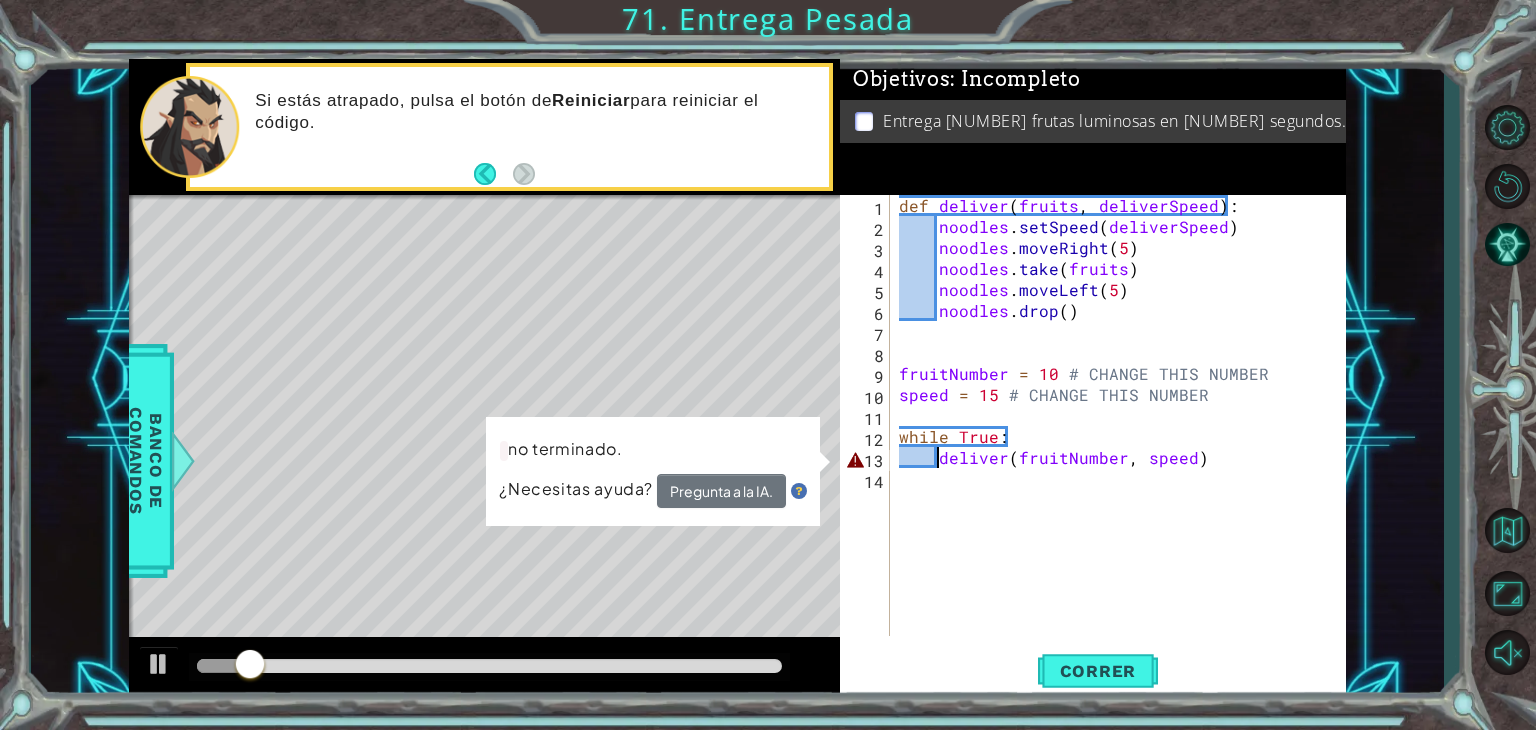 type on "deliver(fruitNumber, speed)" 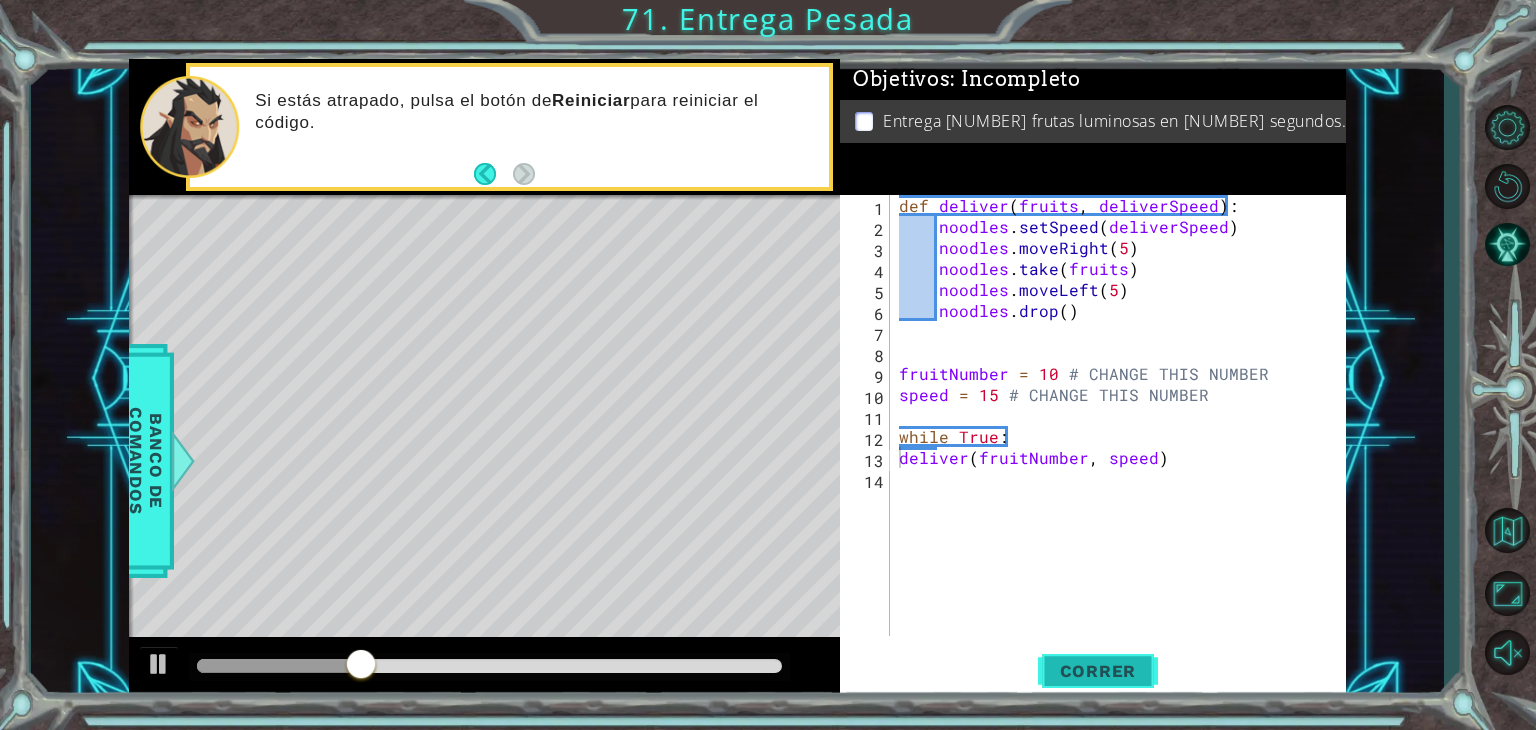 click on "Correr" at bounding box center [1098, 671] 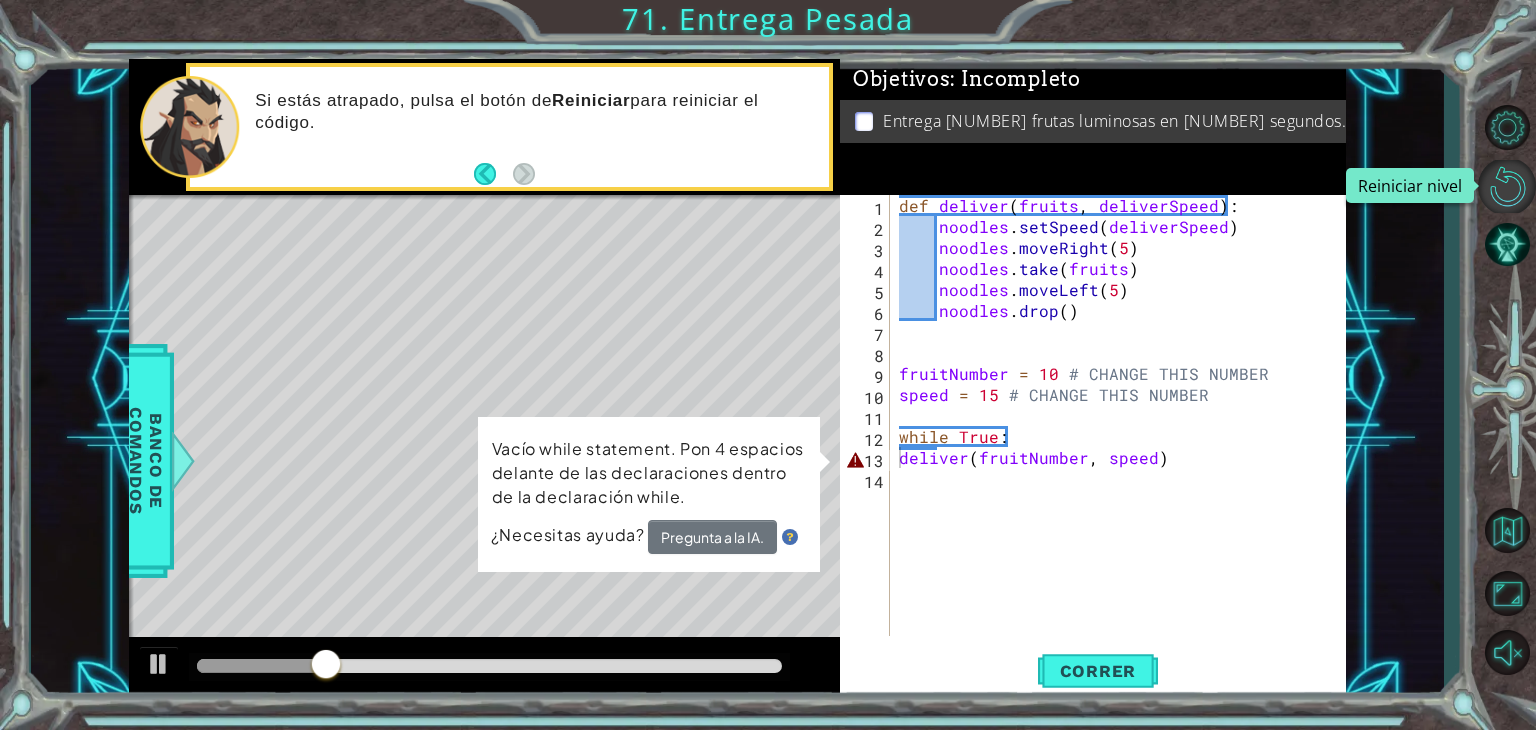 click at bounding box center (1507, 186) 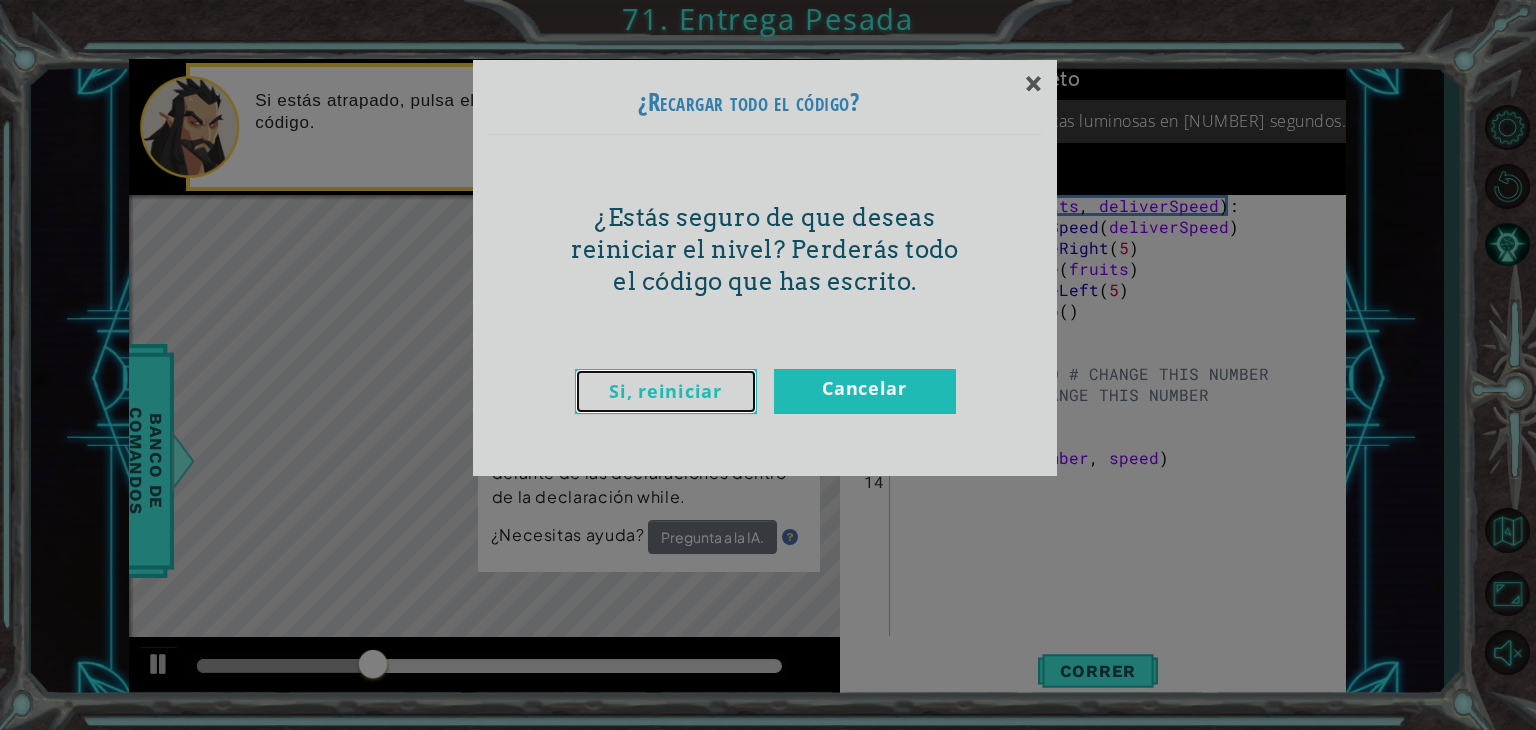 click on "Si, reiniciar" at bounding box center [666, 391] 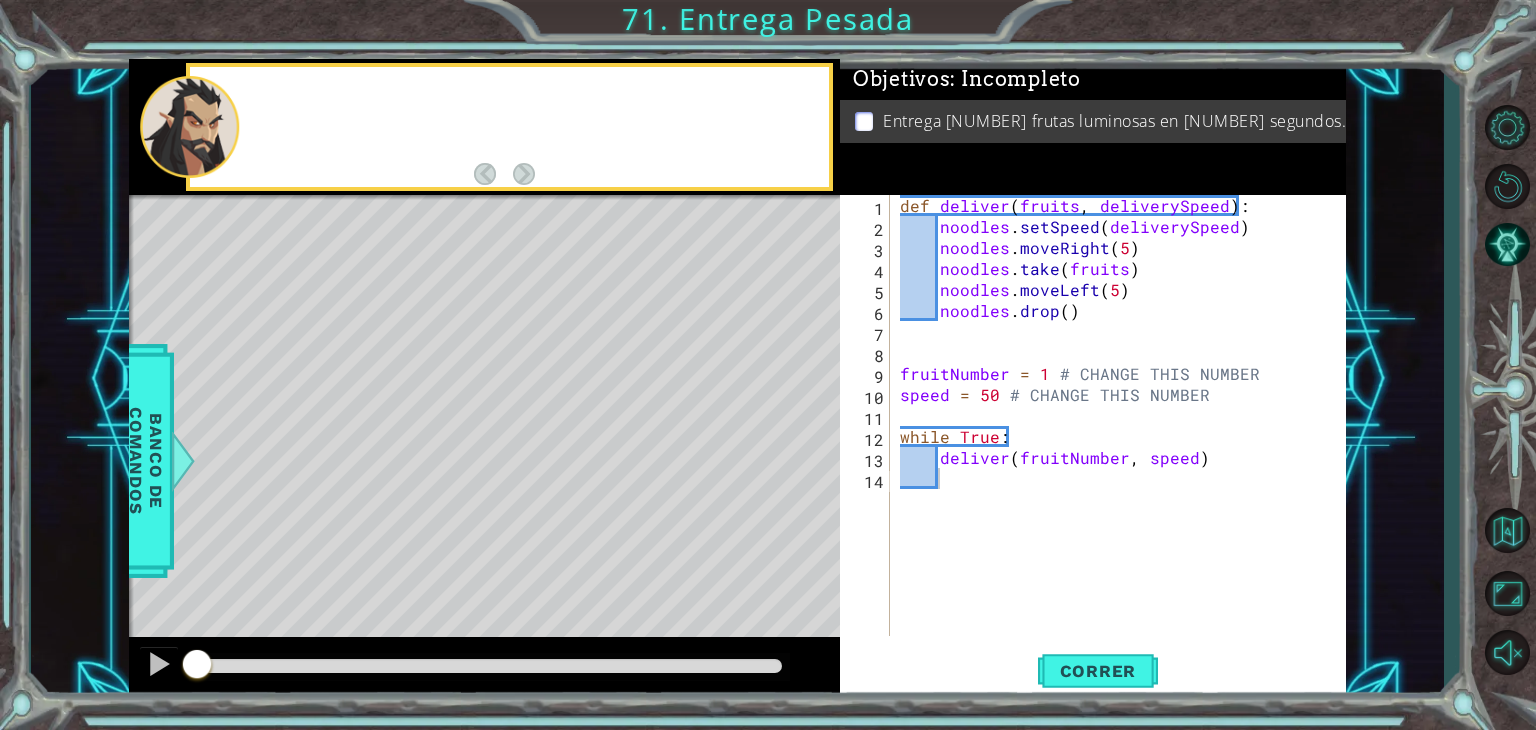 type 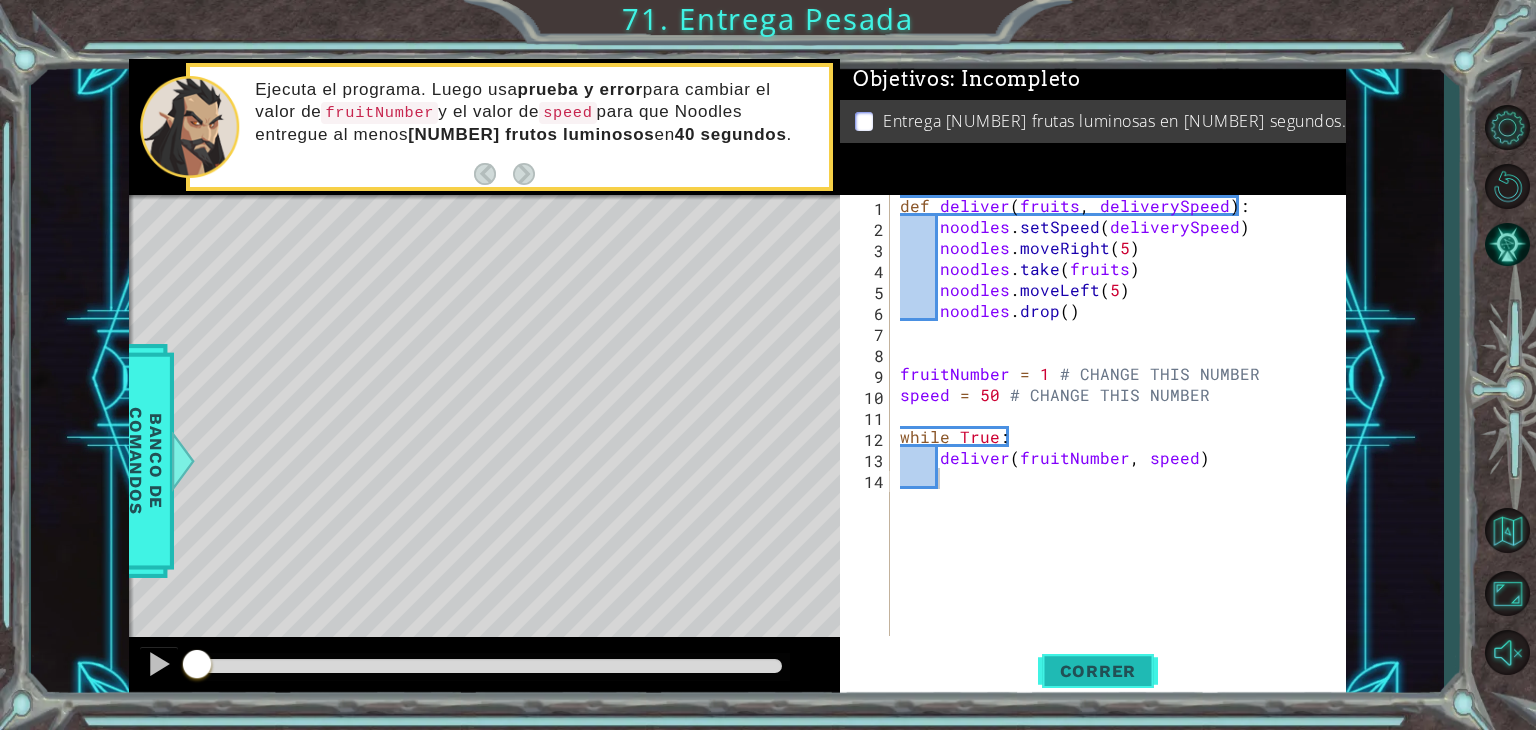 click on "Correr" at bounding box center [1098, 671] 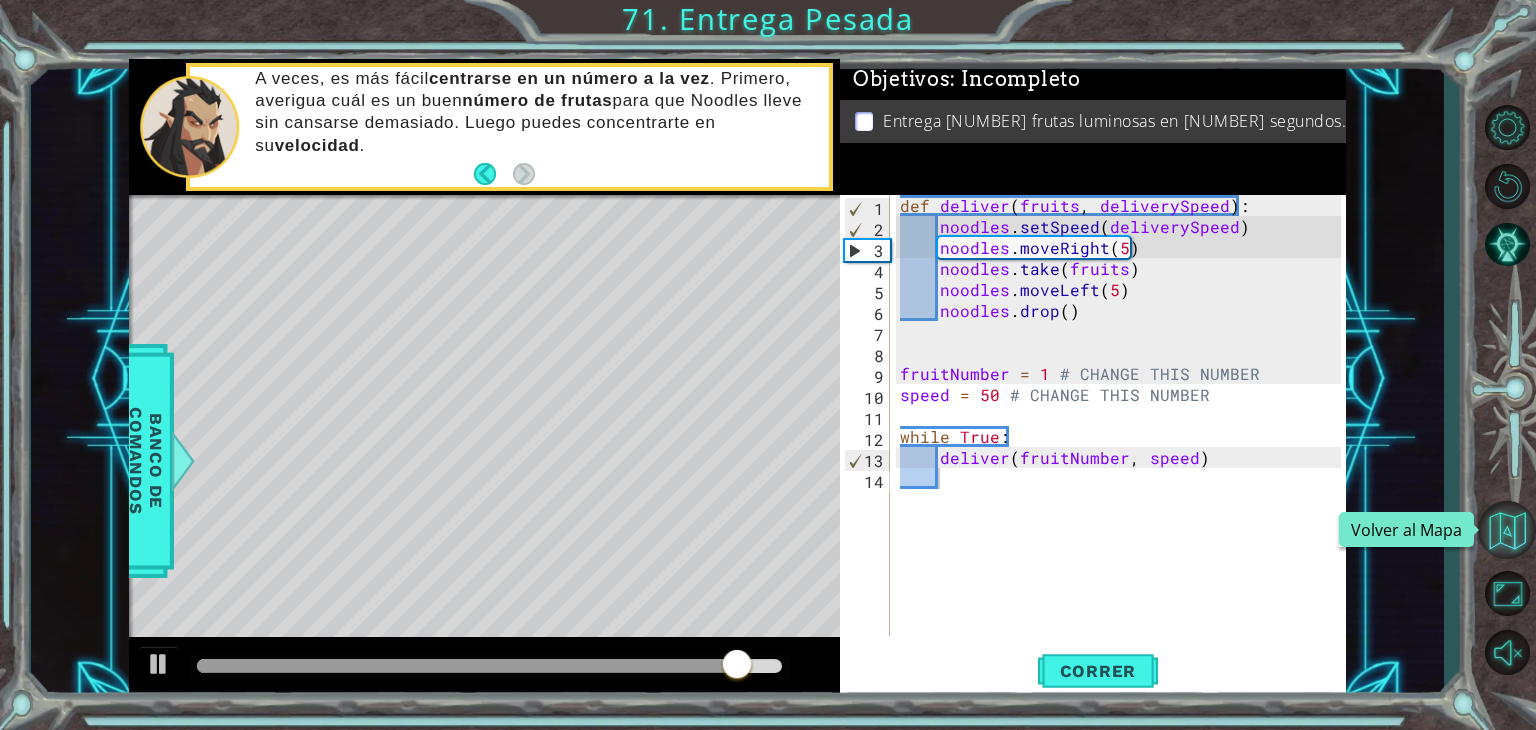 click at bounding box center (1507, 530) 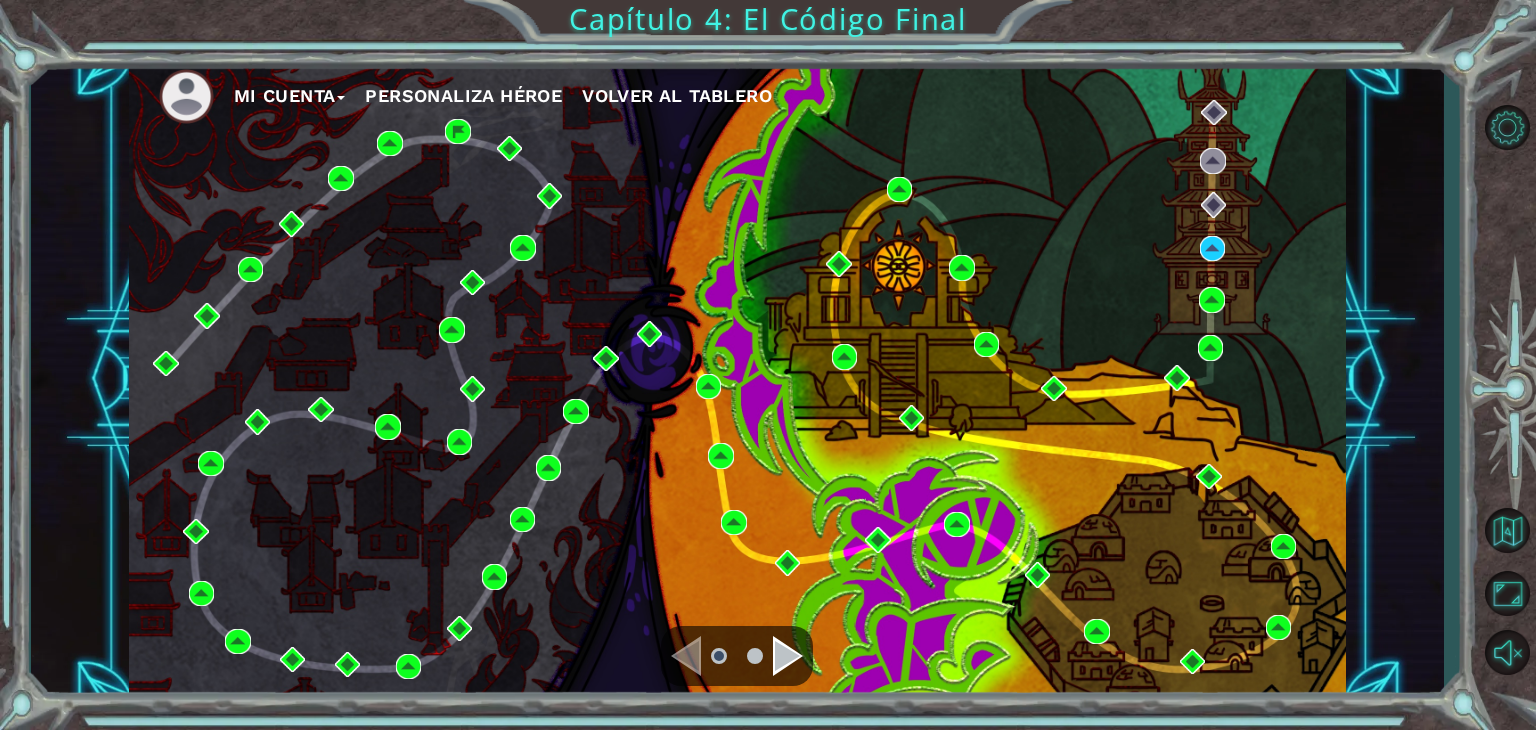 click at bounding box center [788, 656] 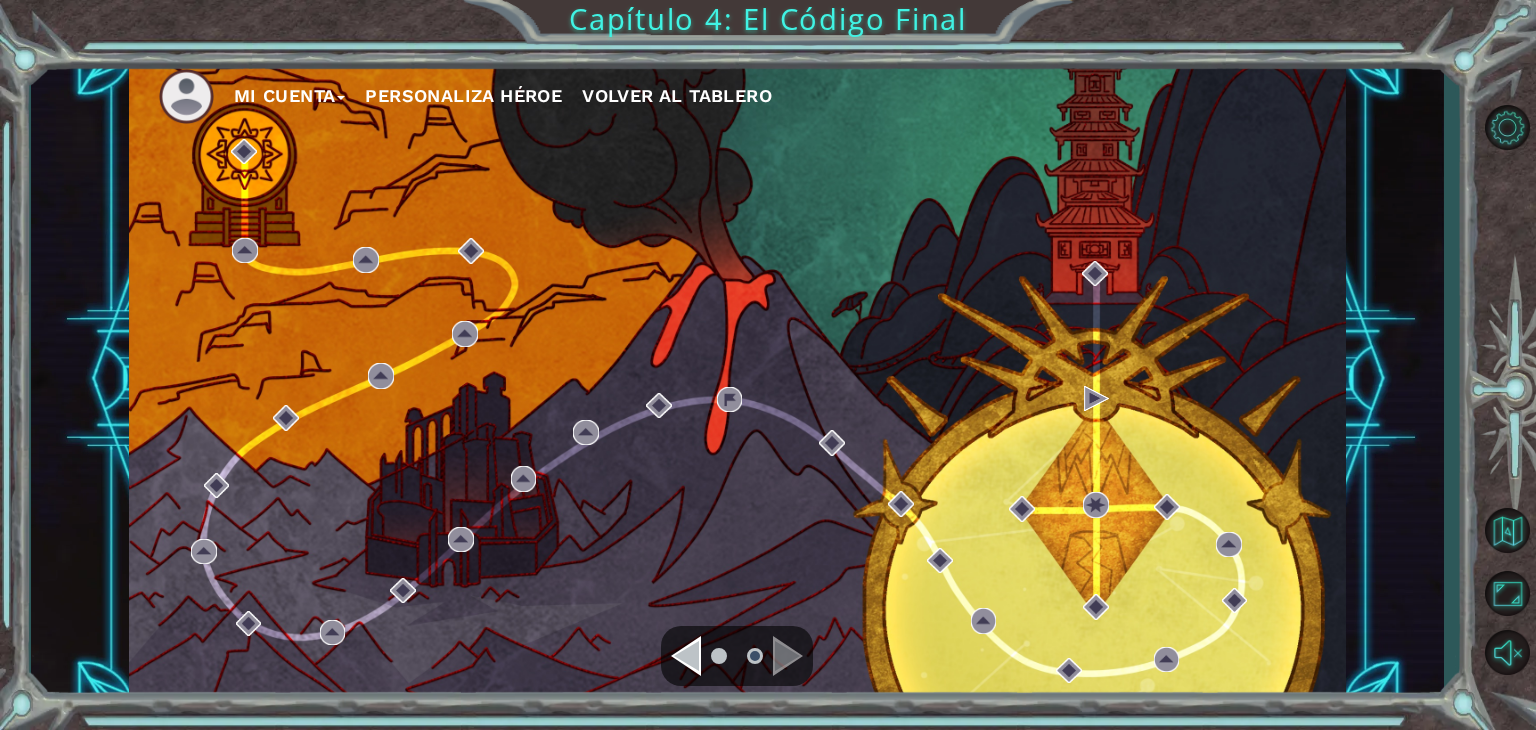 click at bounding box center [686, 656] 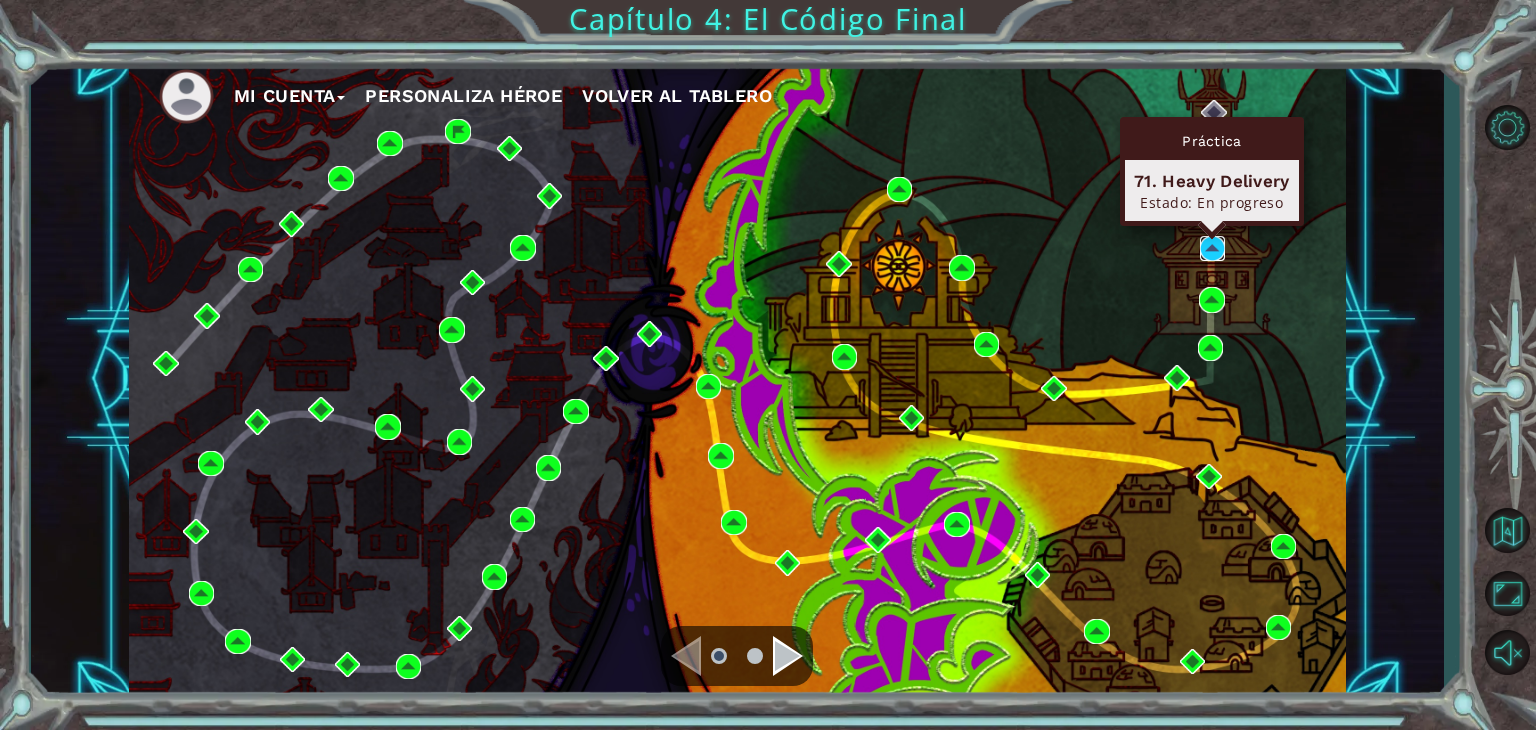 click at bounding box center (1213, 249) 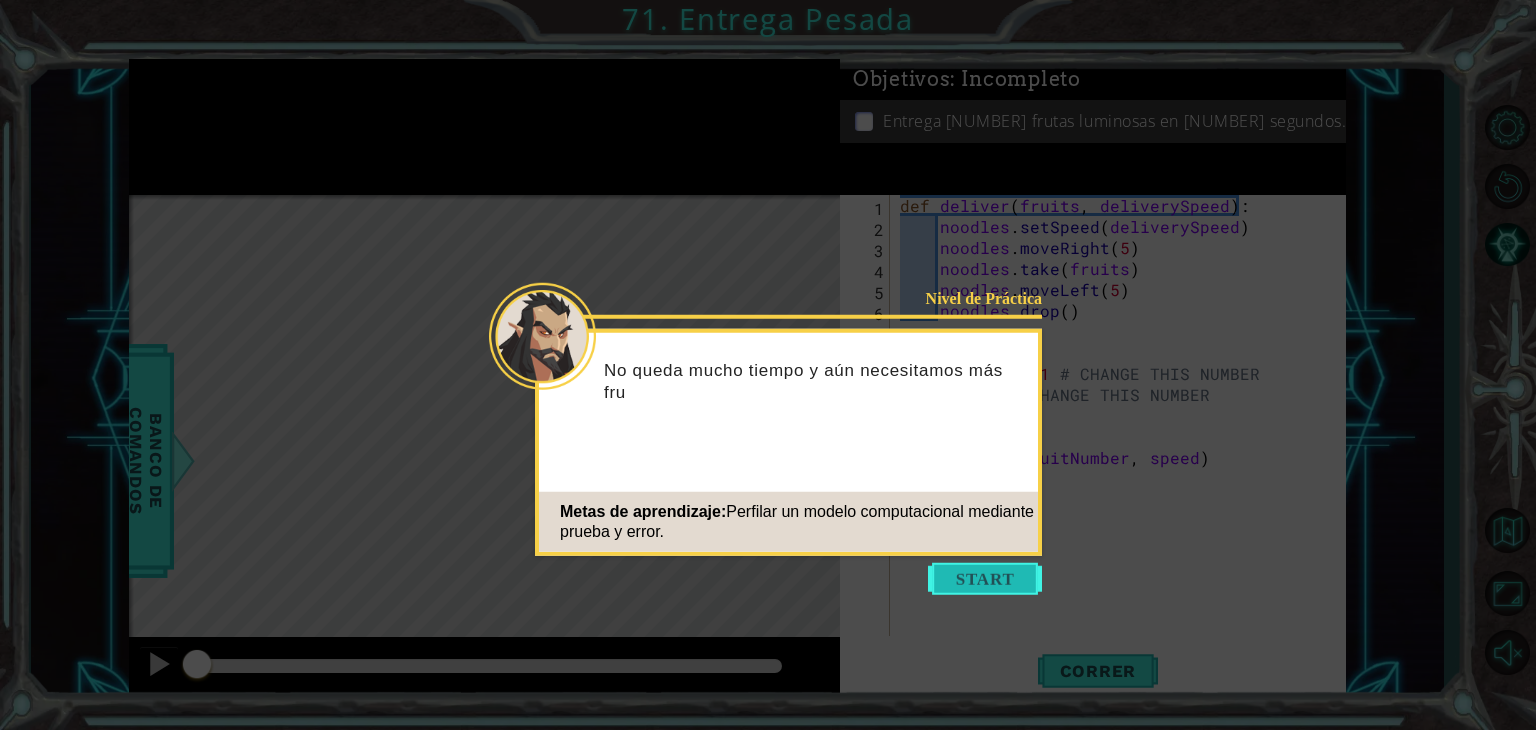 click at bounding box center [985, 579] 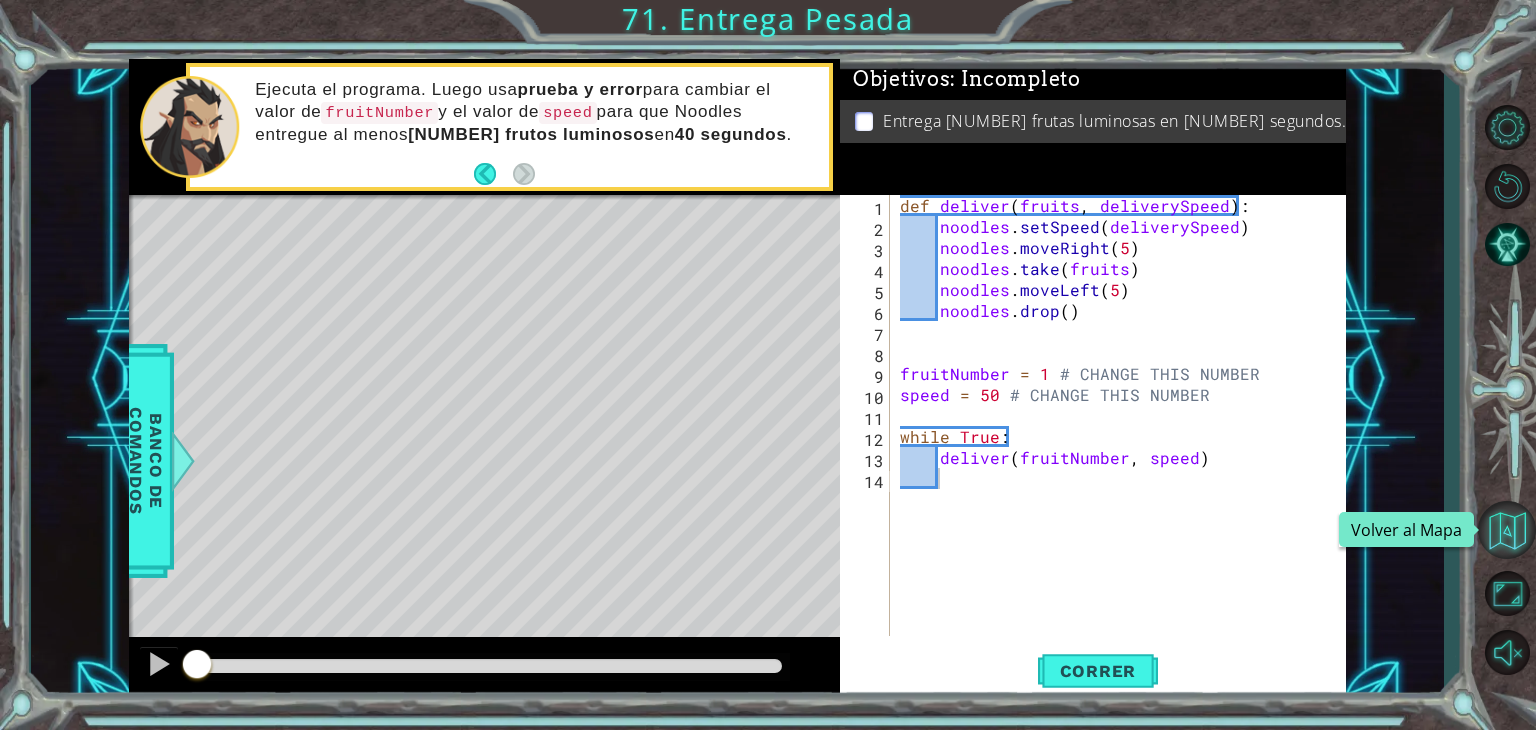 click at bounding box center [1507, 530] 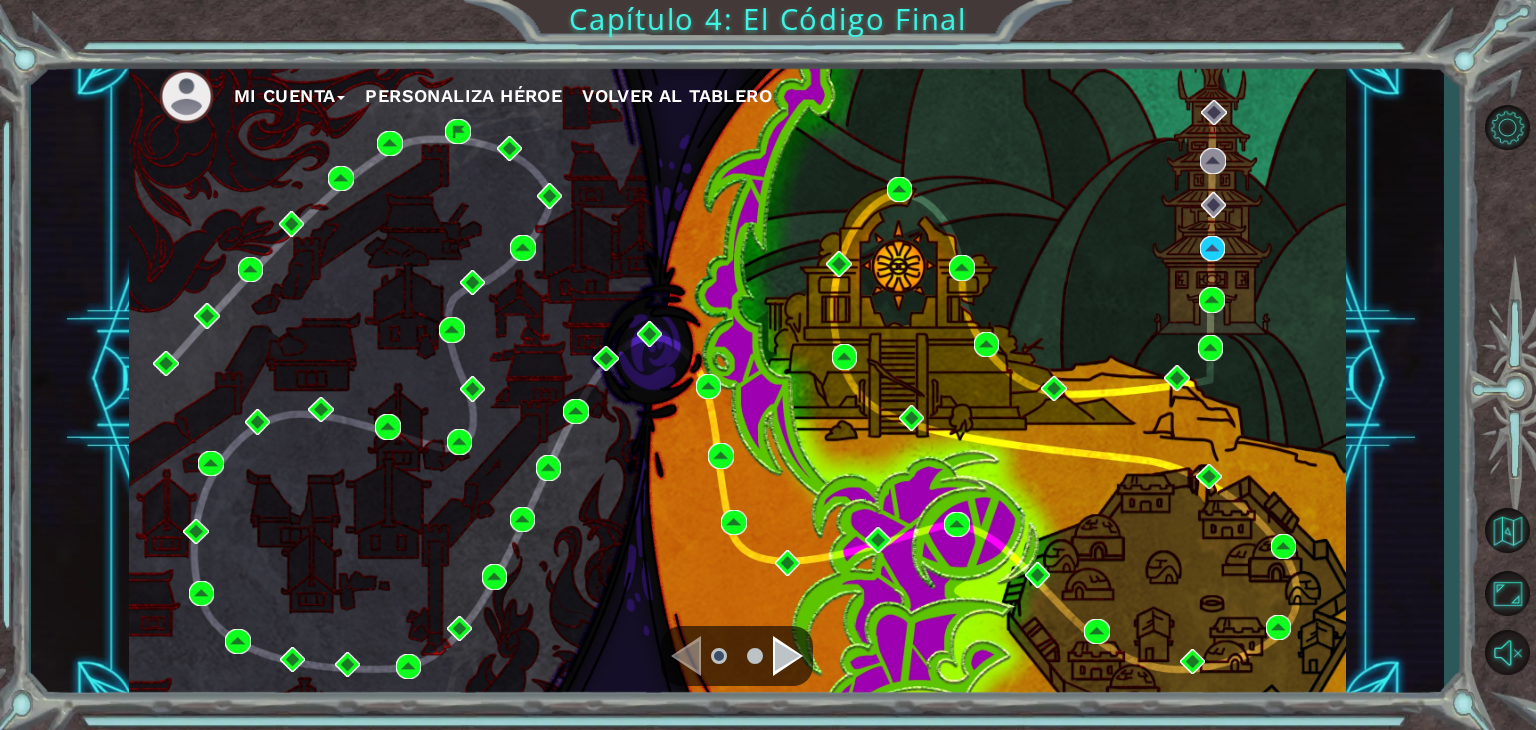 click on "Volver al Tablero" at bounding box center [677, 95] 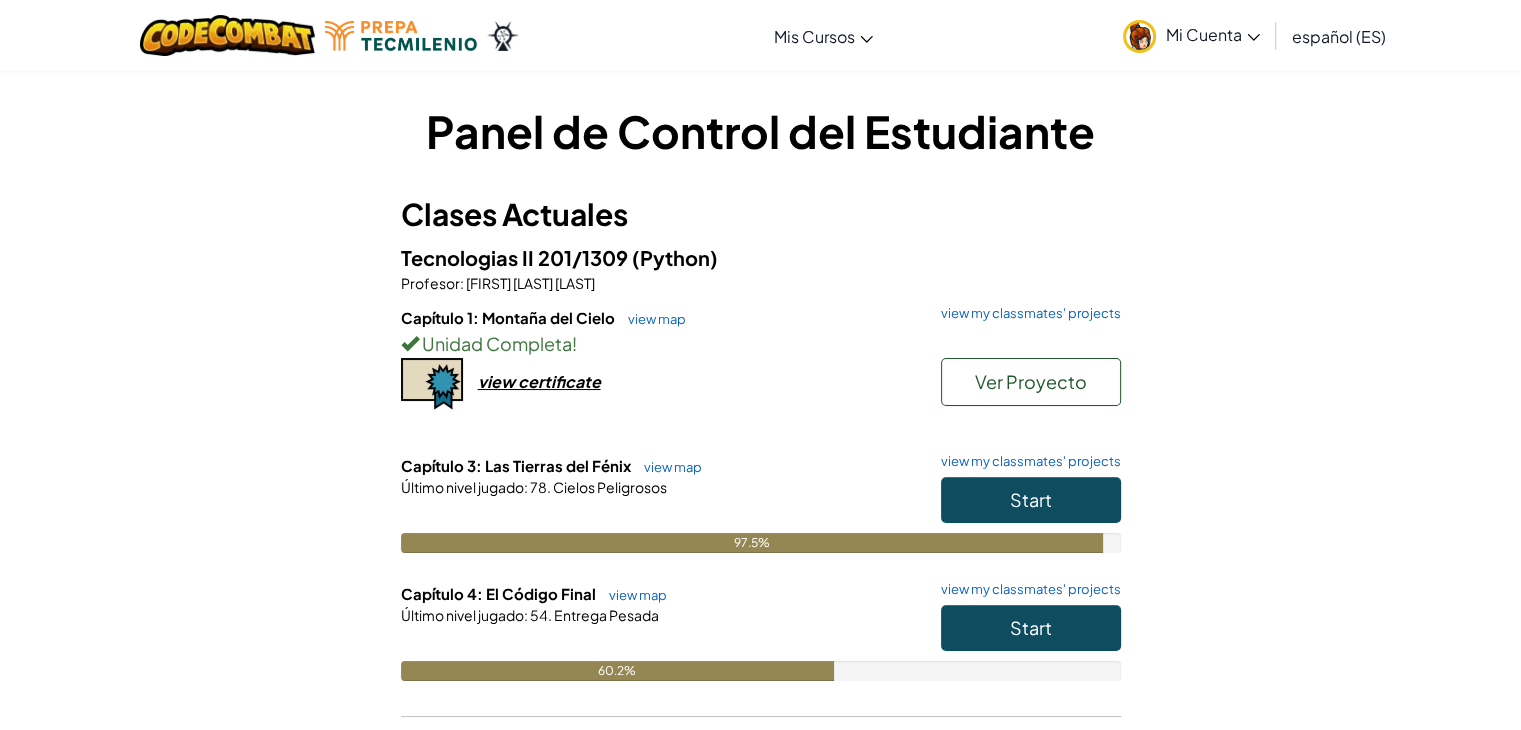click on "Mi Cuenta" at bounding box center [1191, 35] 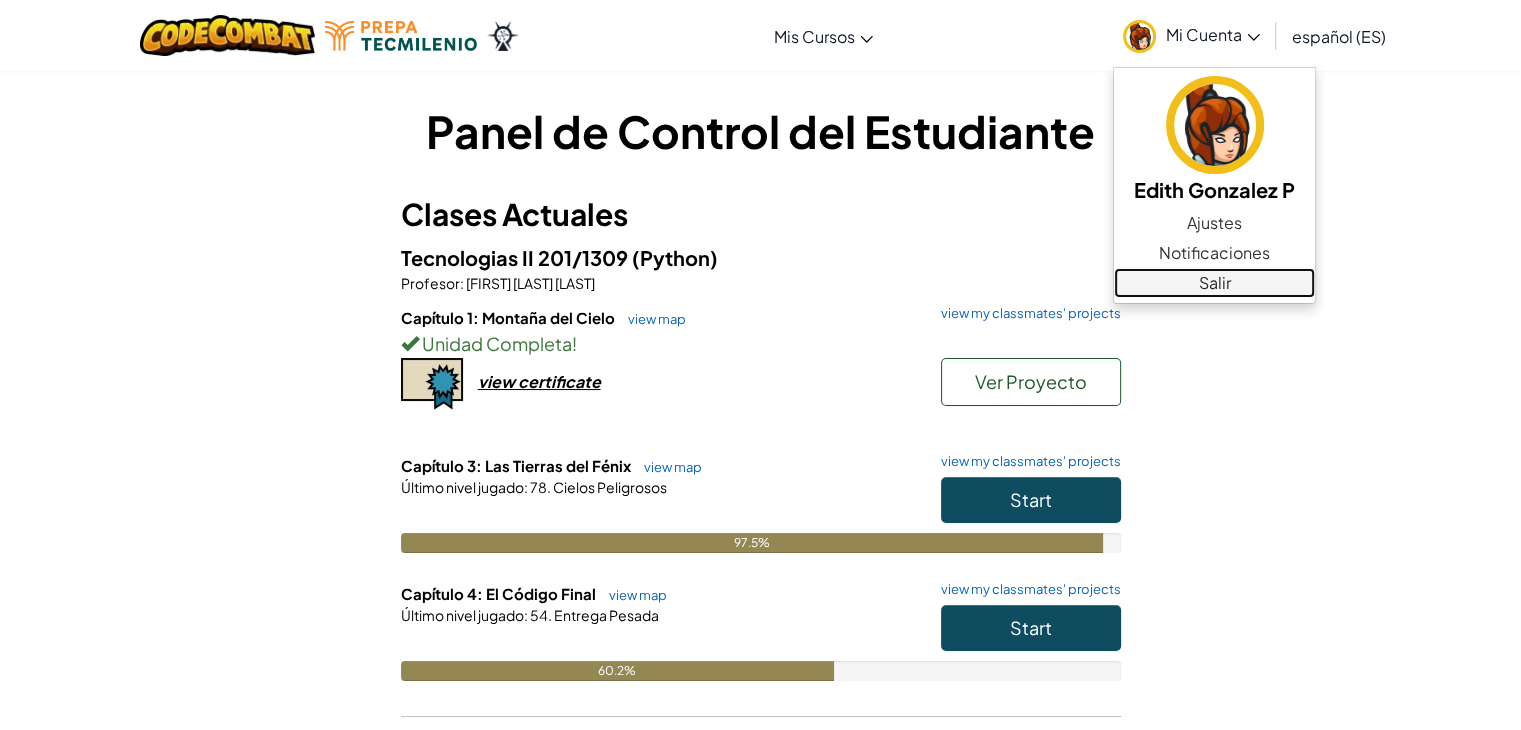 click on "Salir" at bounding box center (1214, 283) 